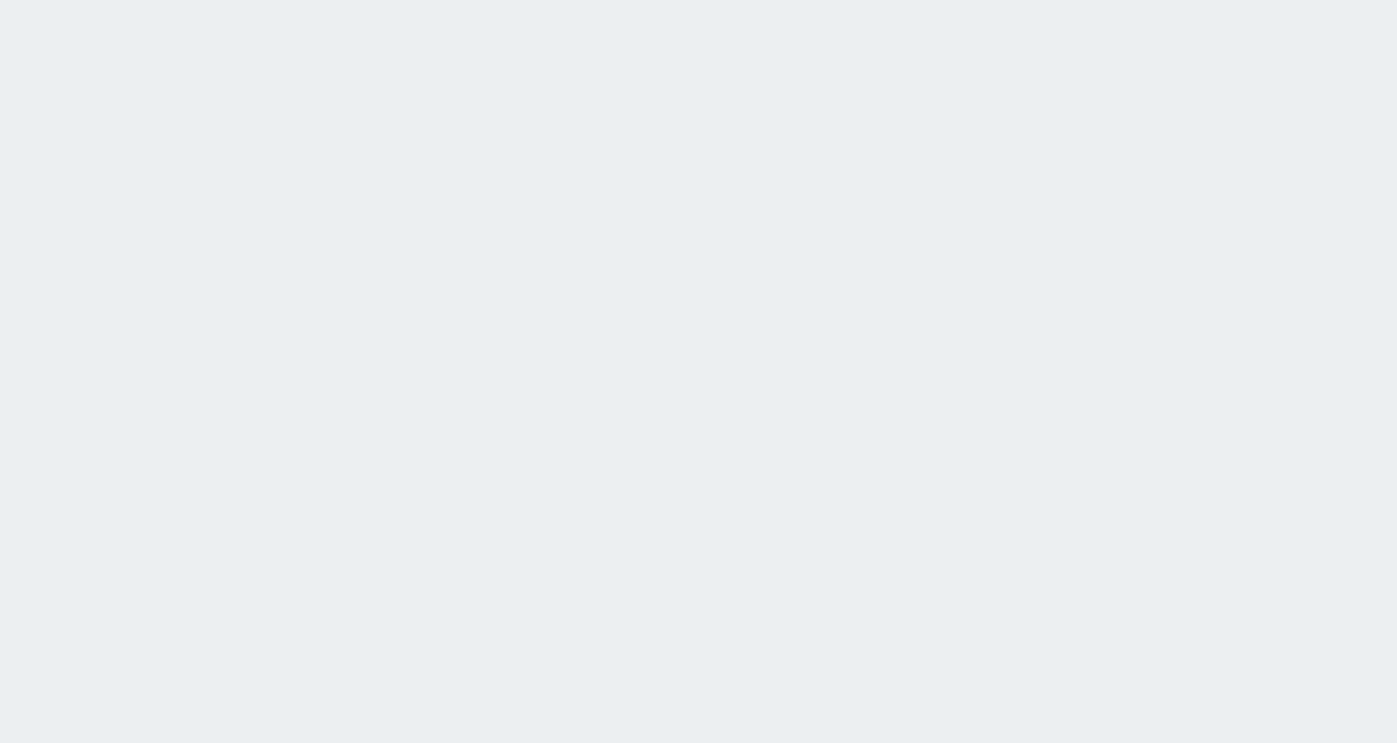 scroll, scrollTop: 0, scrollLeft: 0, axis: both 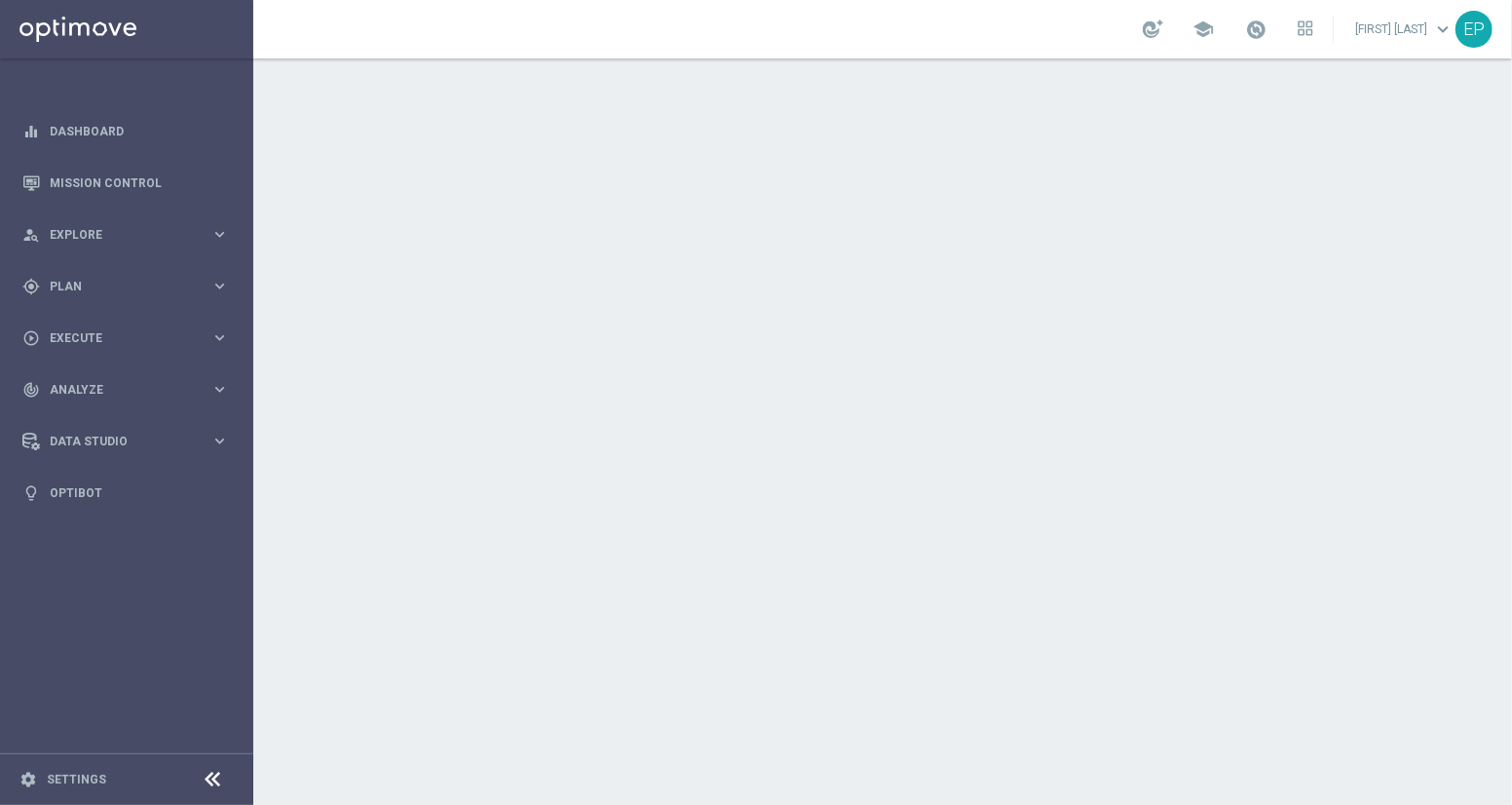 click at bounding box center (213, 780) 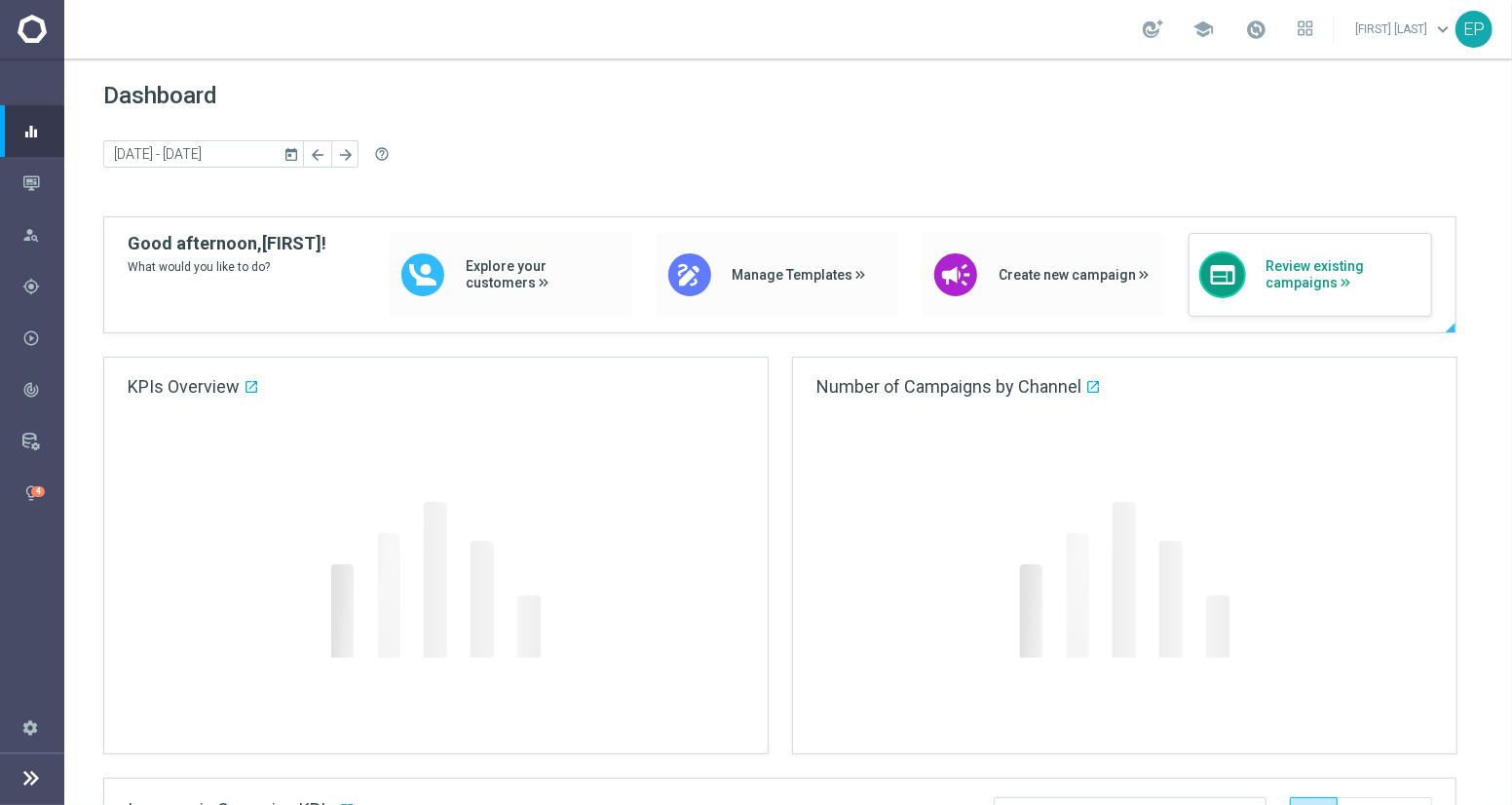 click on "Review existing campaigns" 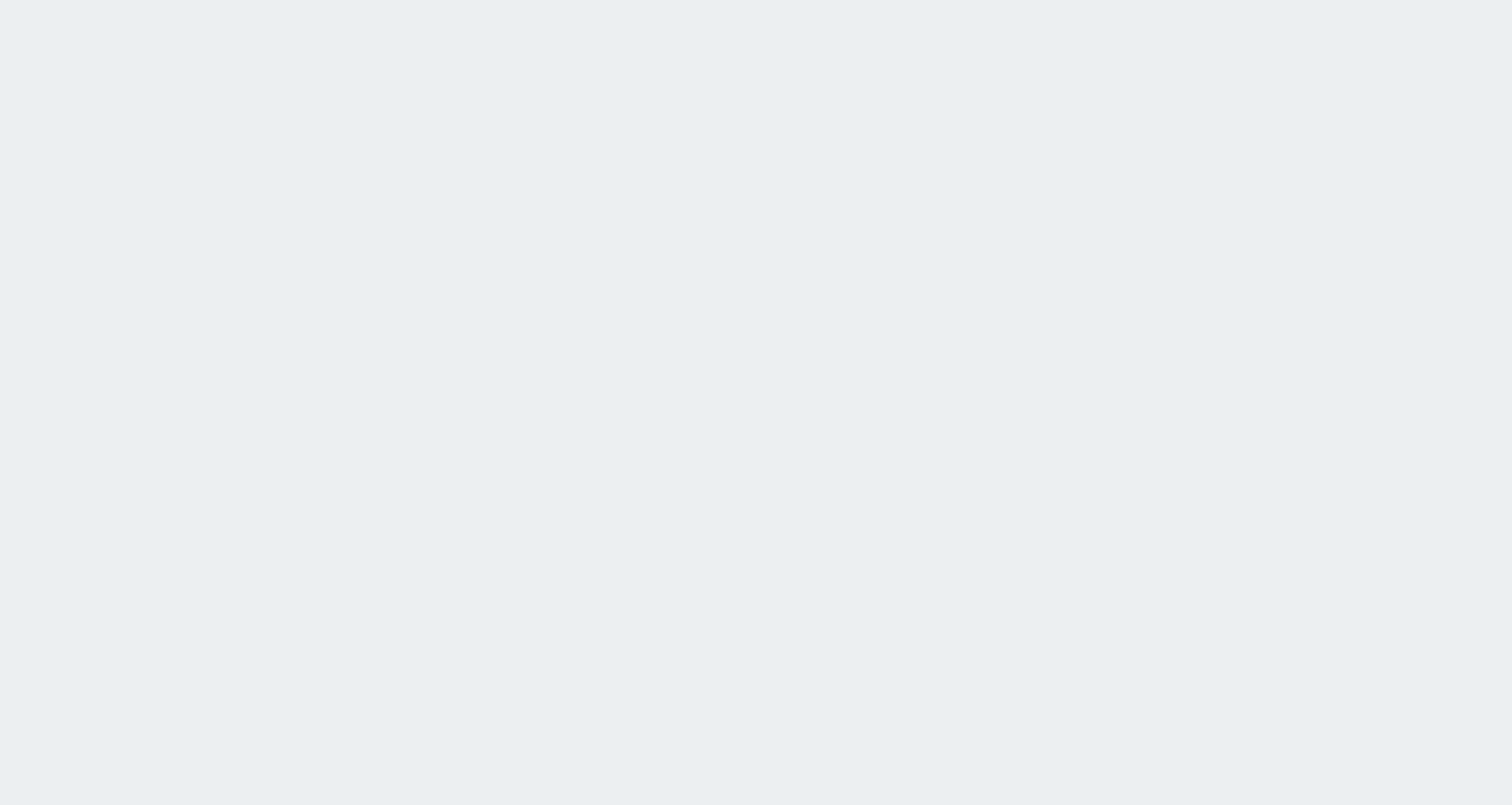scroll, scrollTop: 0, scrollLeft: 0, axis: both 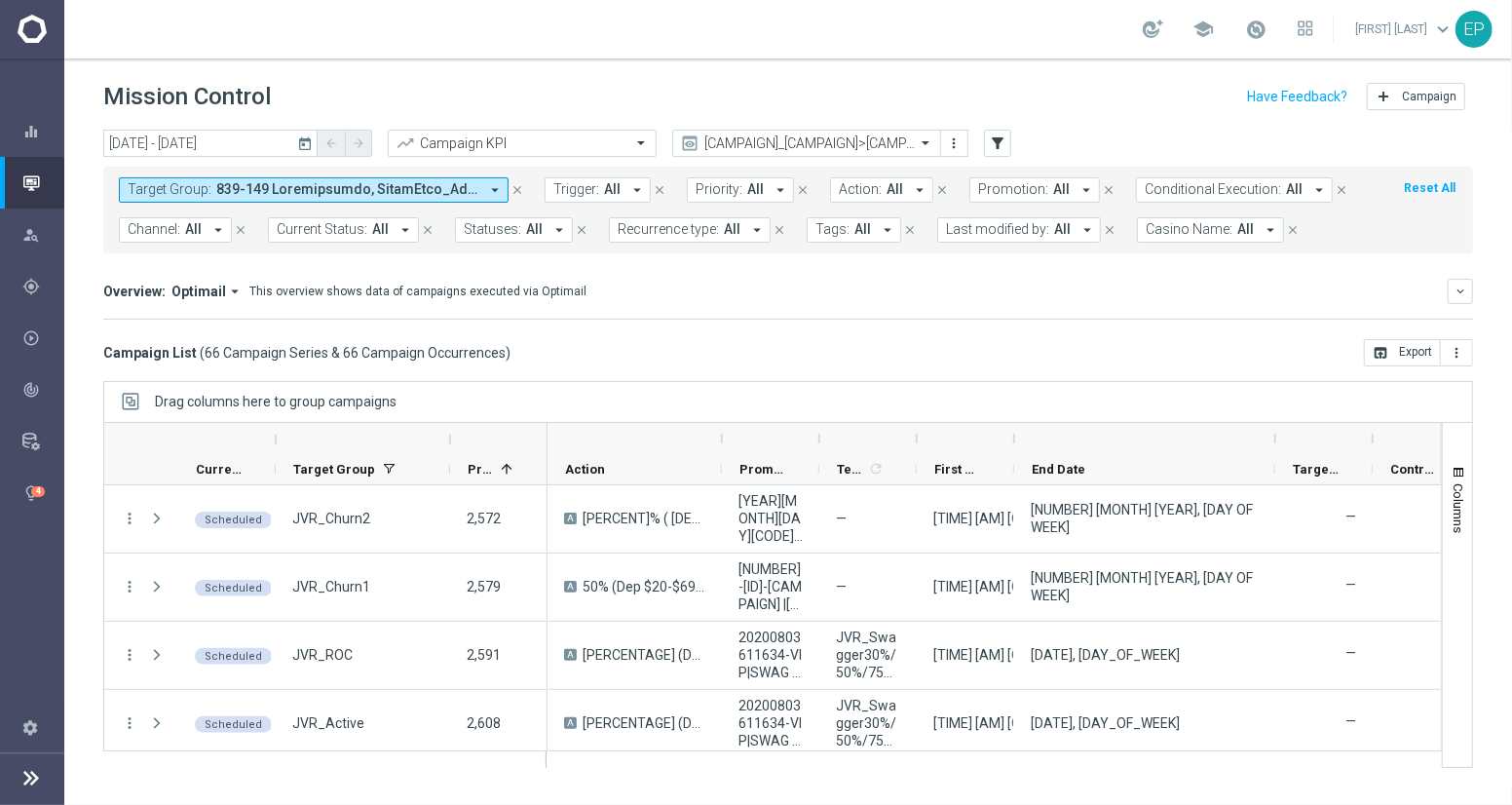 drag, startPoint x: 1112, startPoint y: 433, endPoint x: 1275, endPoint y: 452, distance: 164.1036 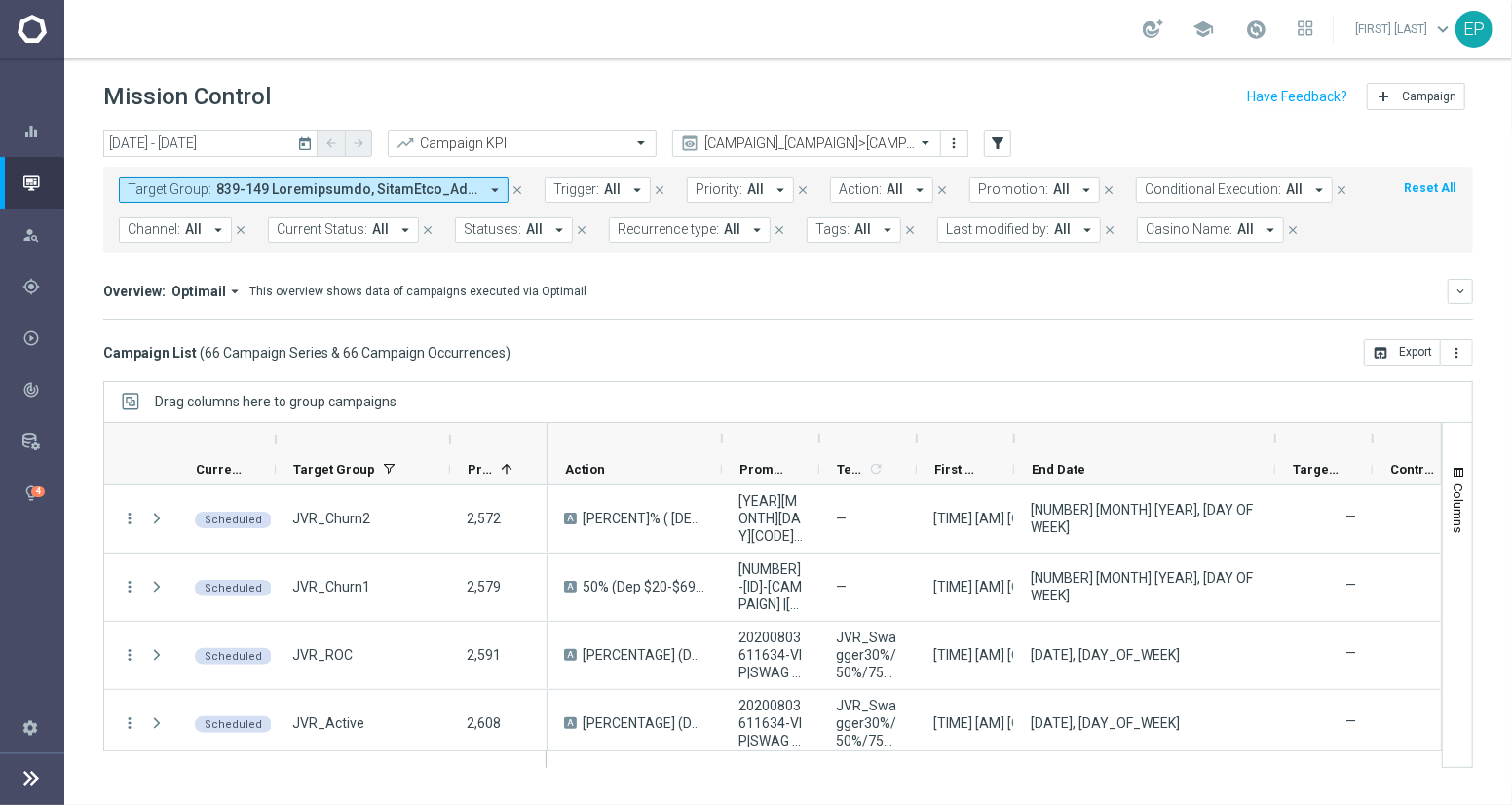 click at bounding box center [1275, 439] 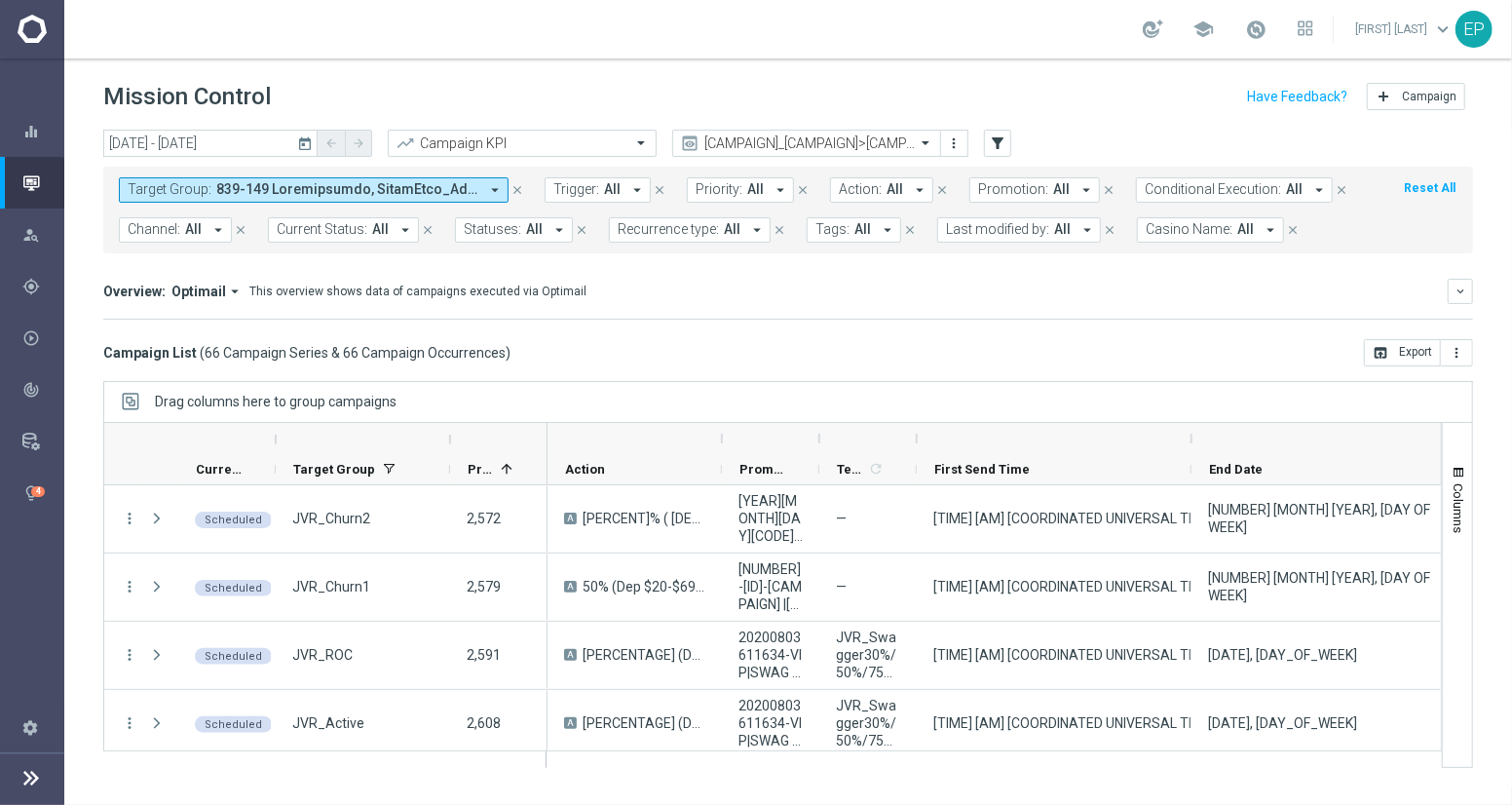 drag, startPoint x: 1013, startPoint y: 433, endPoint x: 1191, endPoint y: 451, distance: 178.9078 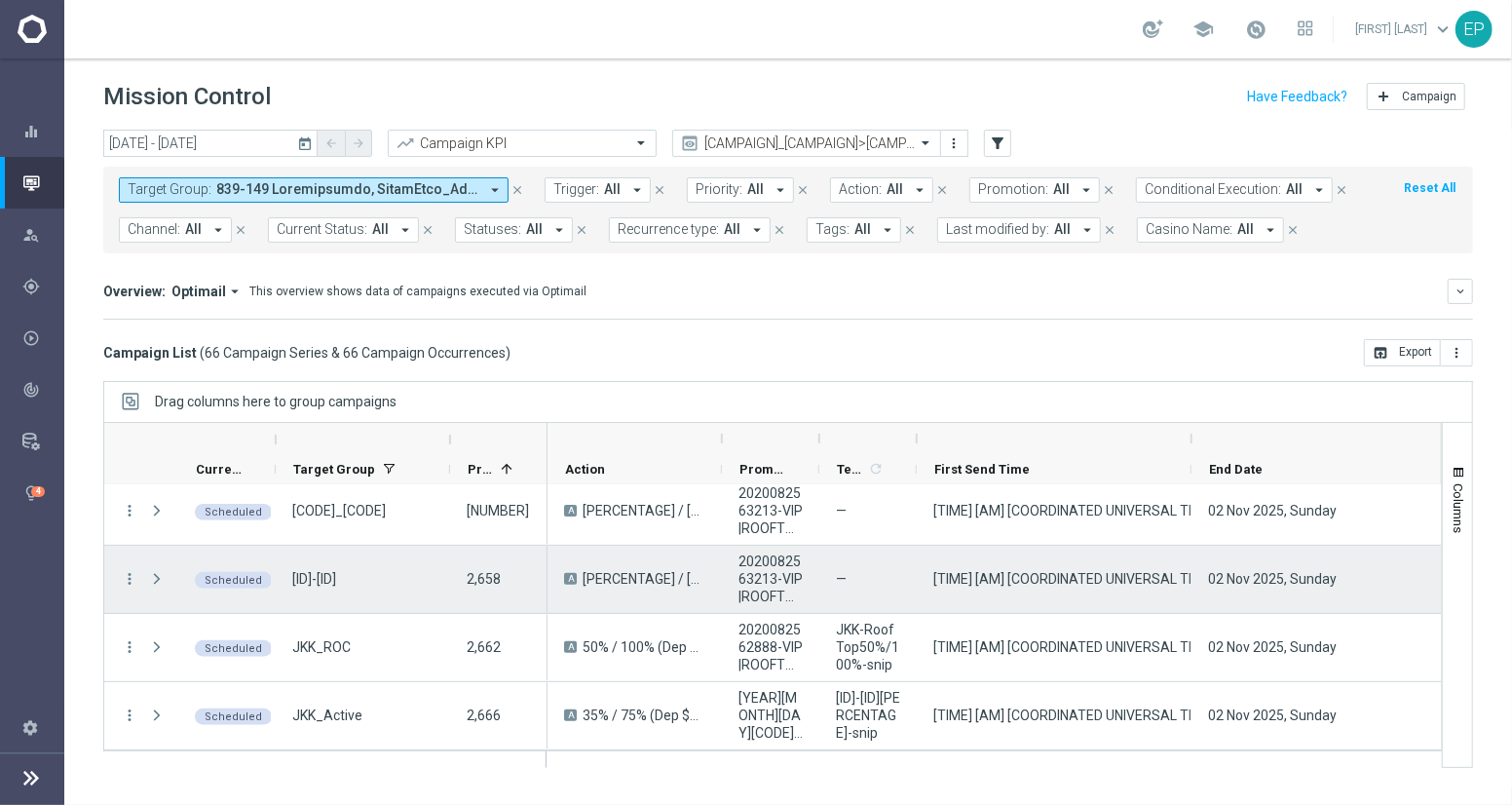 scroll, scrollTop: 0, scrollLeft: 0, axis: both 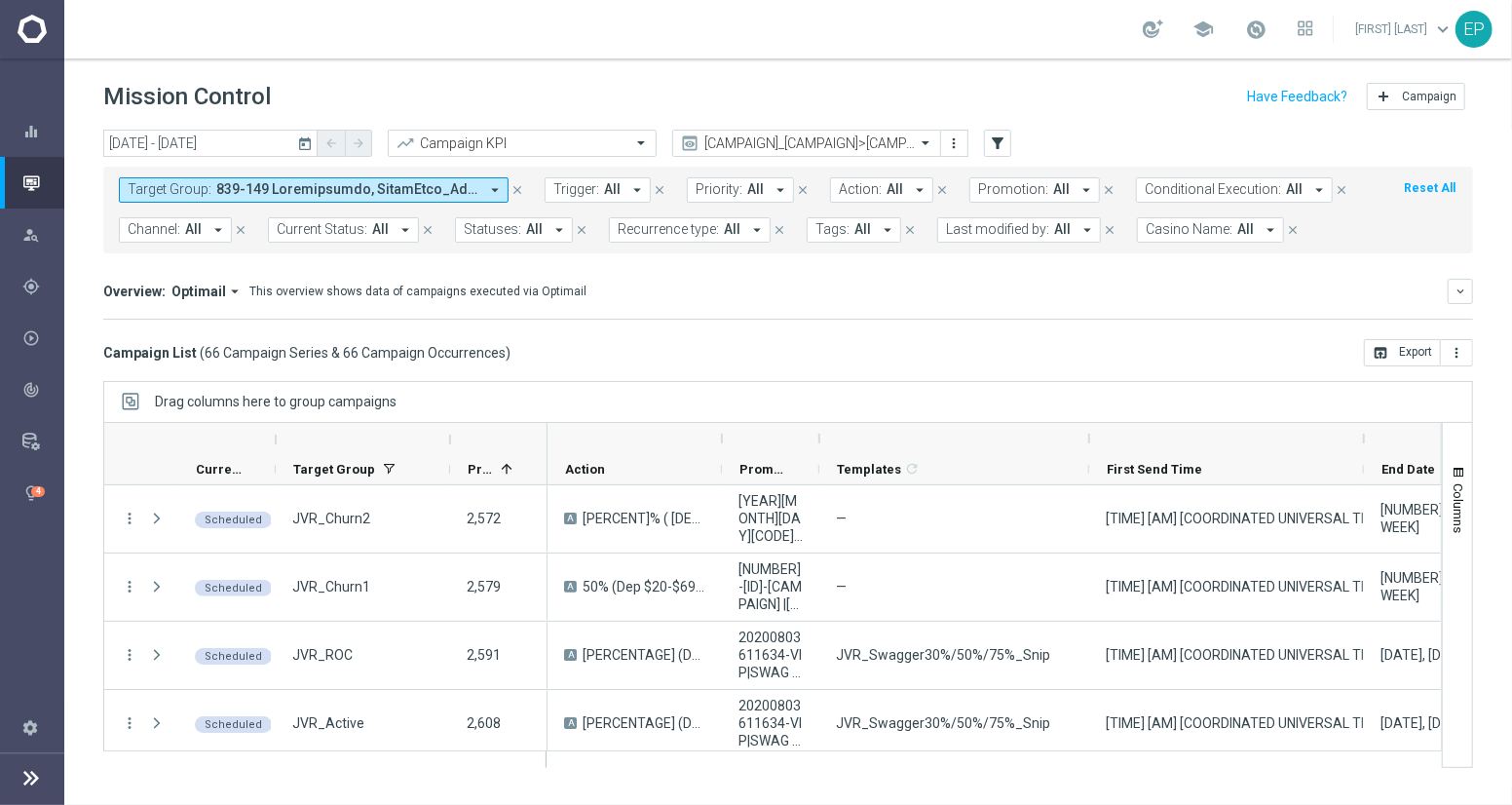 drag, startPoint x: 917, startPoint y: 437, endPoint x: 1089, endPoint y: 437, distance: 172 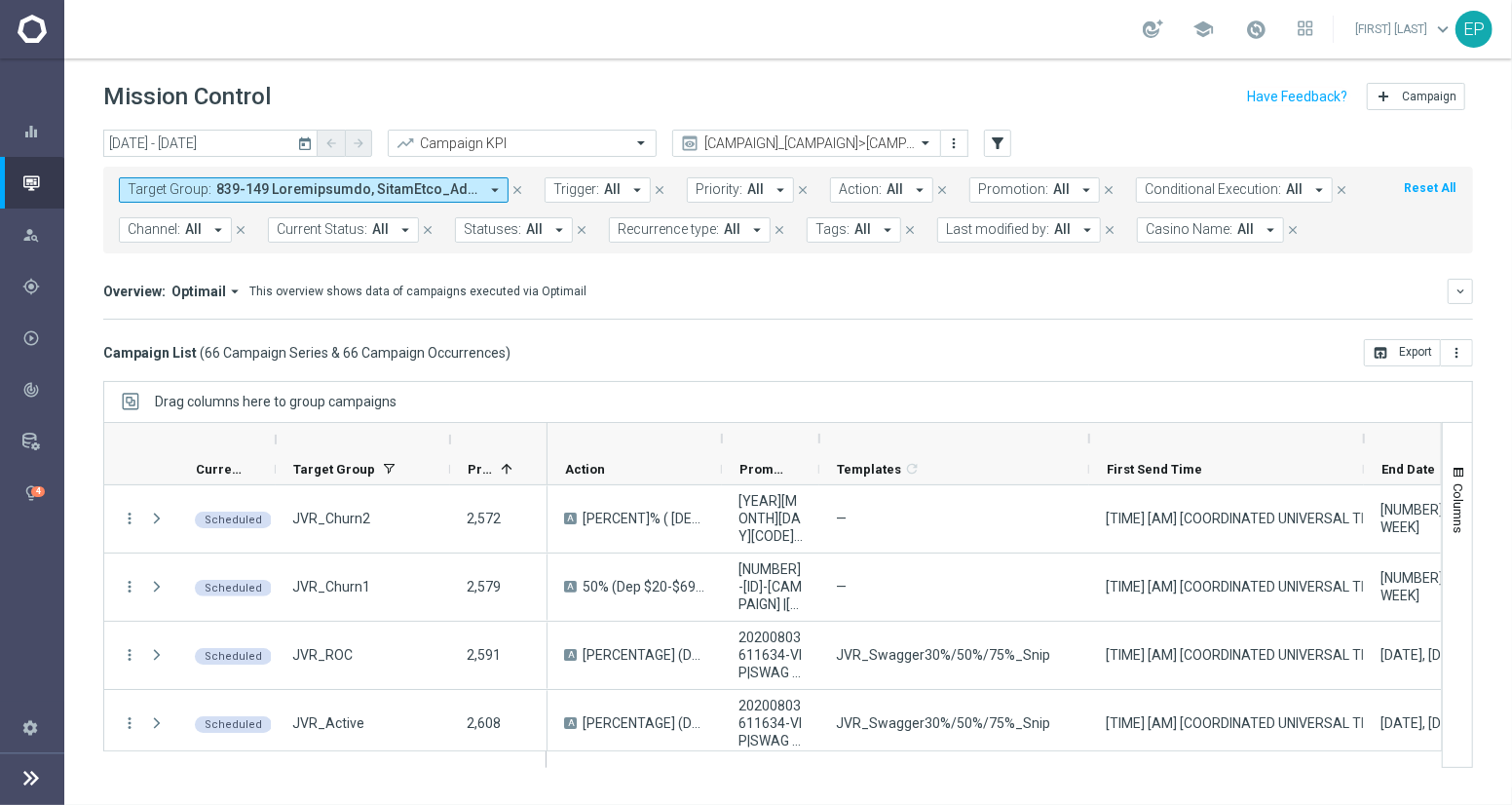 click at bounding box center [1089, 439] 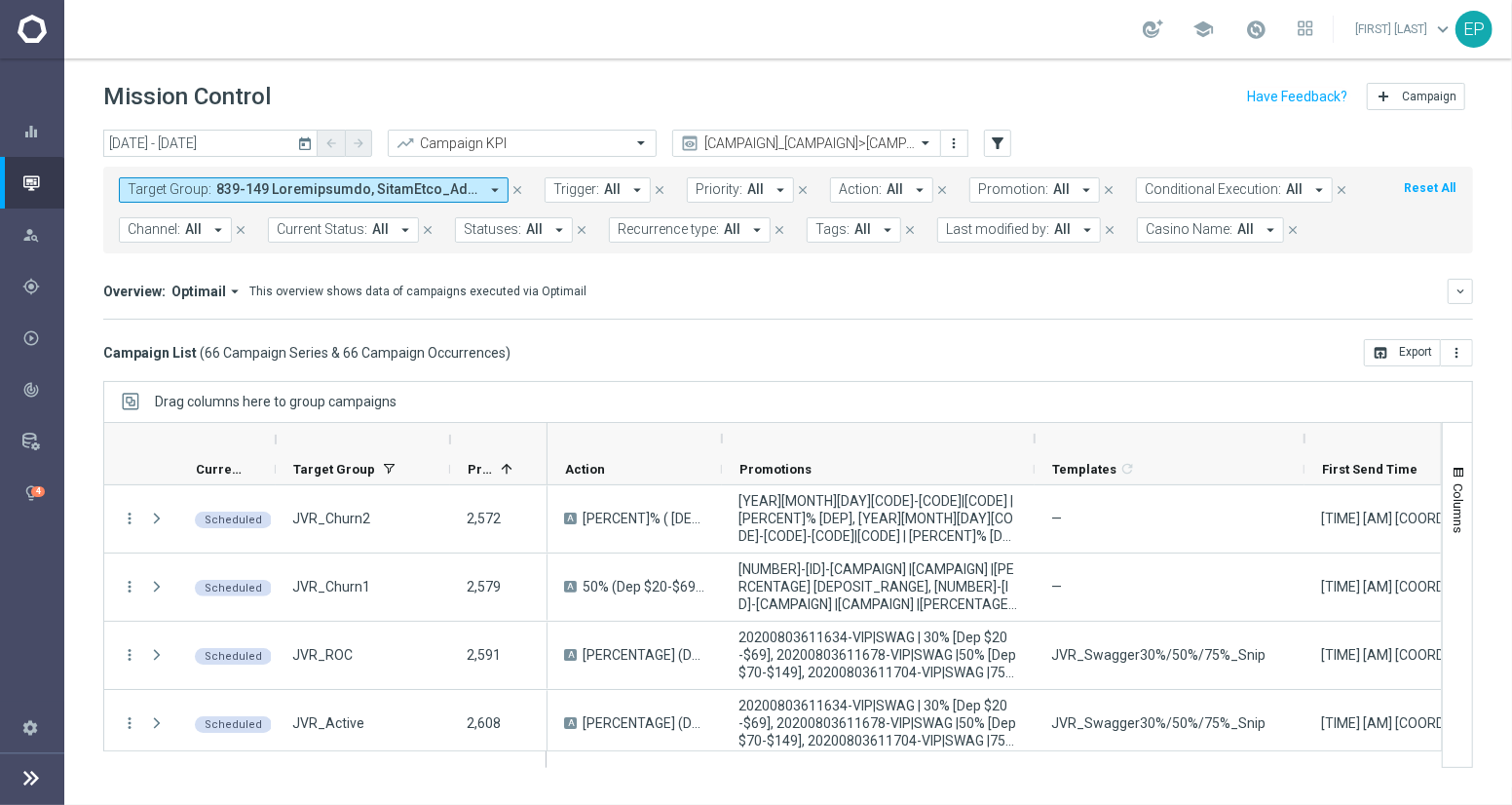 drag, startPoint x: 822, startPoint y: 441, endPoint x: 1038, endPoint y: 441, distance: 216 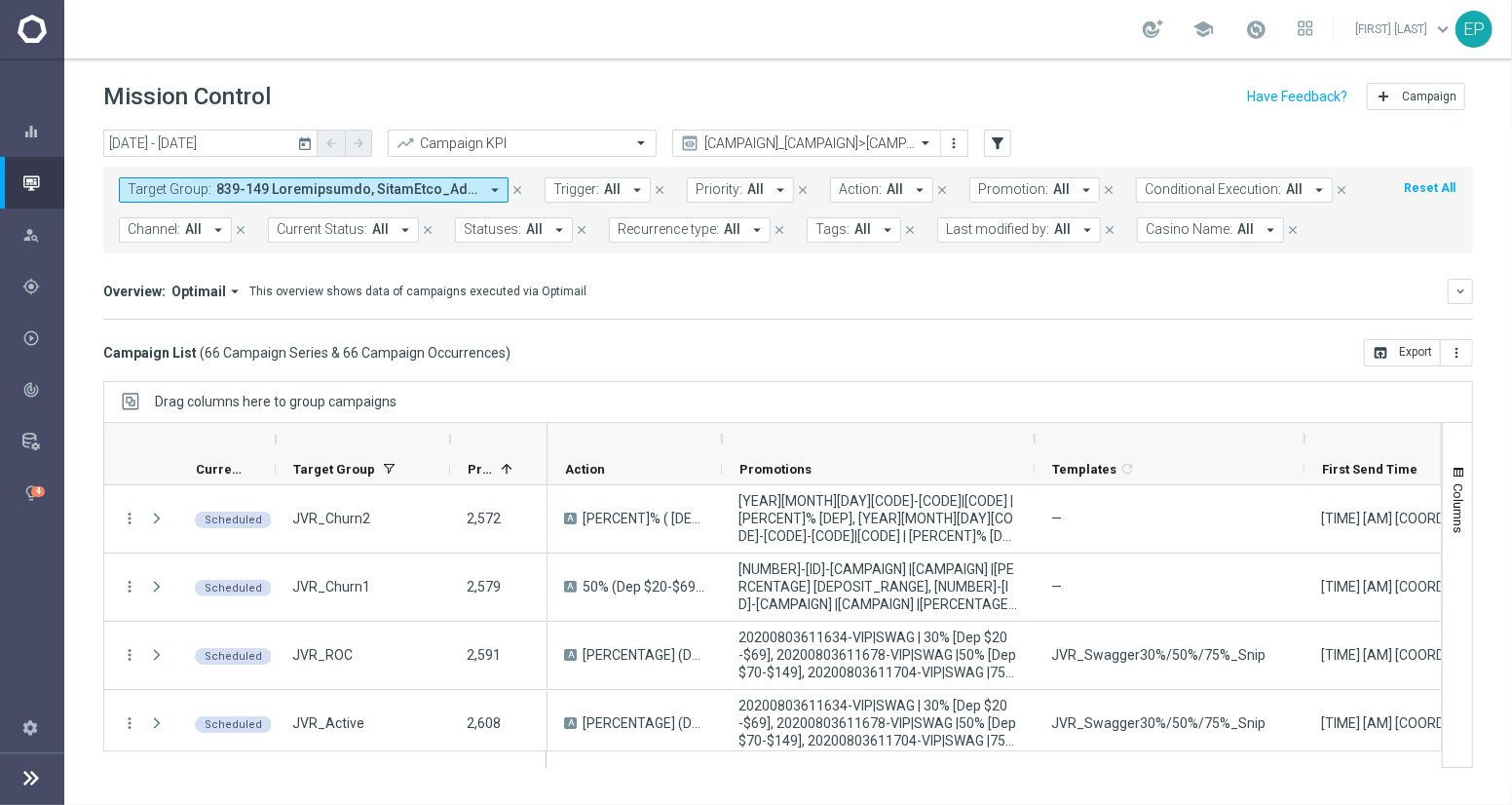 click at bounding box center [1827, 439] 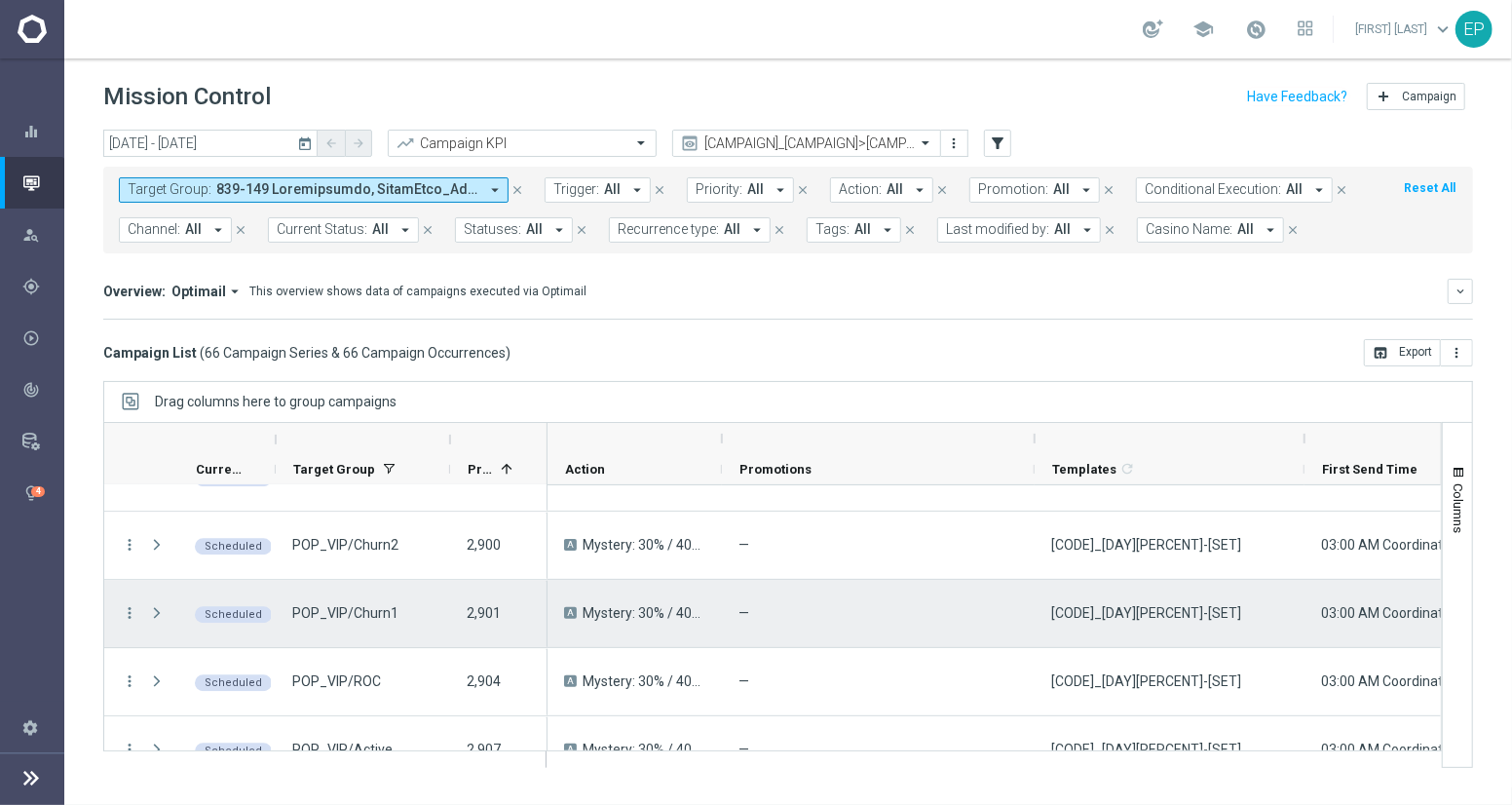 scroll, scrollTop: 3356, scrollLeft: 0, axis: vertical 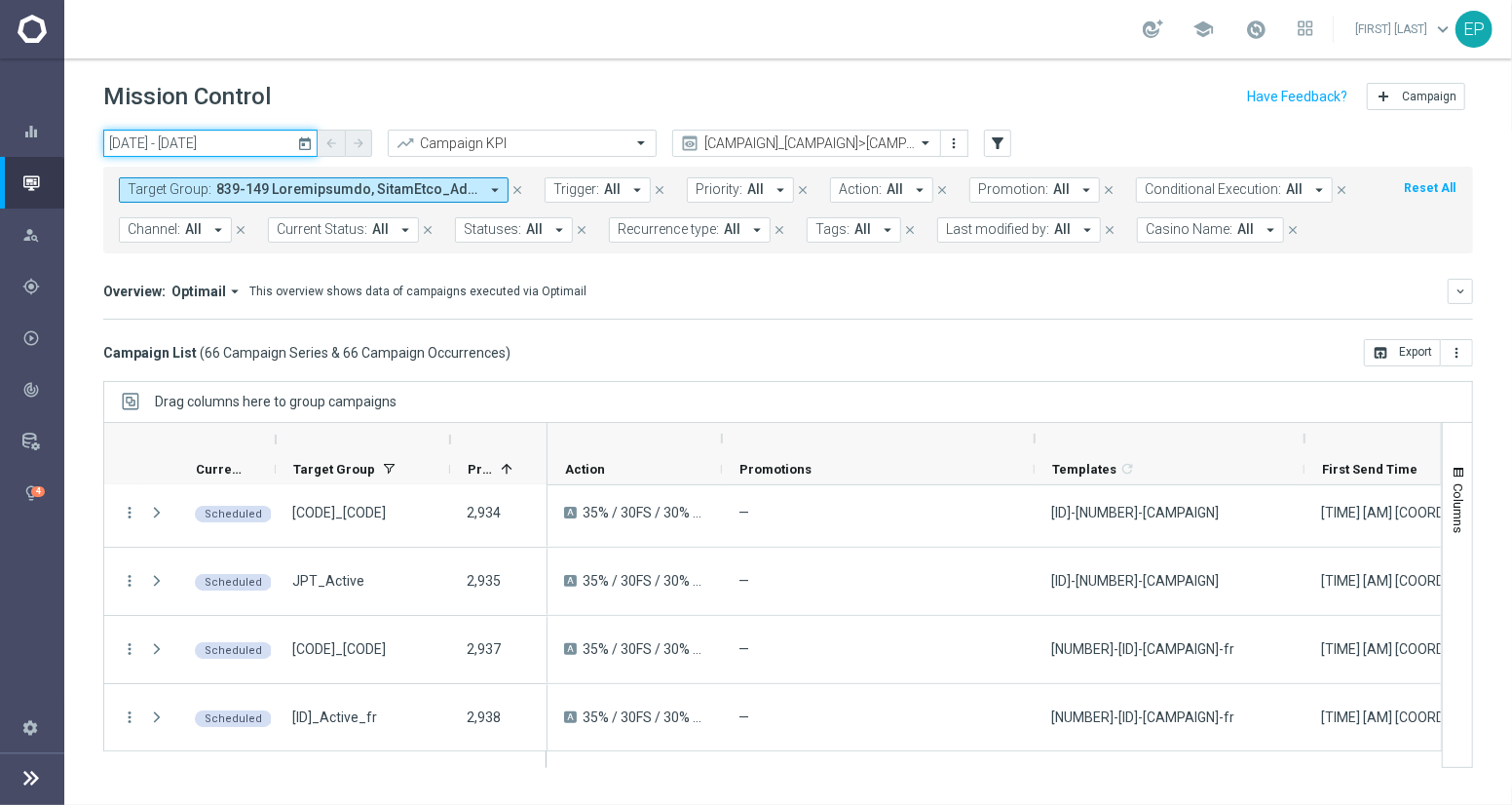 click on "[DATE] - [DATE]" 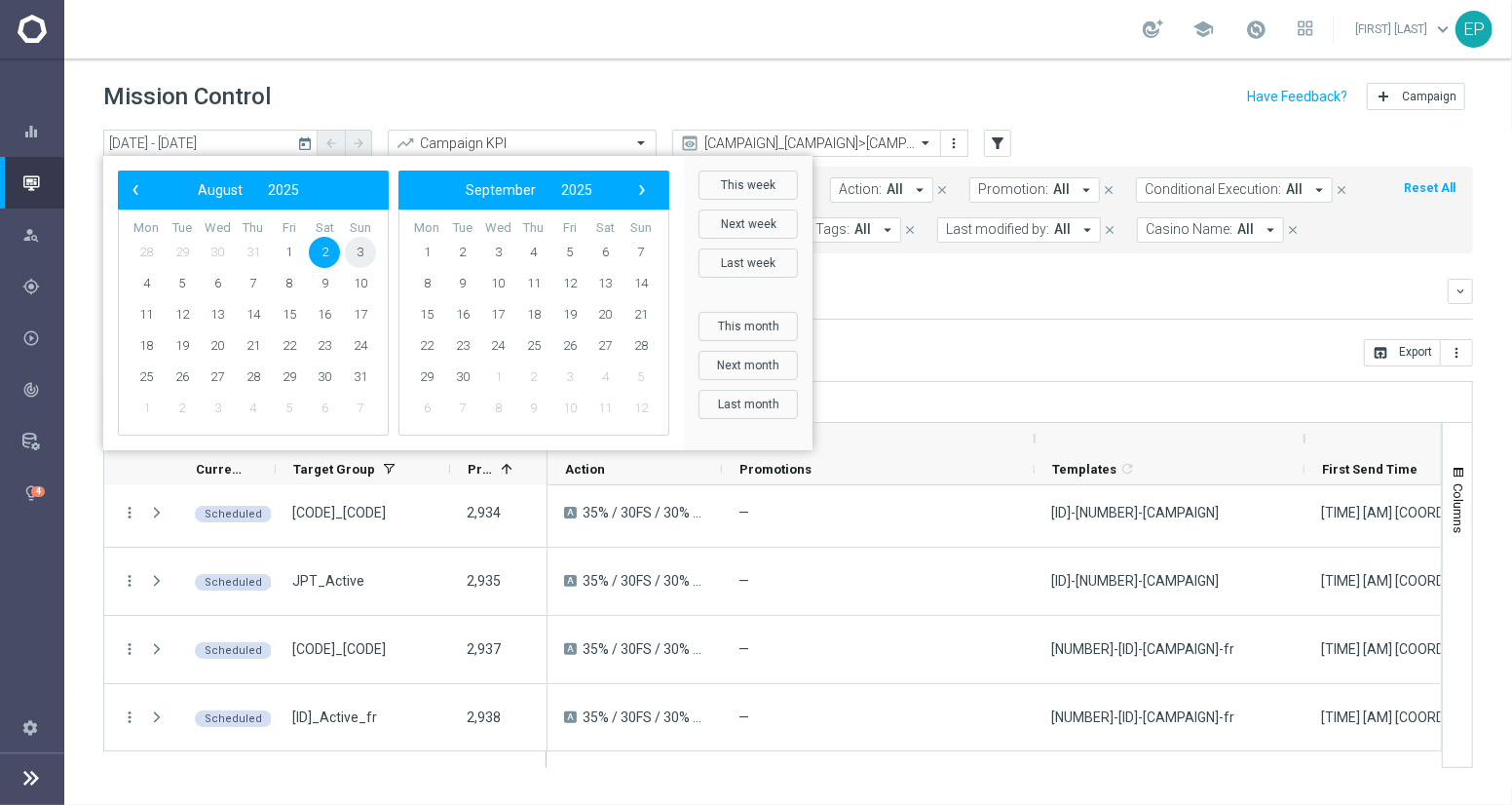 click on "3" 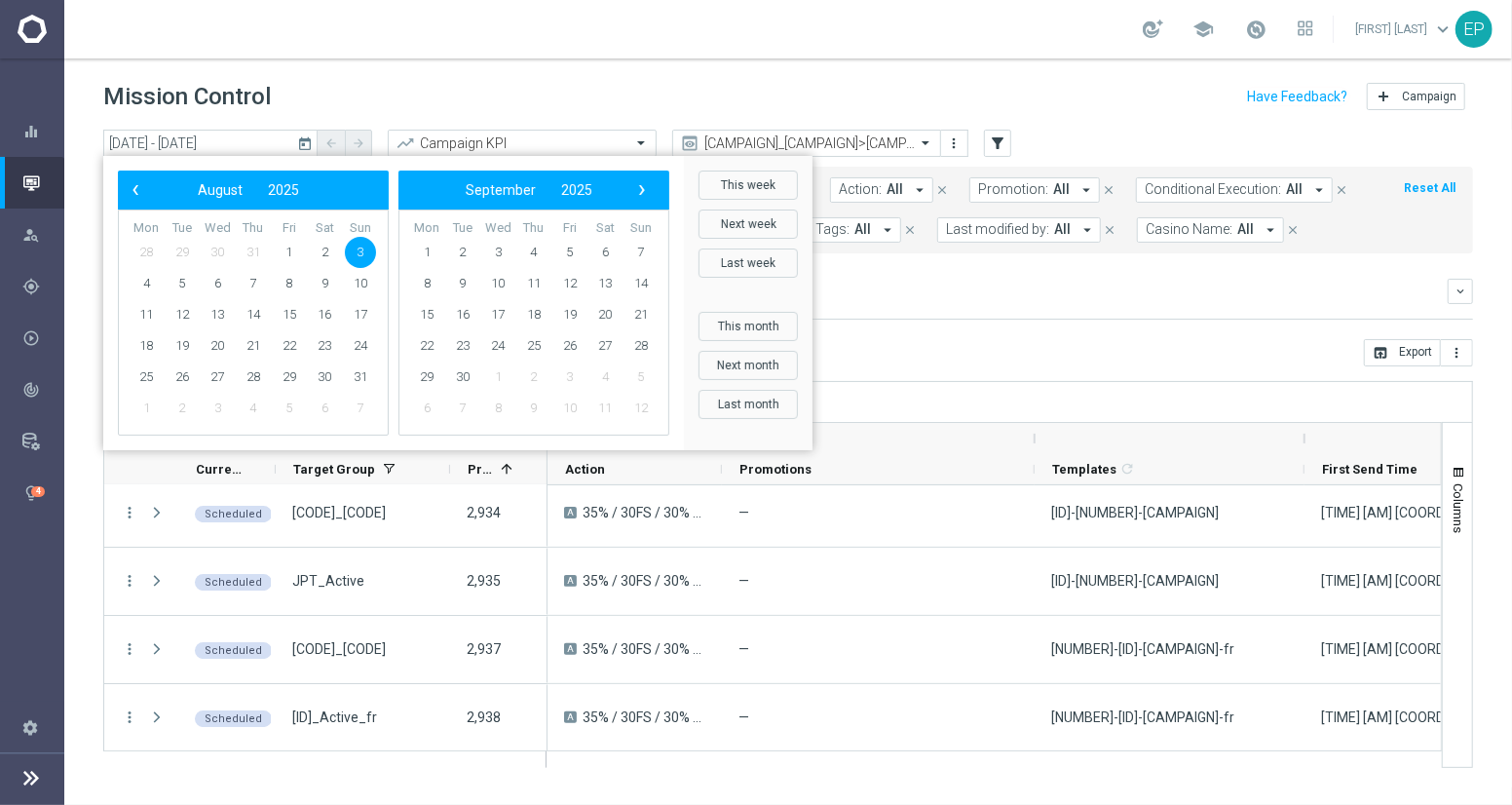 click on "3" 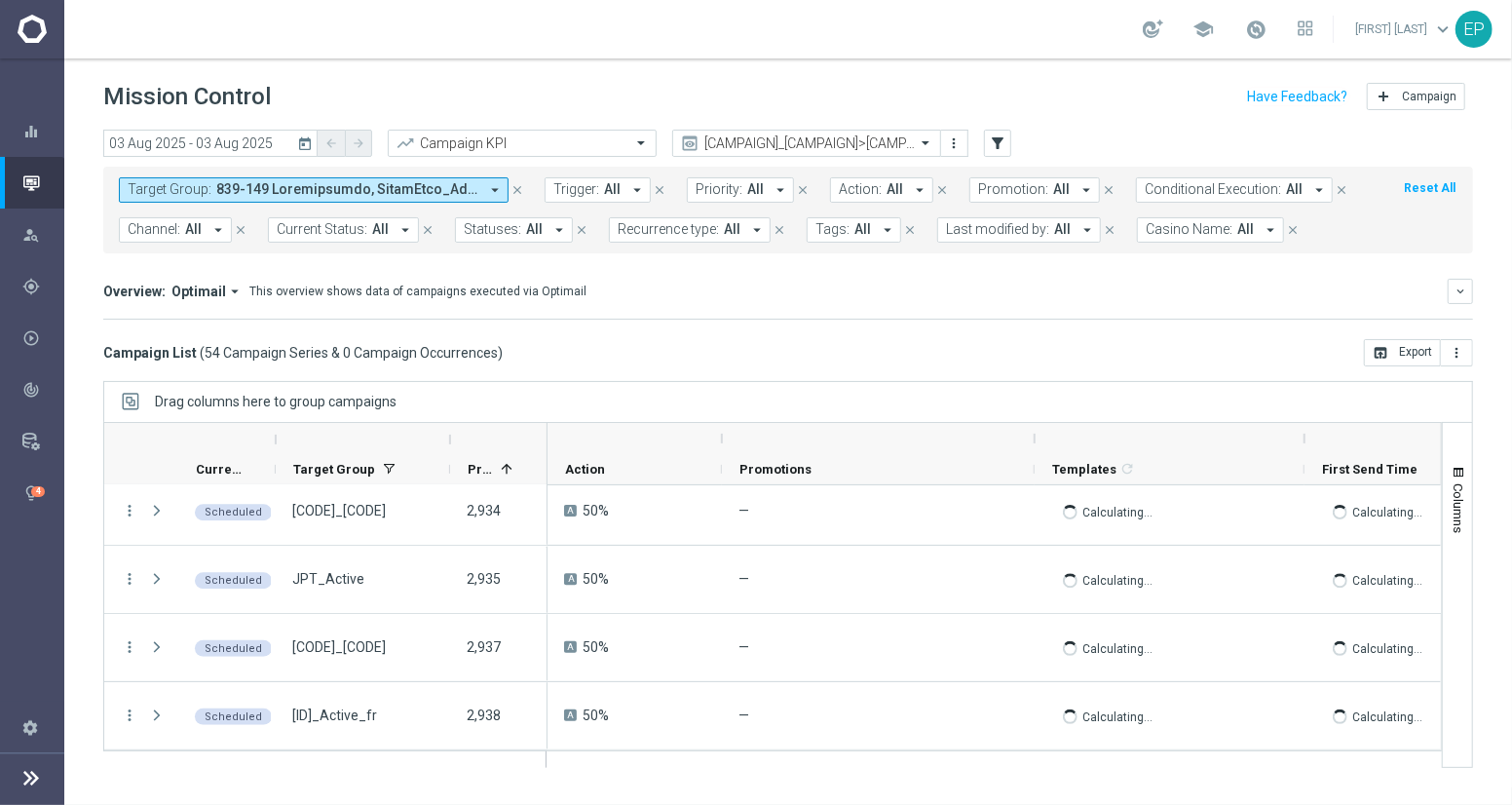 scroll, scrollTop: 3418, scrollLeft: 0, axis: vertical 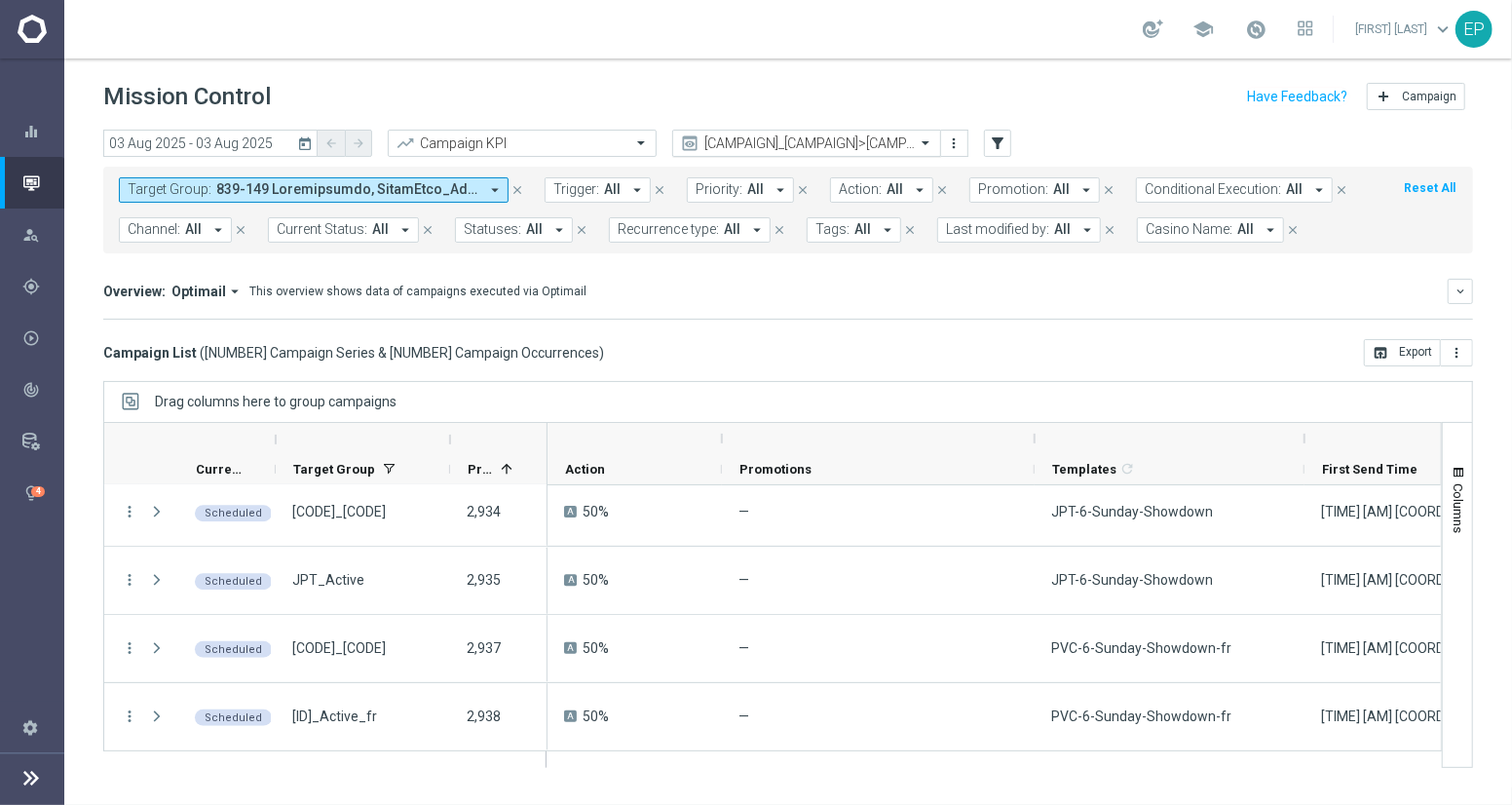 click 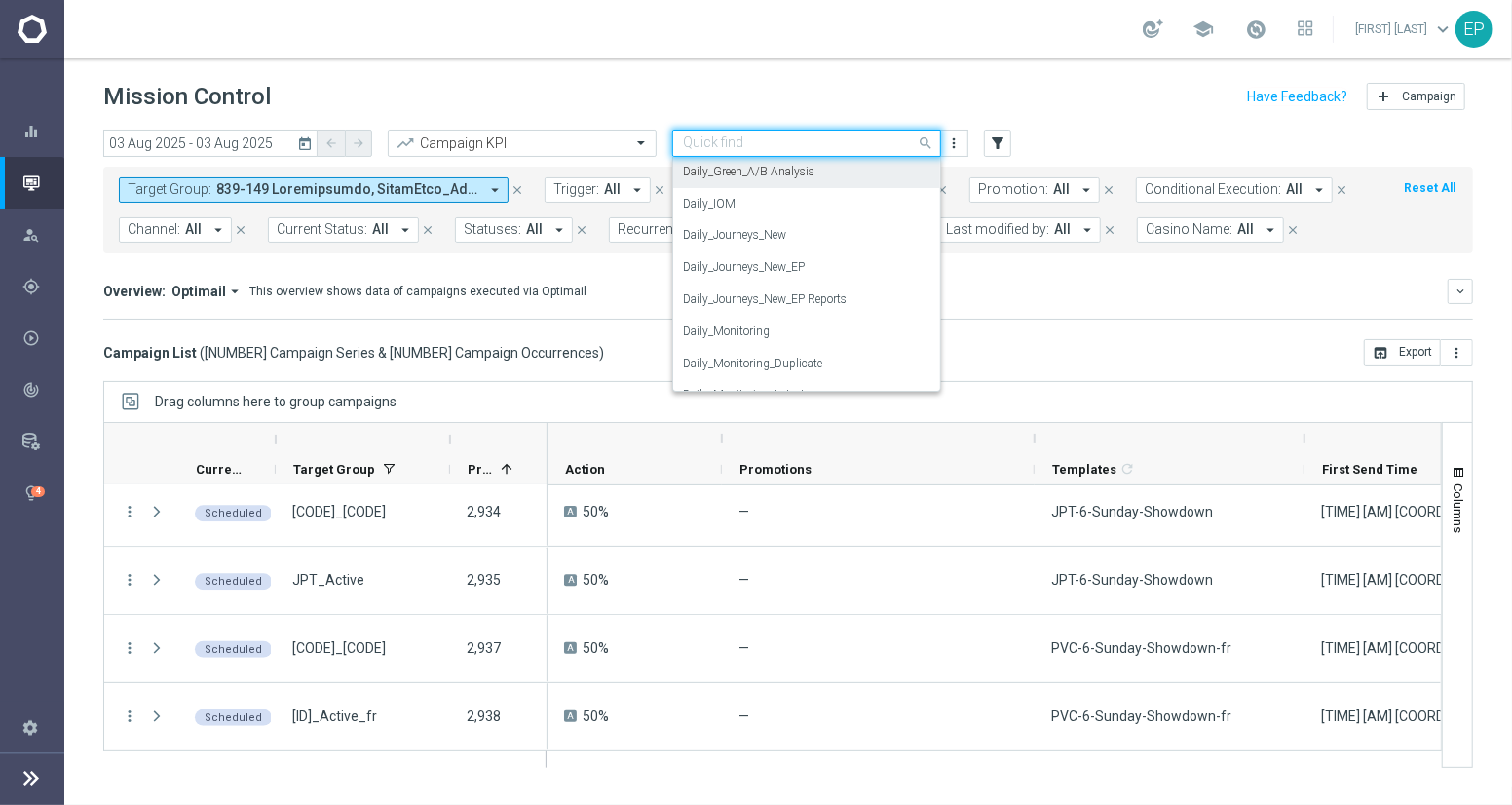 scroll, scrollTop: 512, scrollLeft: 0, axis: vertical 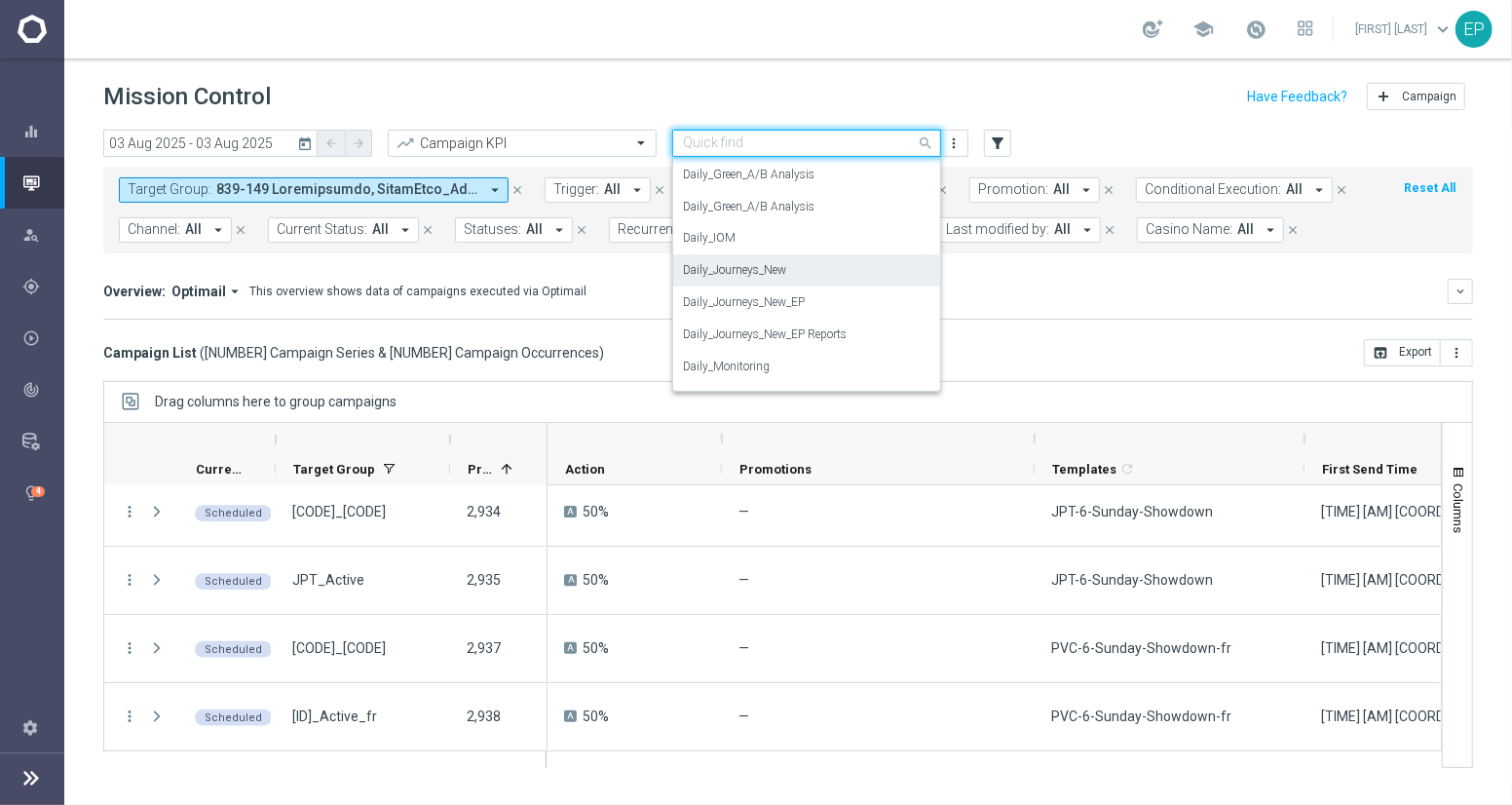 click on "Daily_Journeys_New" at bounding box center [735, 270] 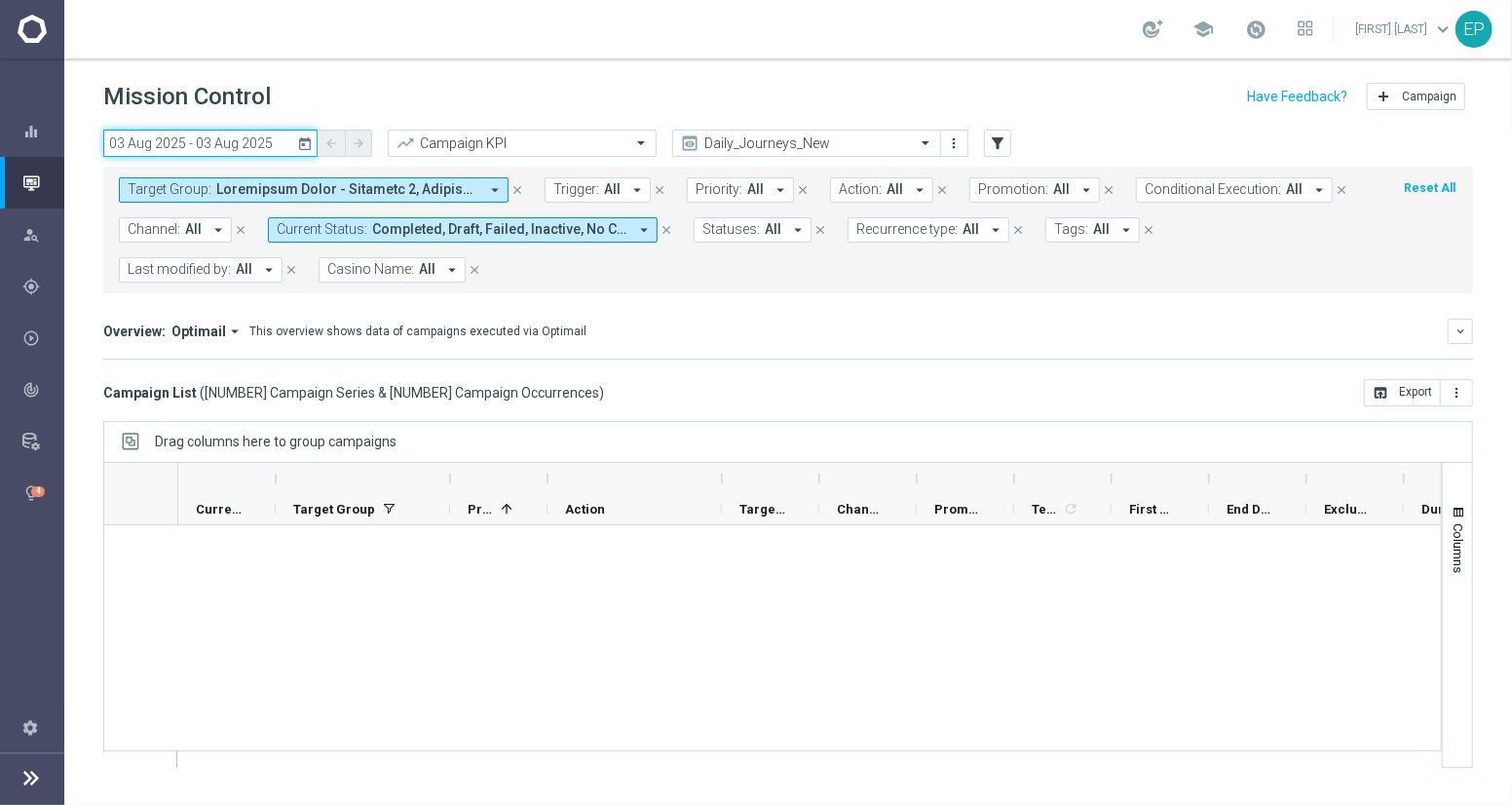 click on "03 Aug 2025 - 03 Aug 2025" 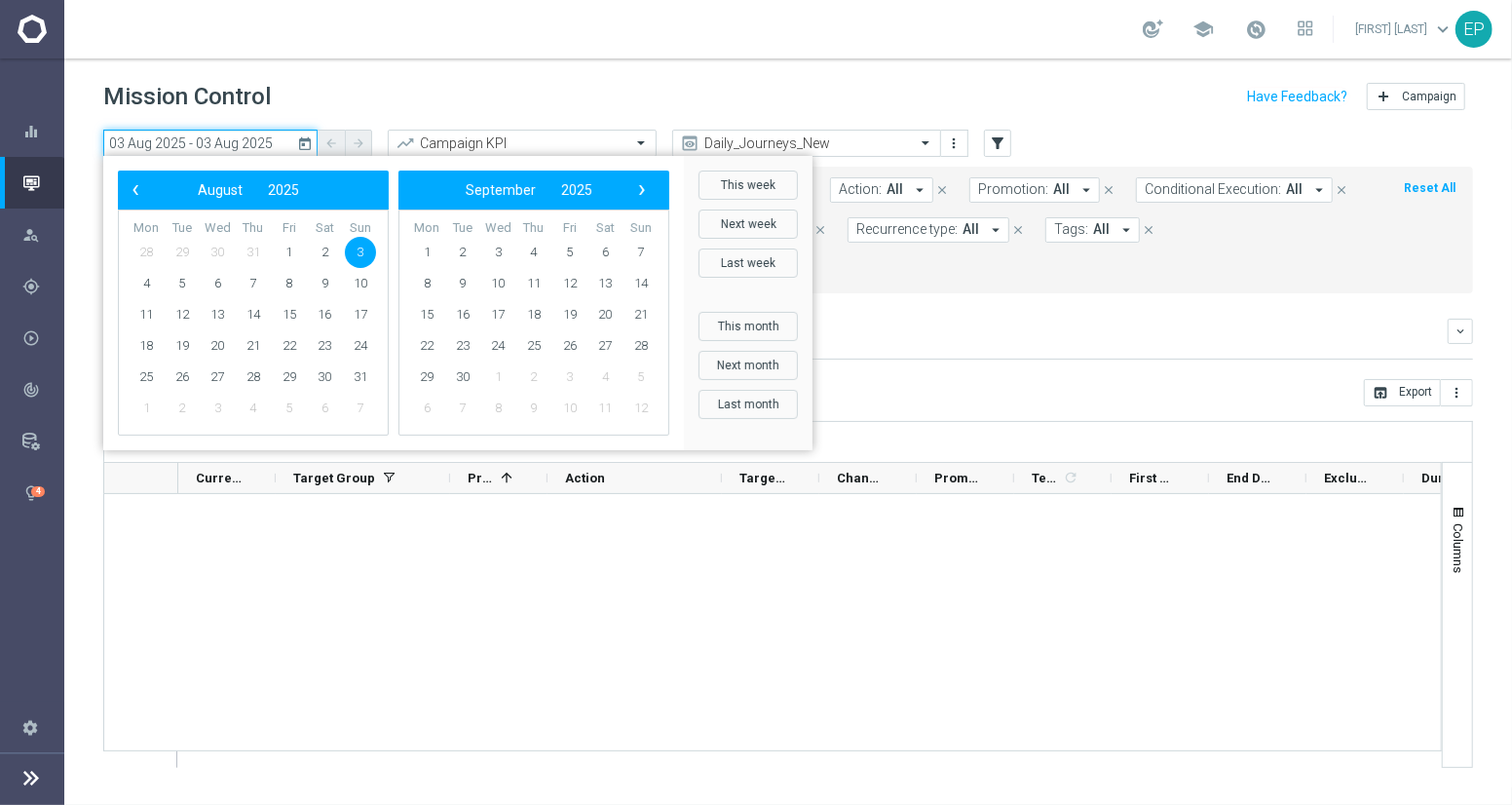 scroll, scrollTop: 3380, scrollLeft: 0, axis: vertical 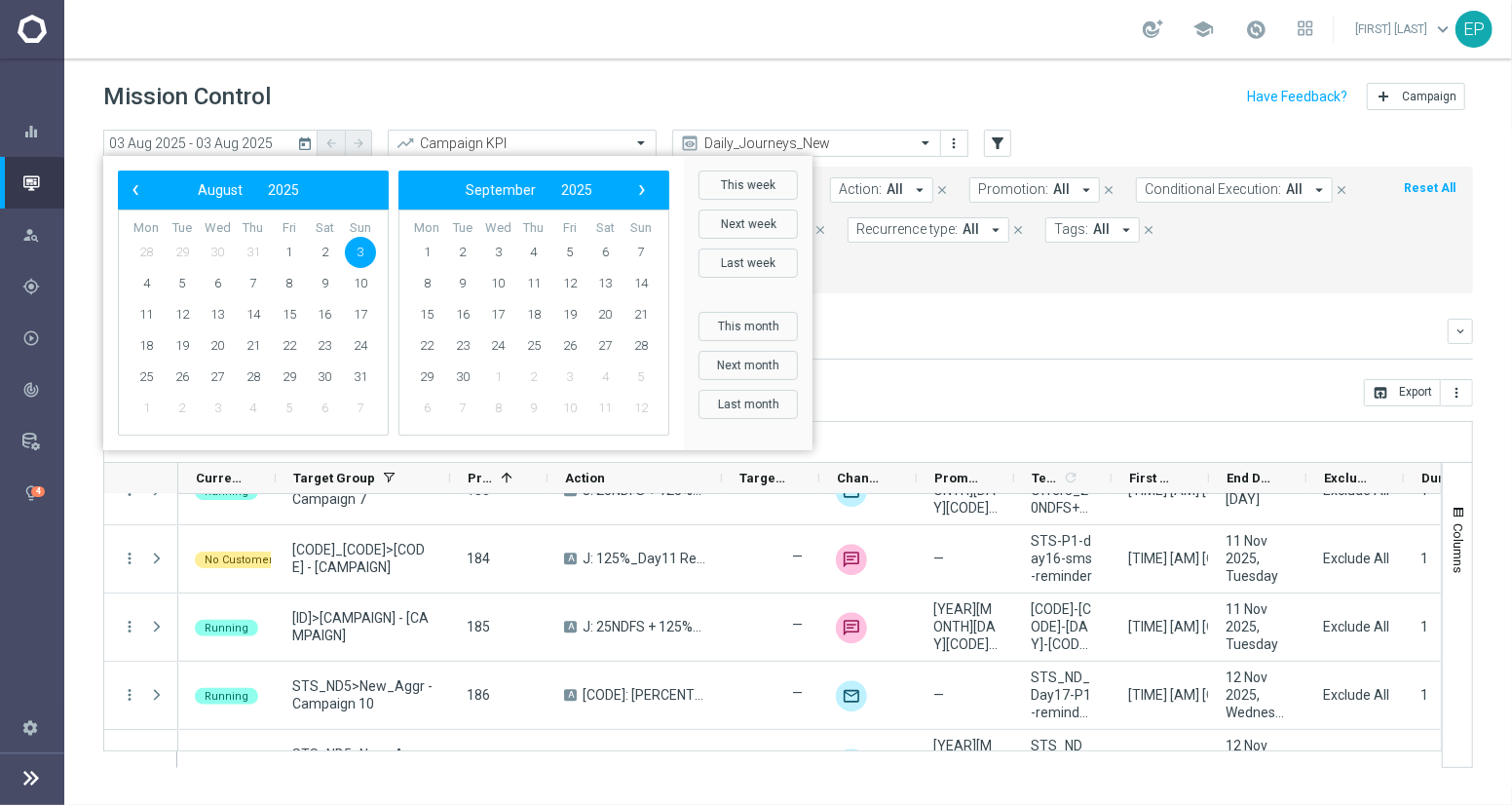 click on "Overview:
Optimail
arrow_drop_down
This overview shows data of campaigns executed via Optimail" 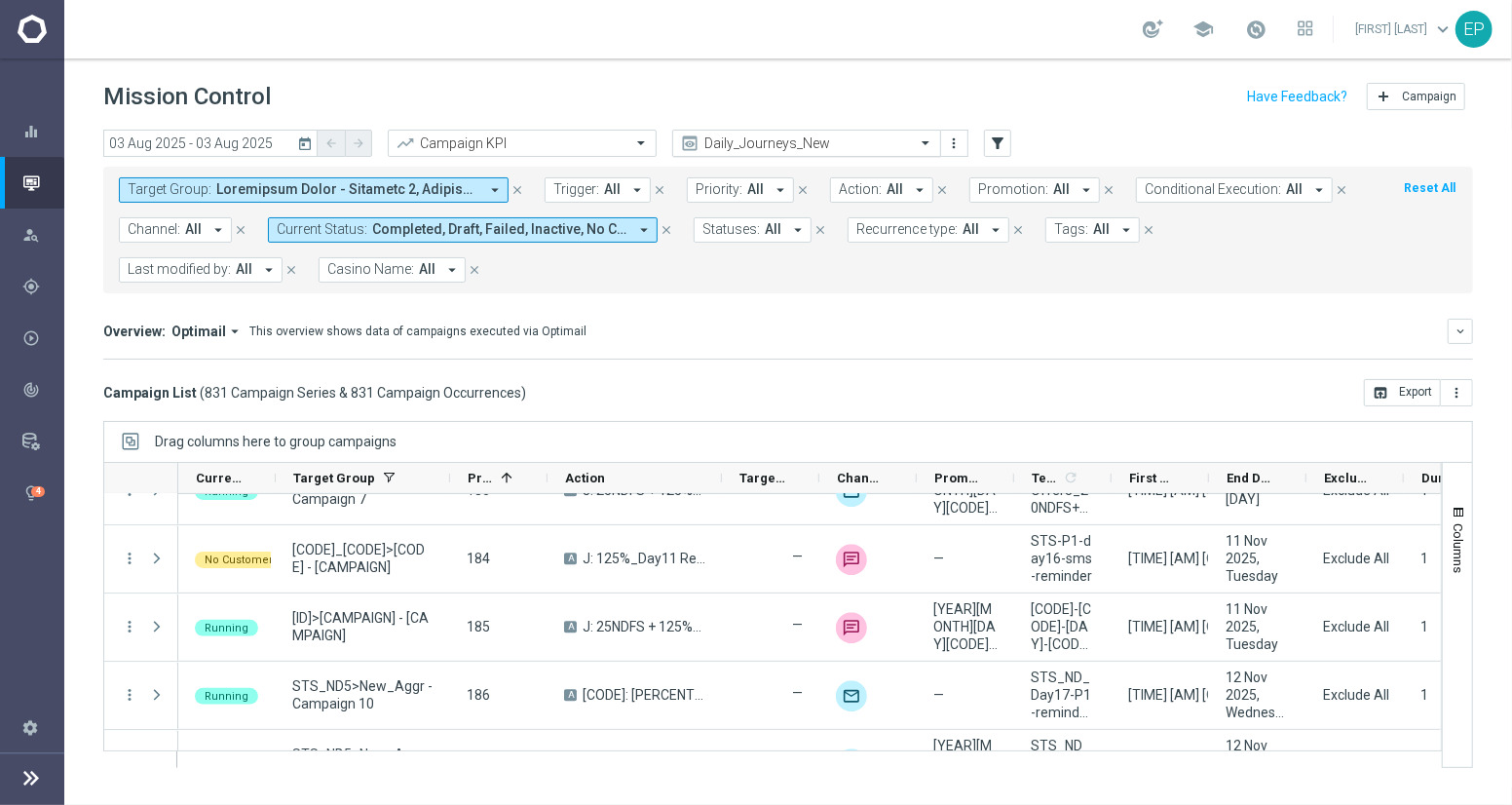 click 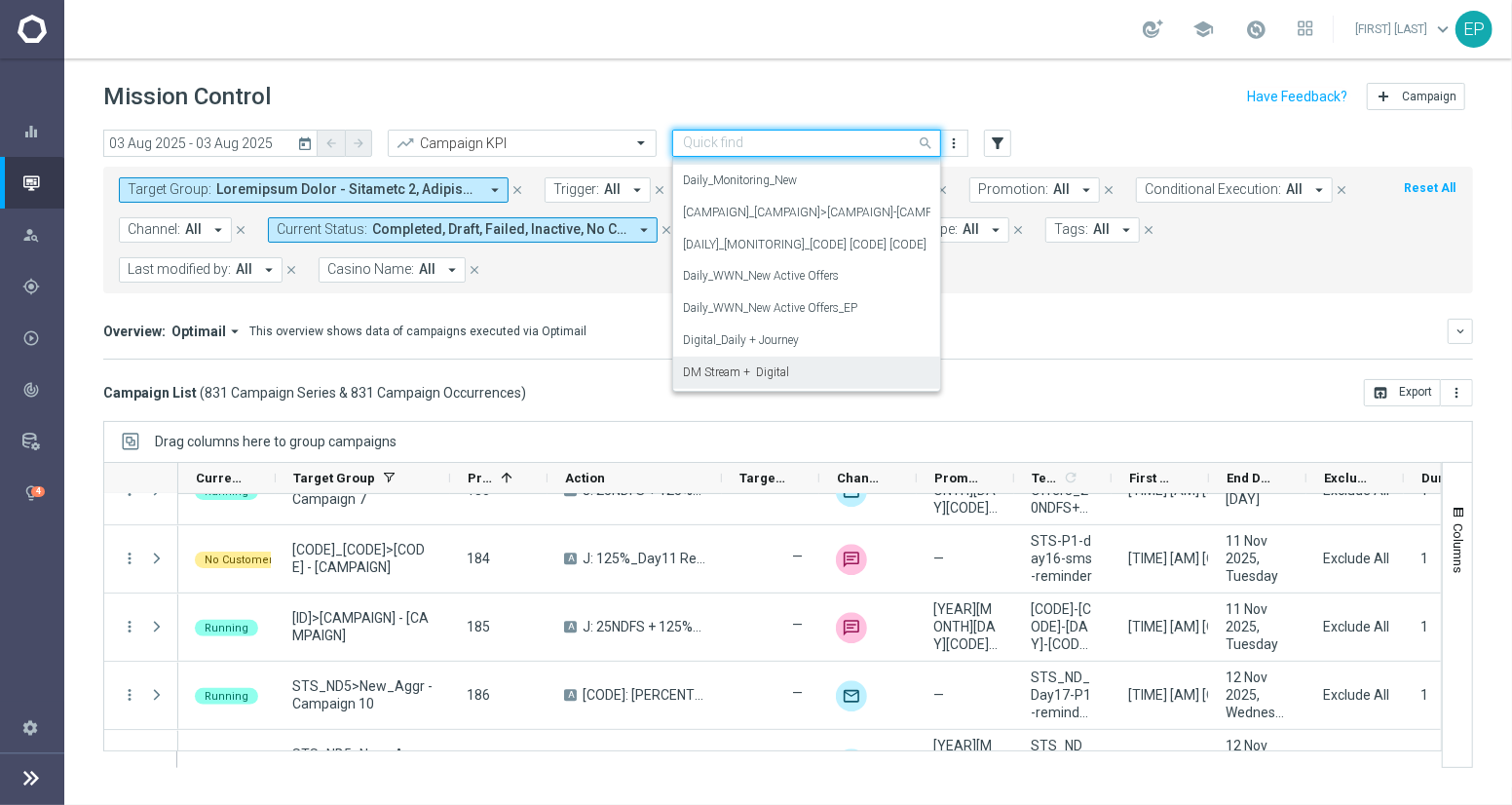 scroll, scrollTop: 827, scrollLeft: 0, axis: vertical 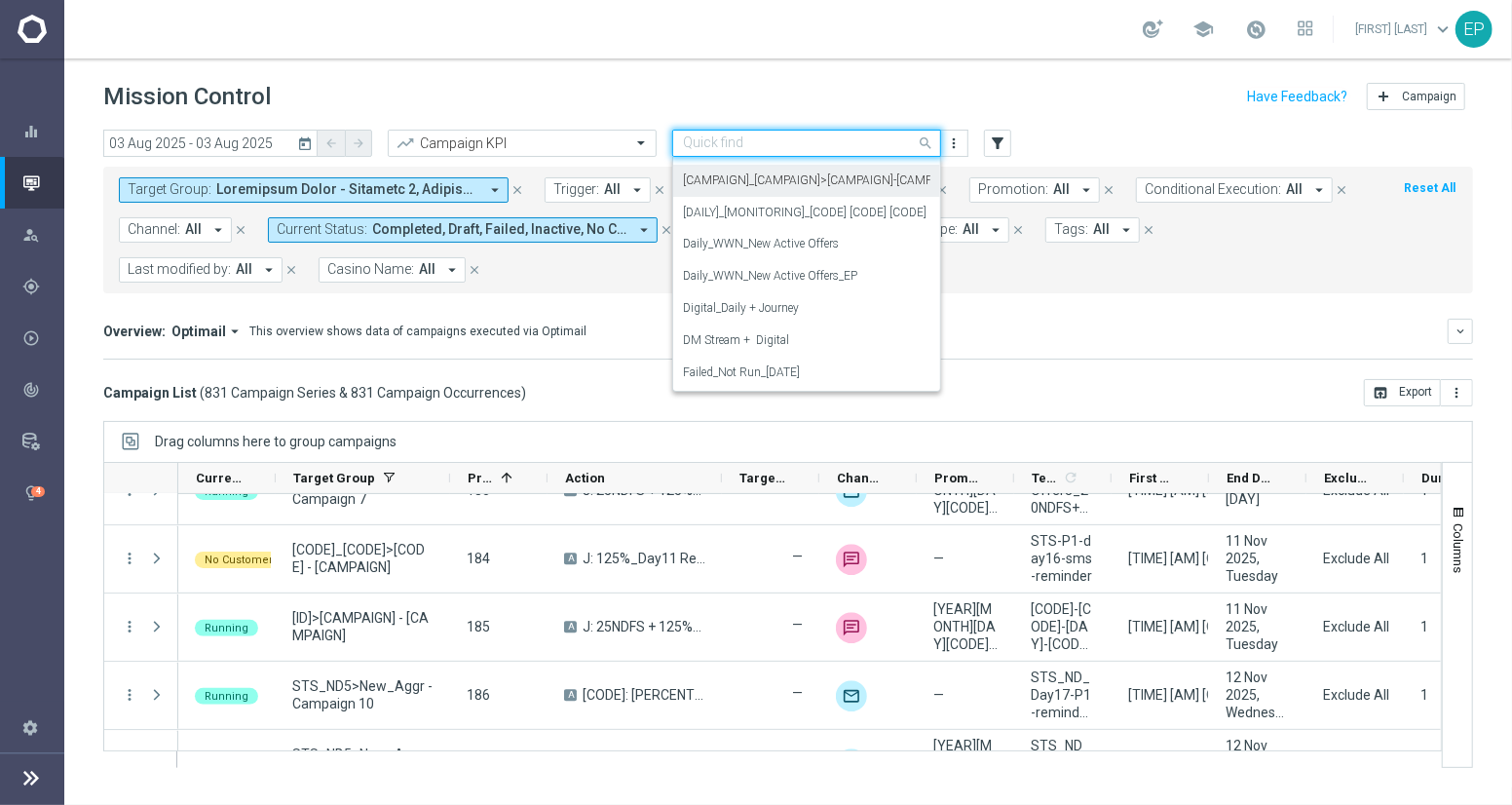 click on "[CAMPAIGN]_[CAMPAIGN]>[CAMPAIGN]-[CAMPAIGN]" at bounding box center (822, 180) 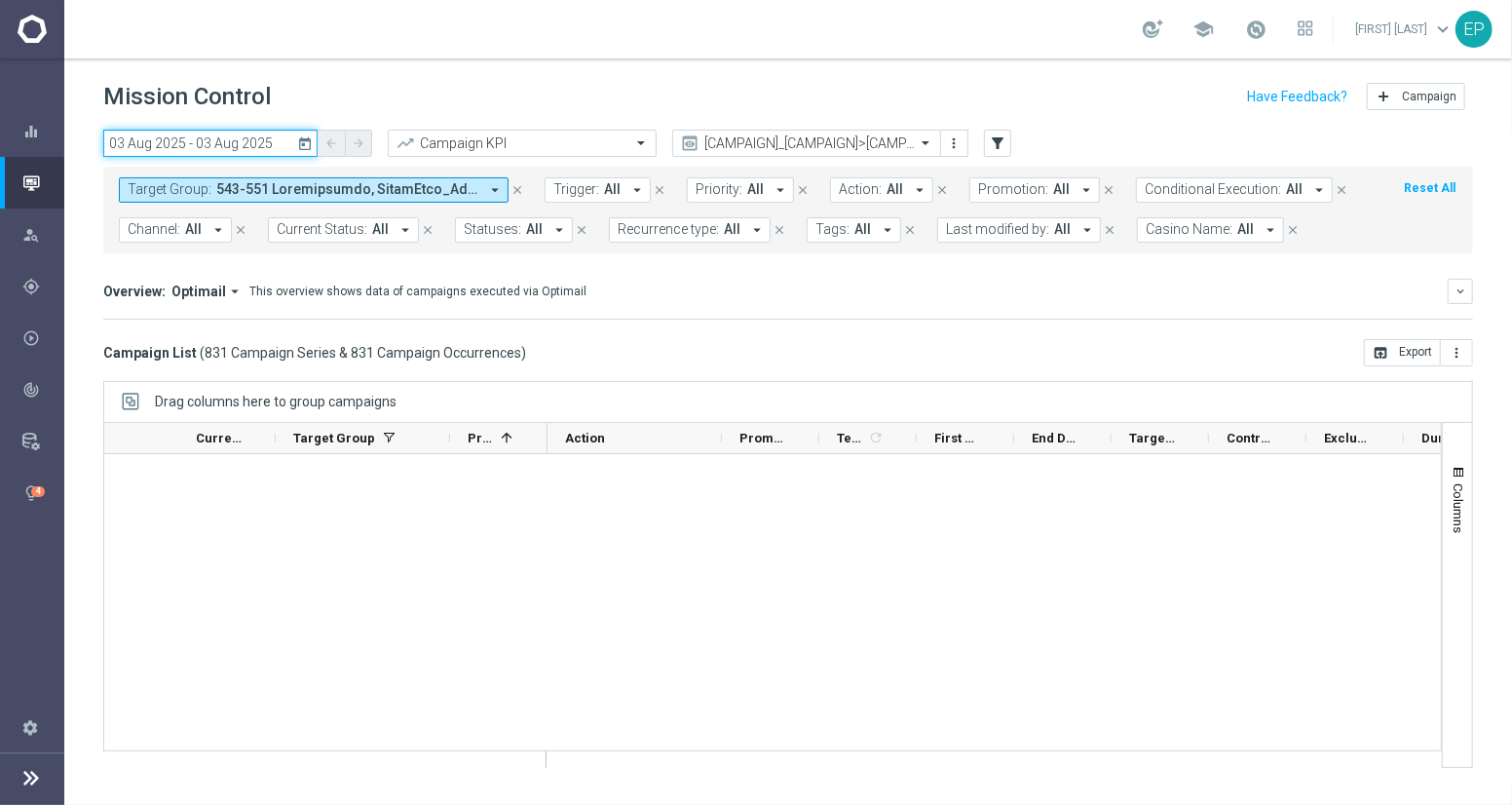 click on "03 Aug 2025 - 03 Aug 2025" 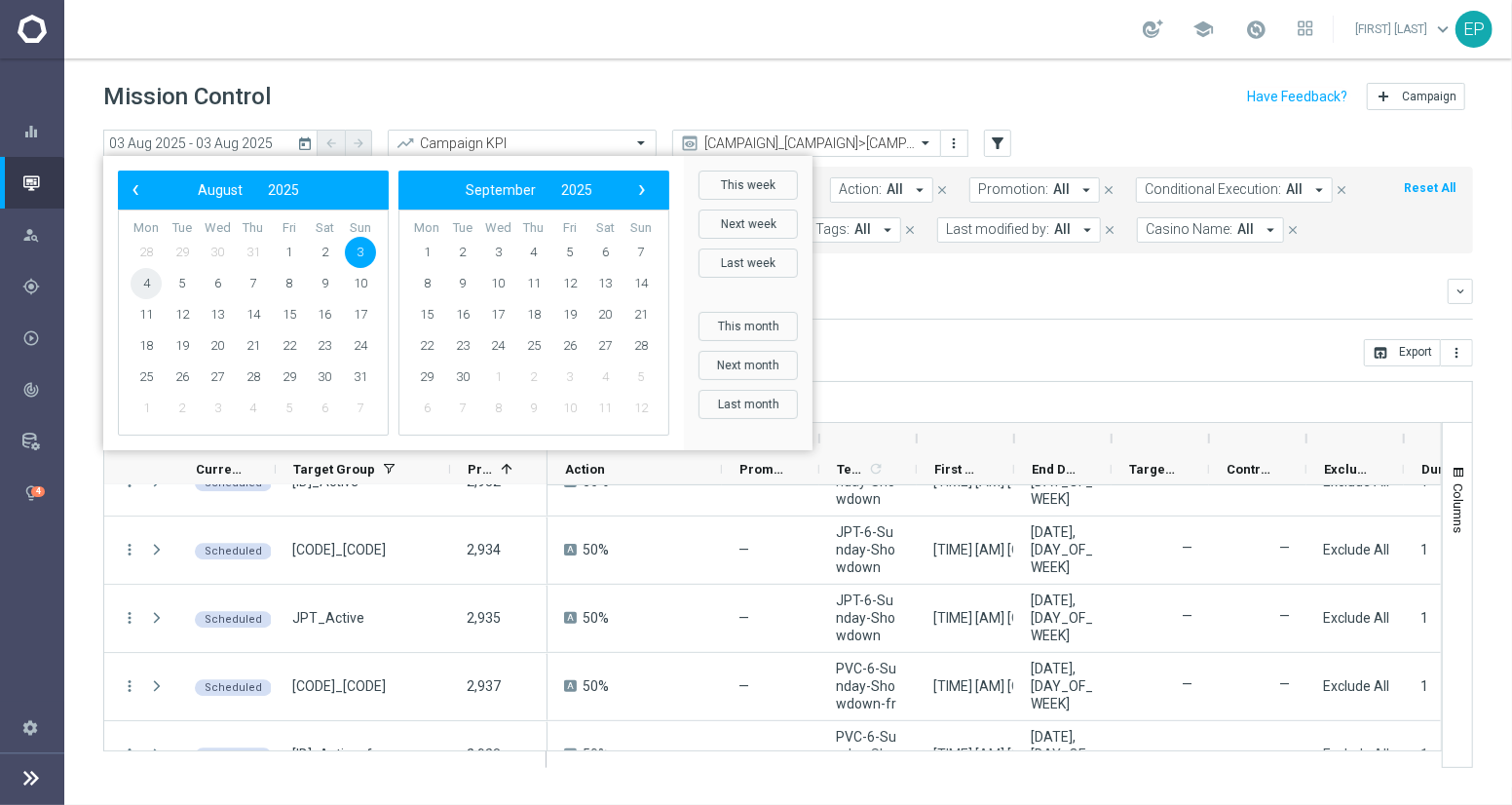 click on "4" 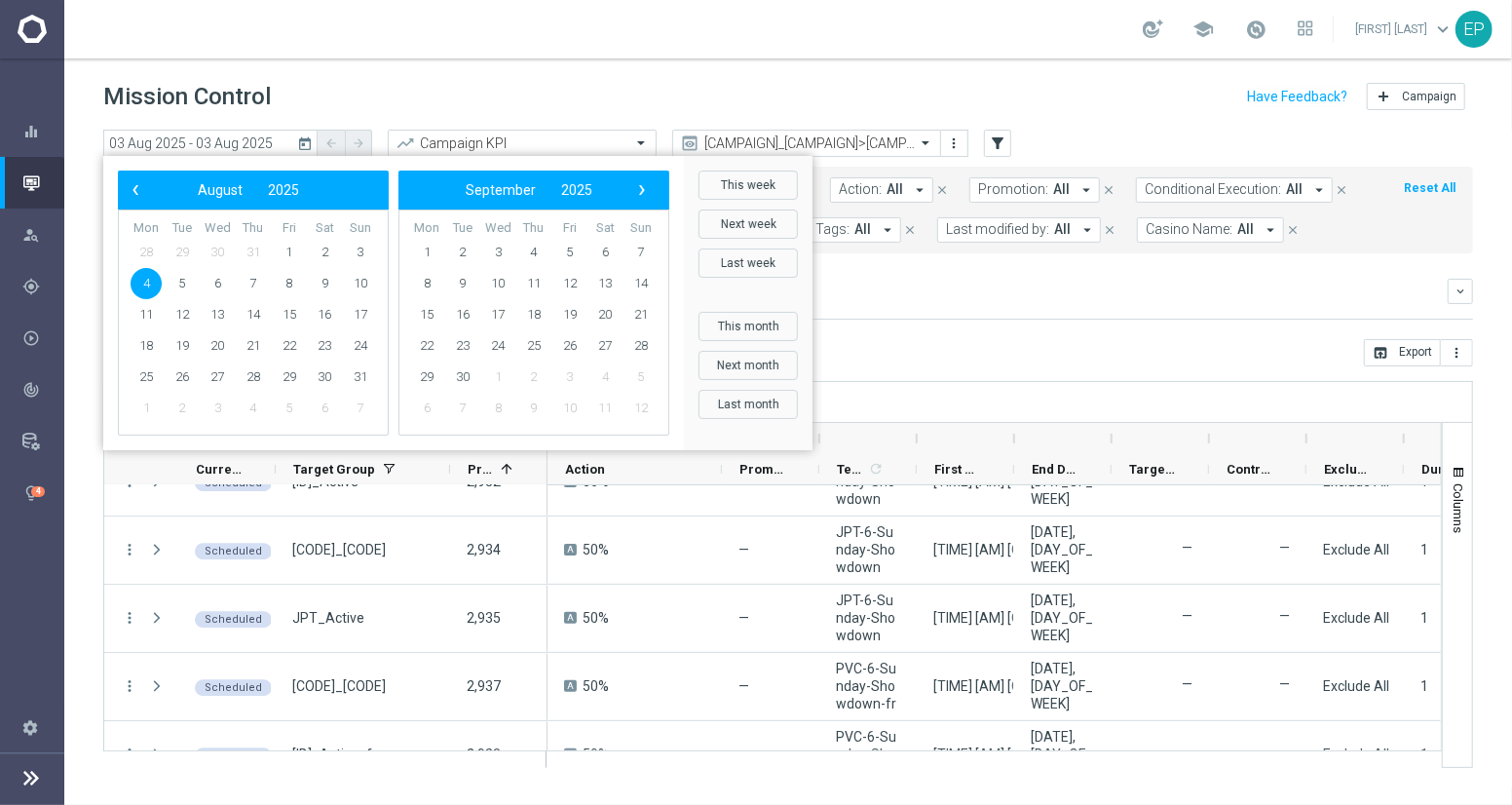click on "4" 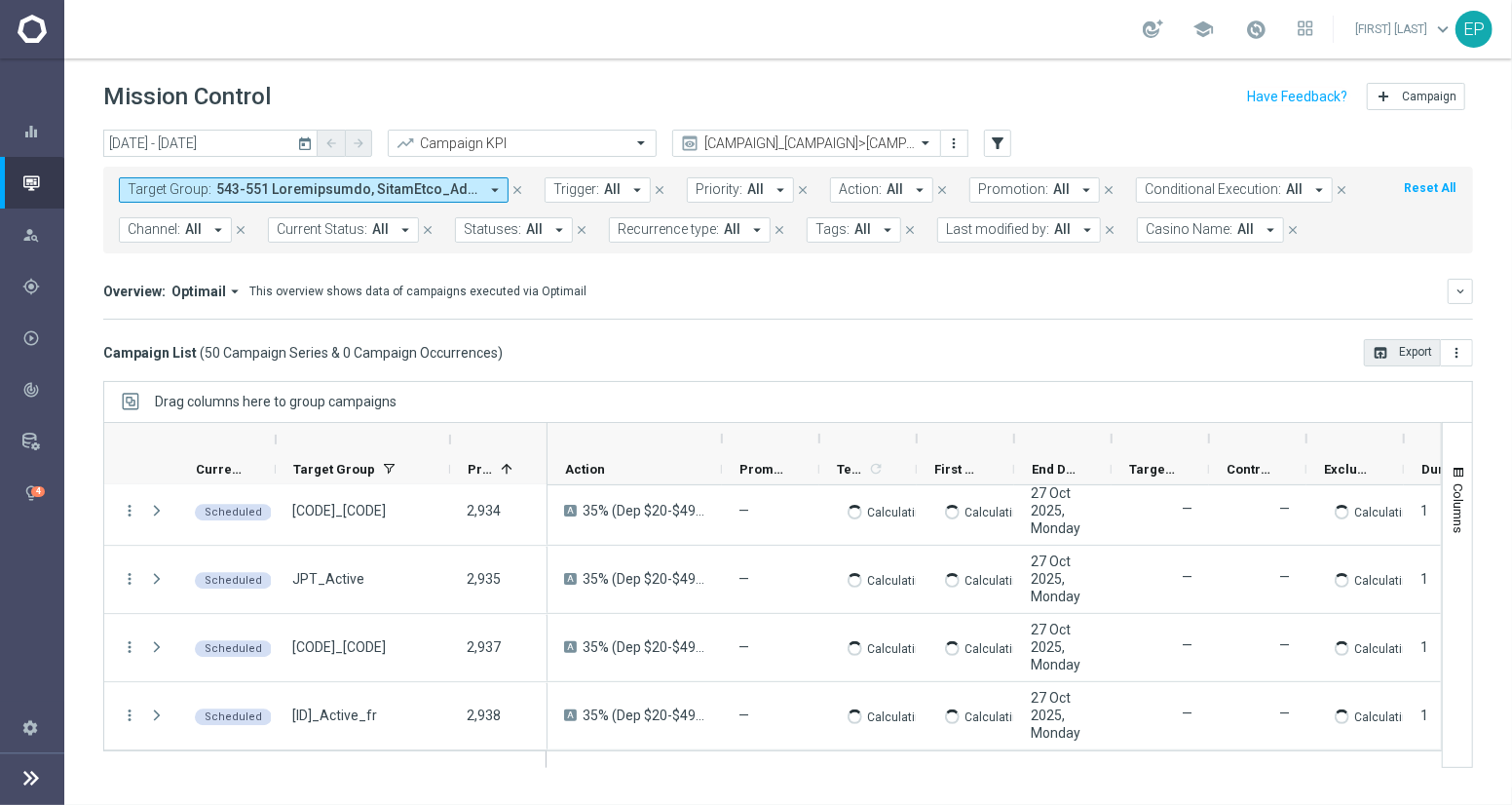 scroll, scrollTop: 3144, scrollLeft: 0, axis: vertical 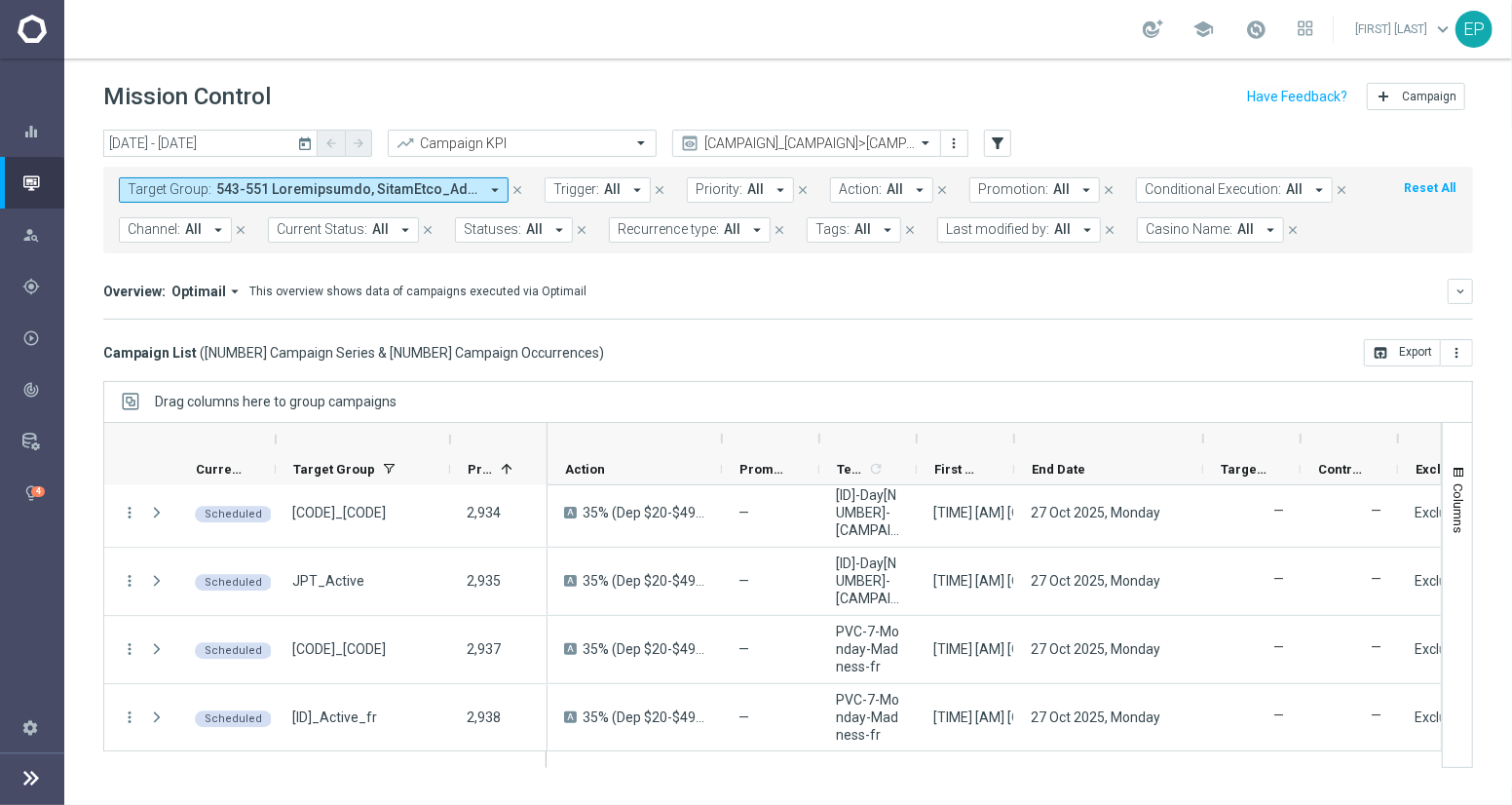 drag, startPoint x: 1107, startPoint y: 432, endPoint x: 1198, endPoint y: 445, distance: 91.923882 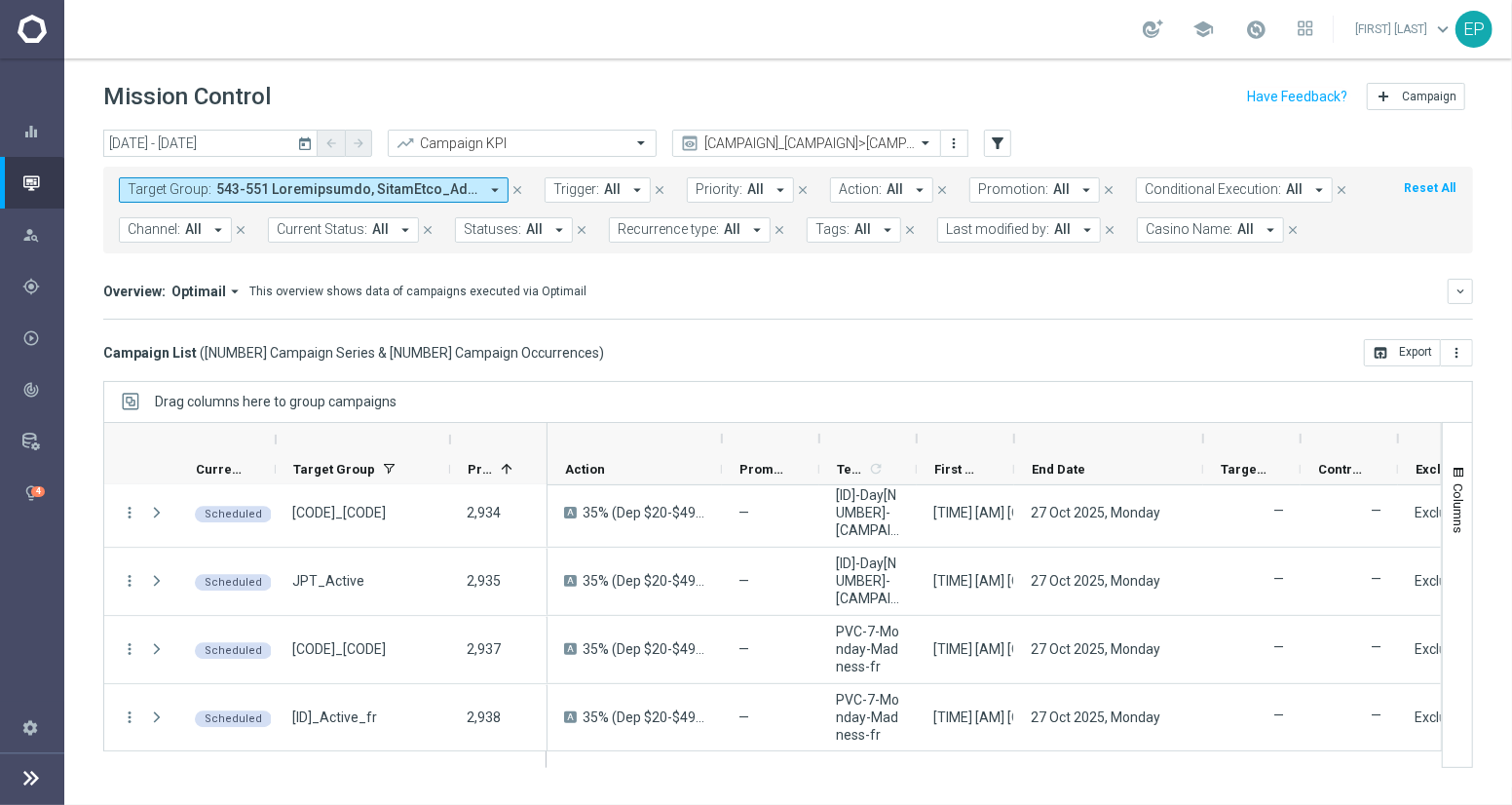 click at bounding box center [1203, 439] 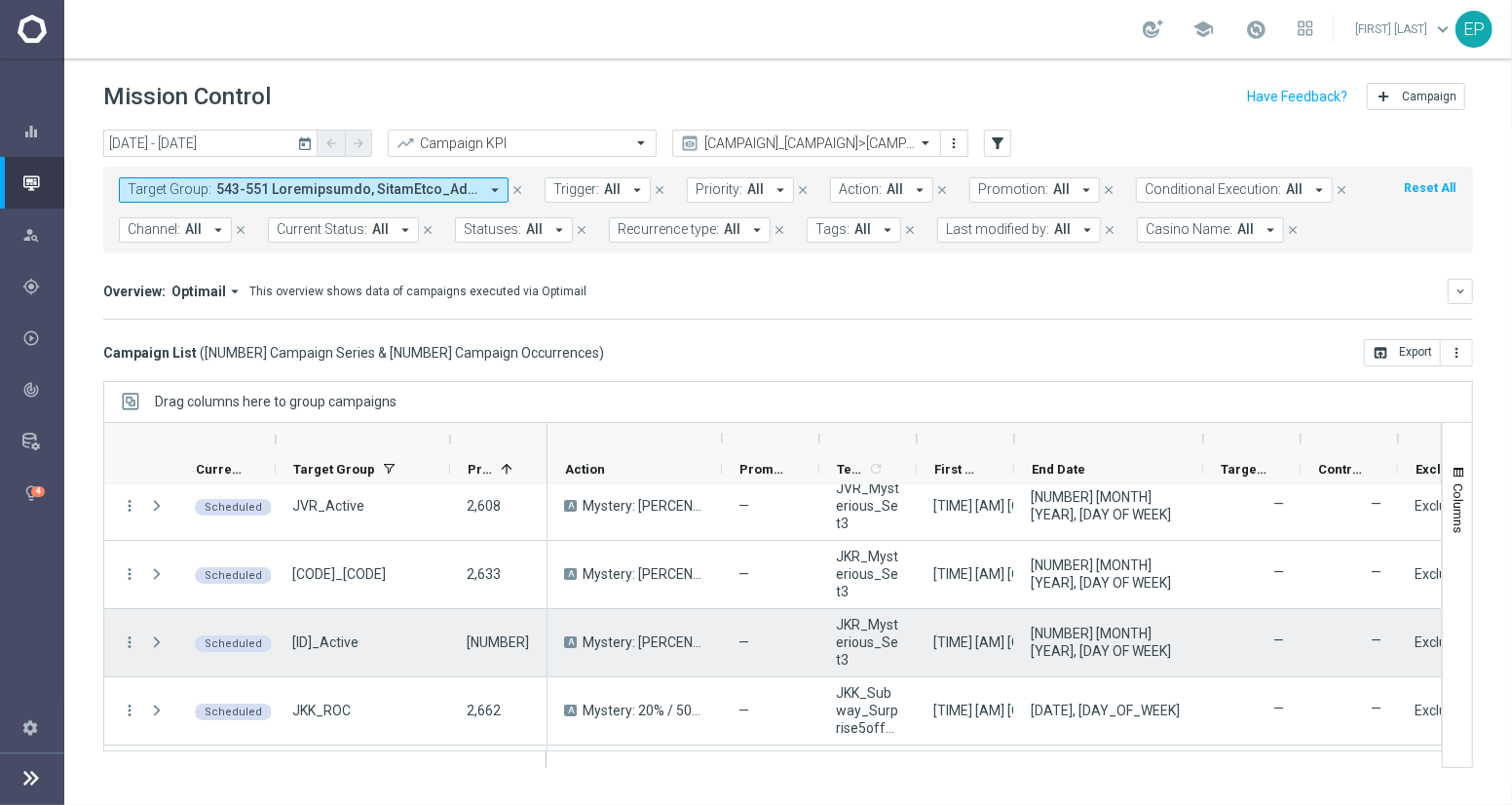 scroll, scrollTop: 108, scrollLeft: 0, axis: vertical 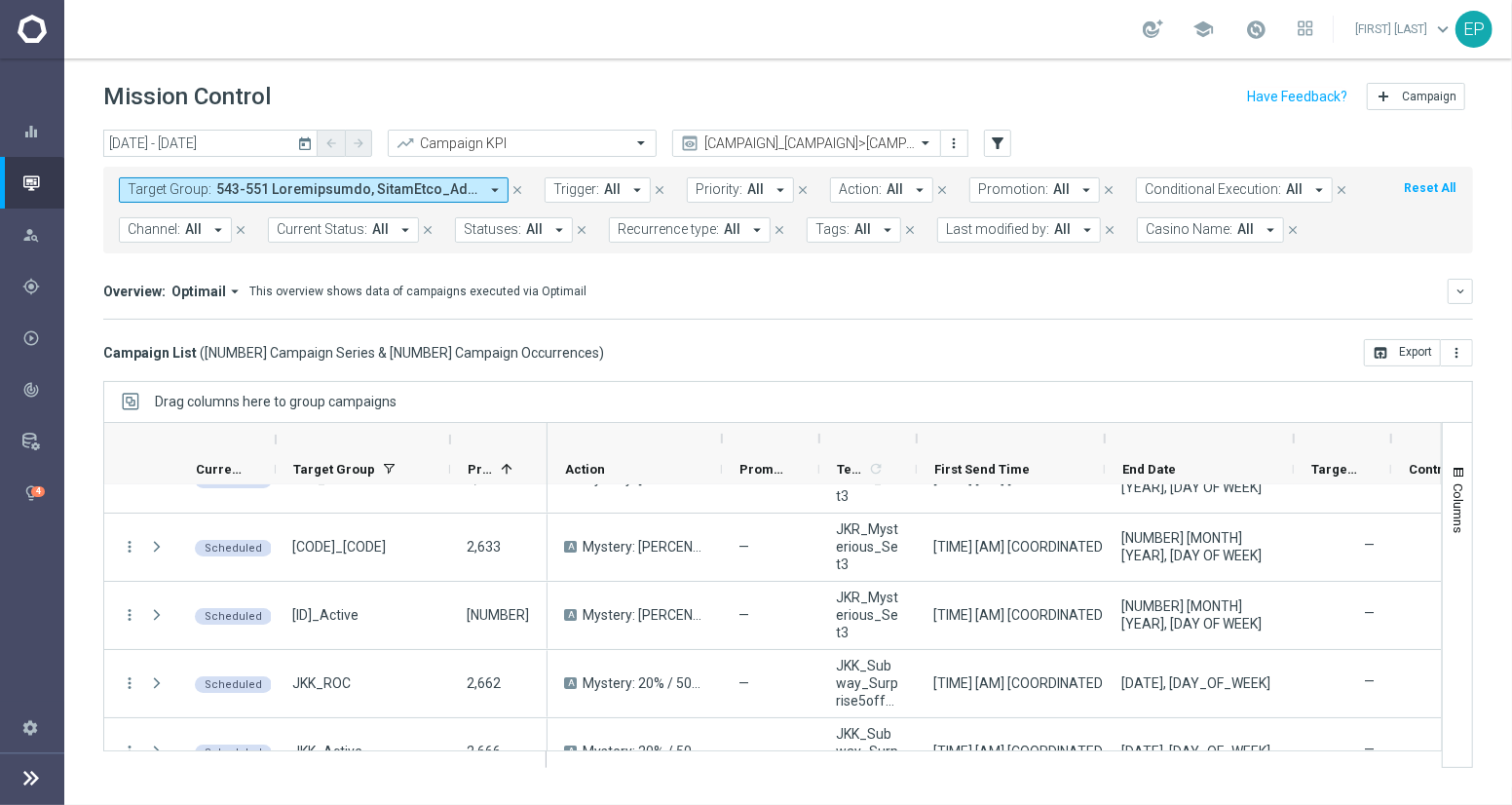drag, startPoint x: 1013, startPoint y: 430, endPoint x: 1104, endPoint y: 429, distance: 91.00549 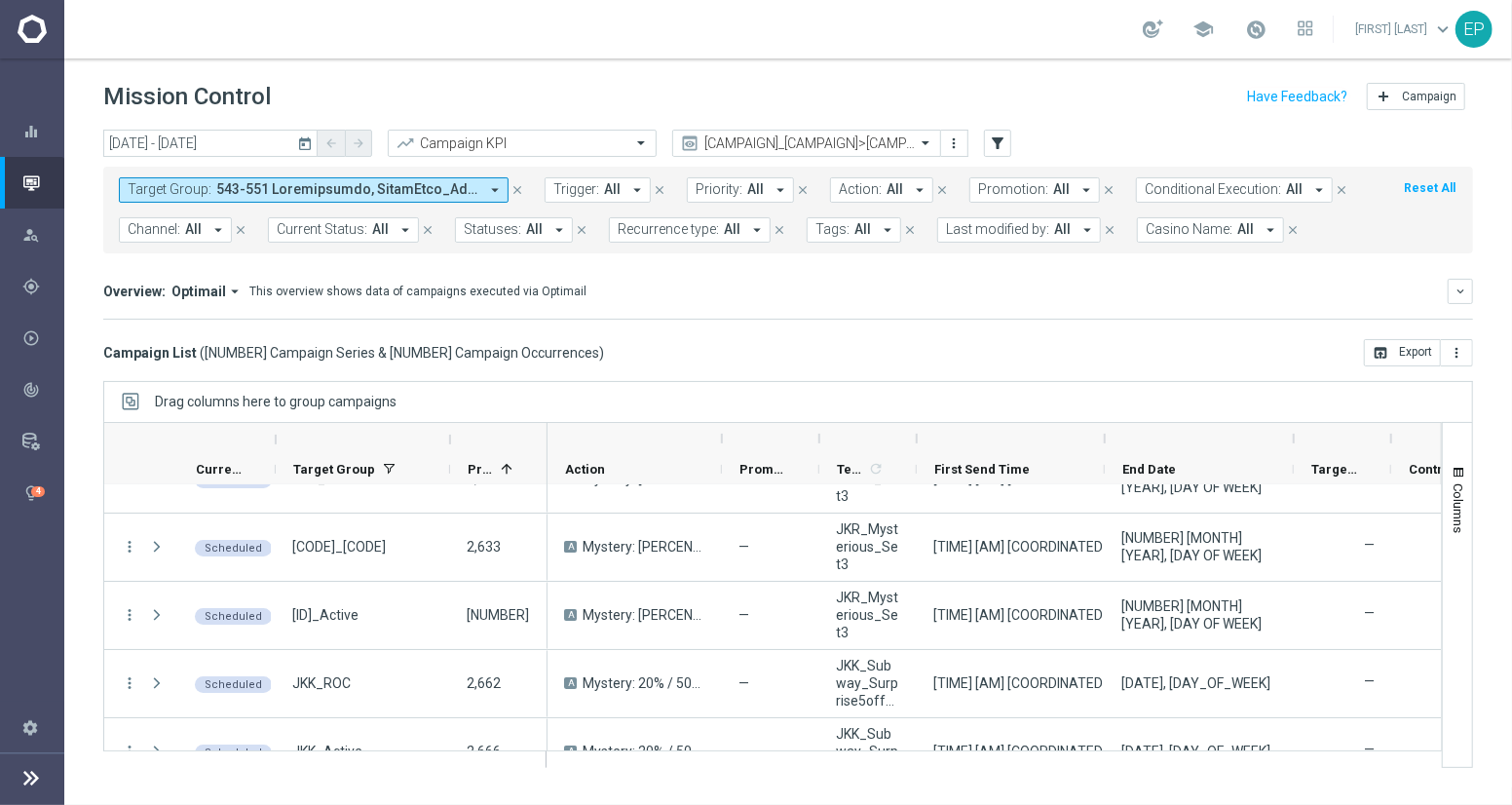 click at bounding box center (1105, 439) 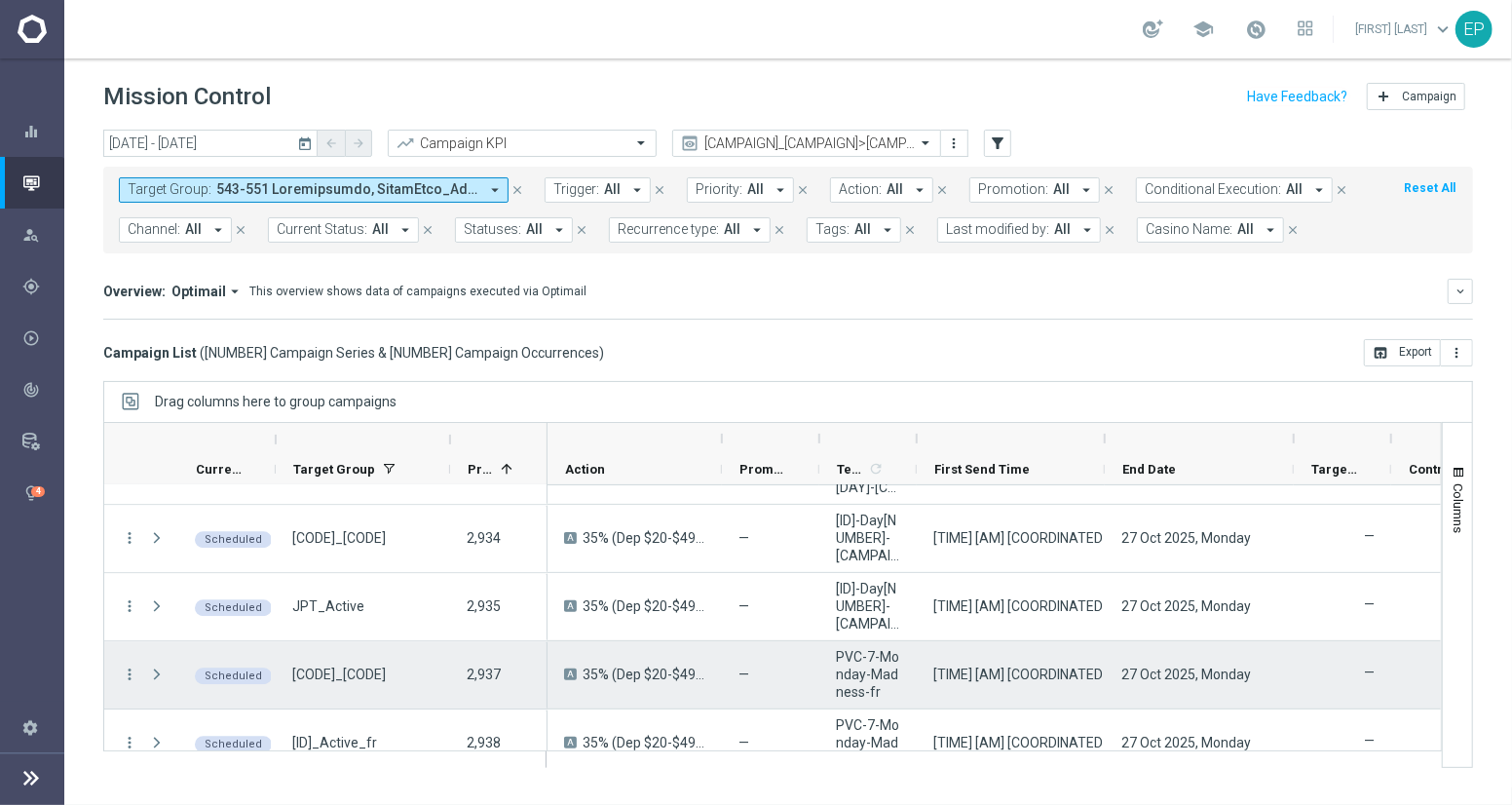 scroll, scrollTop: 3144, scrollLeft: 0, axis: vertical 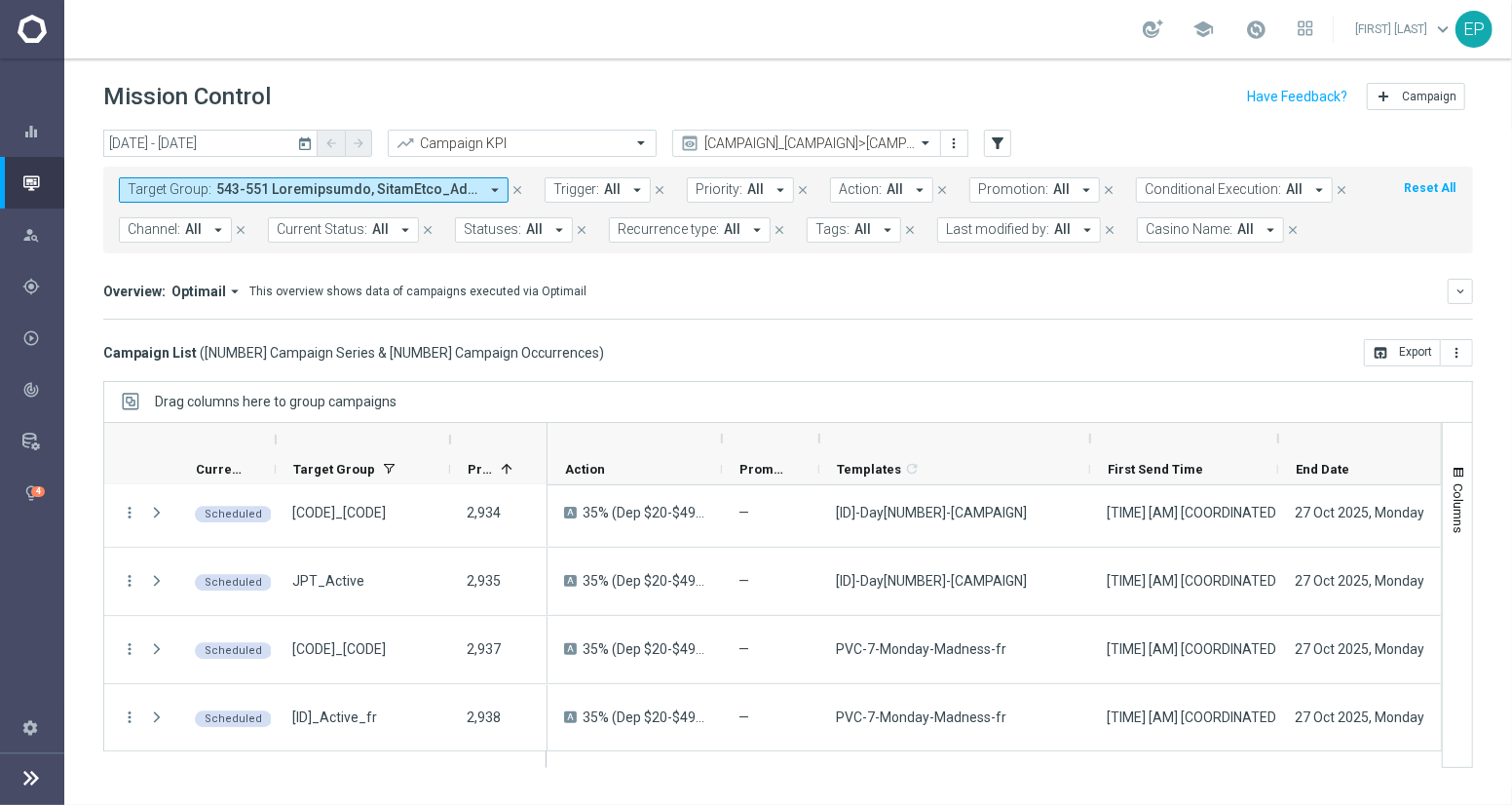 drag, startPoint x: 915, startPoint y: 431, endPoint x: 1088, endPoint y: 443, distance: 173.41569 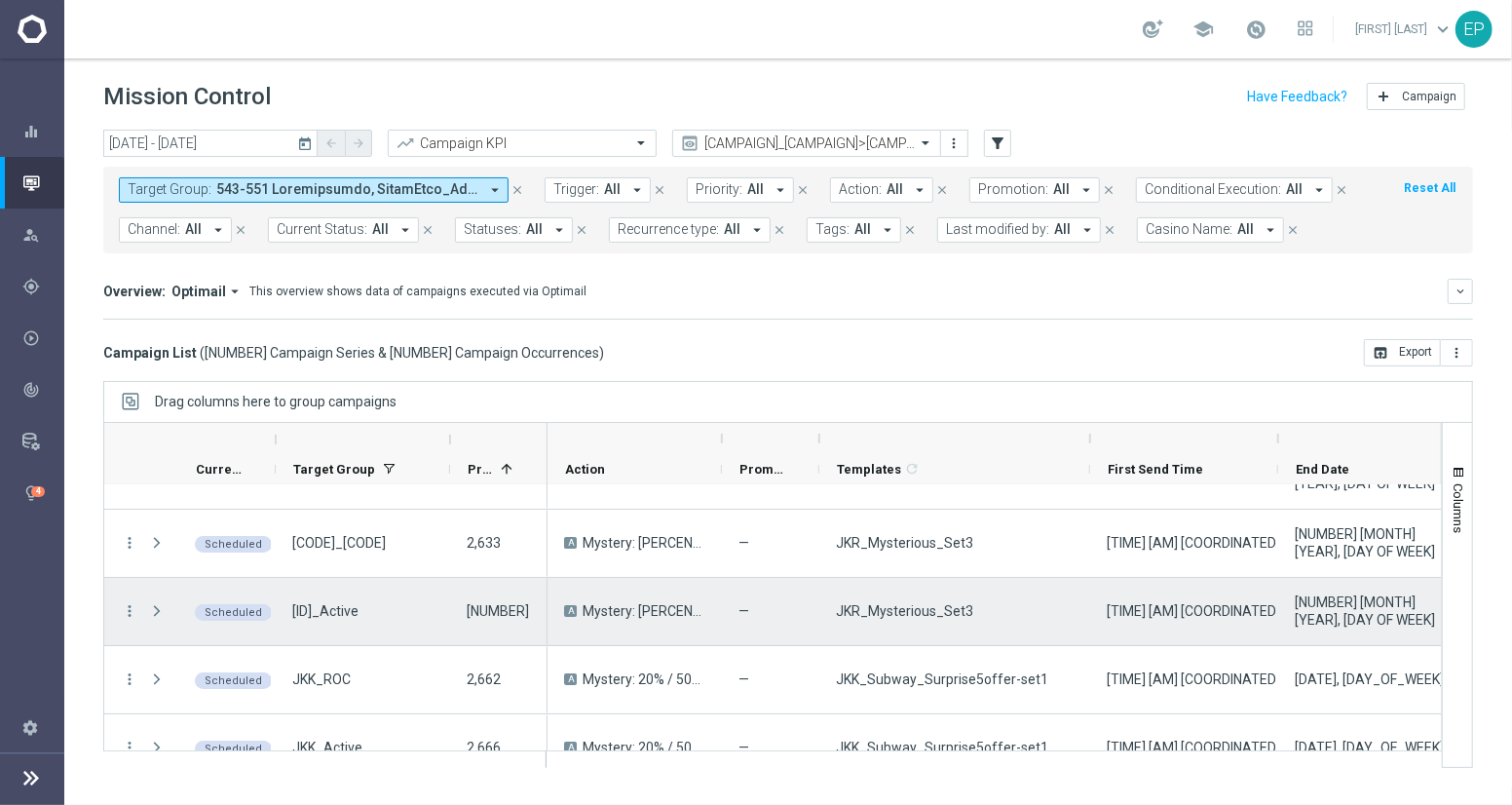 scroll, scrollTop: 0, scrollLeft: 0, axis: both 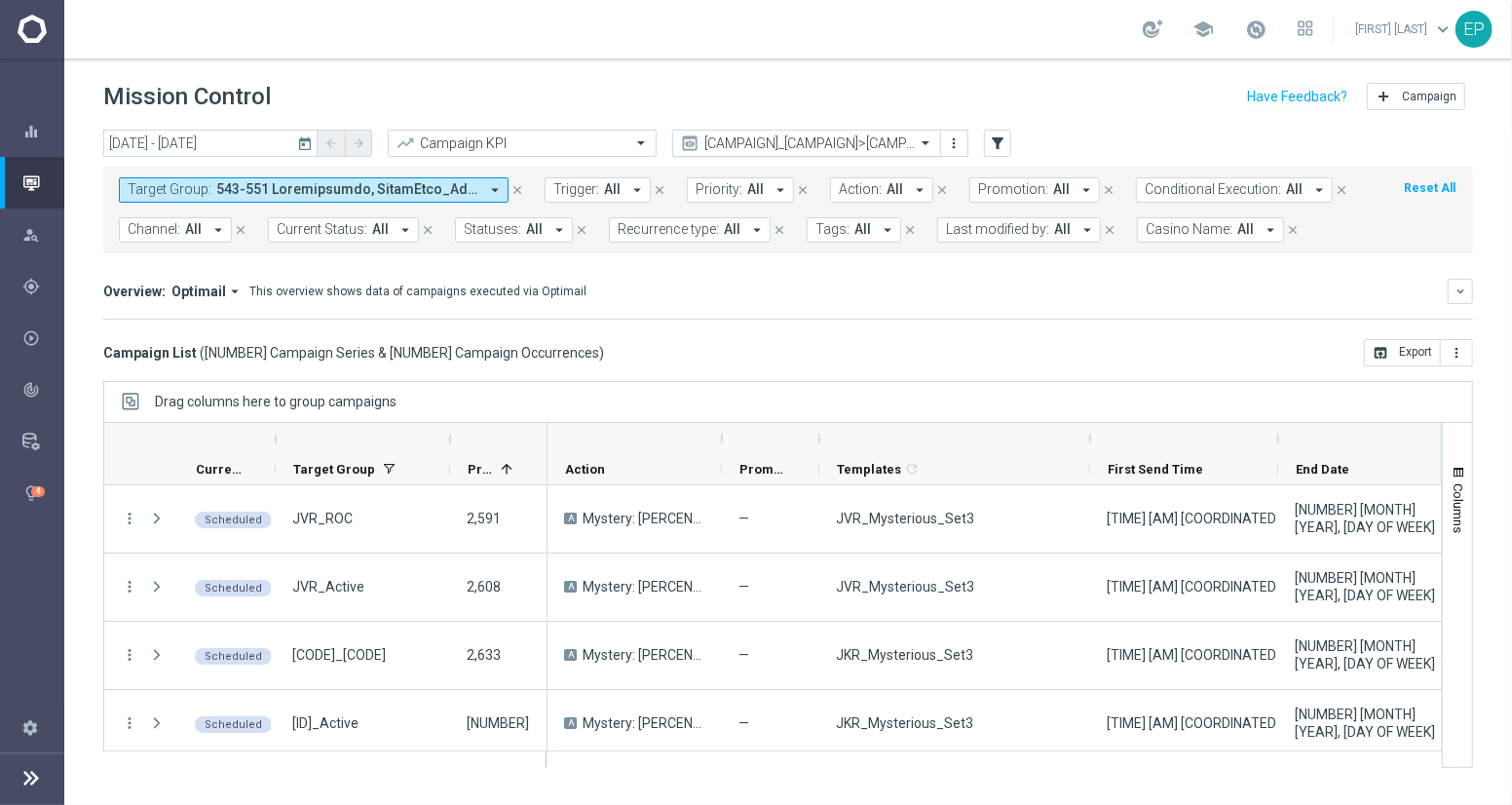 click 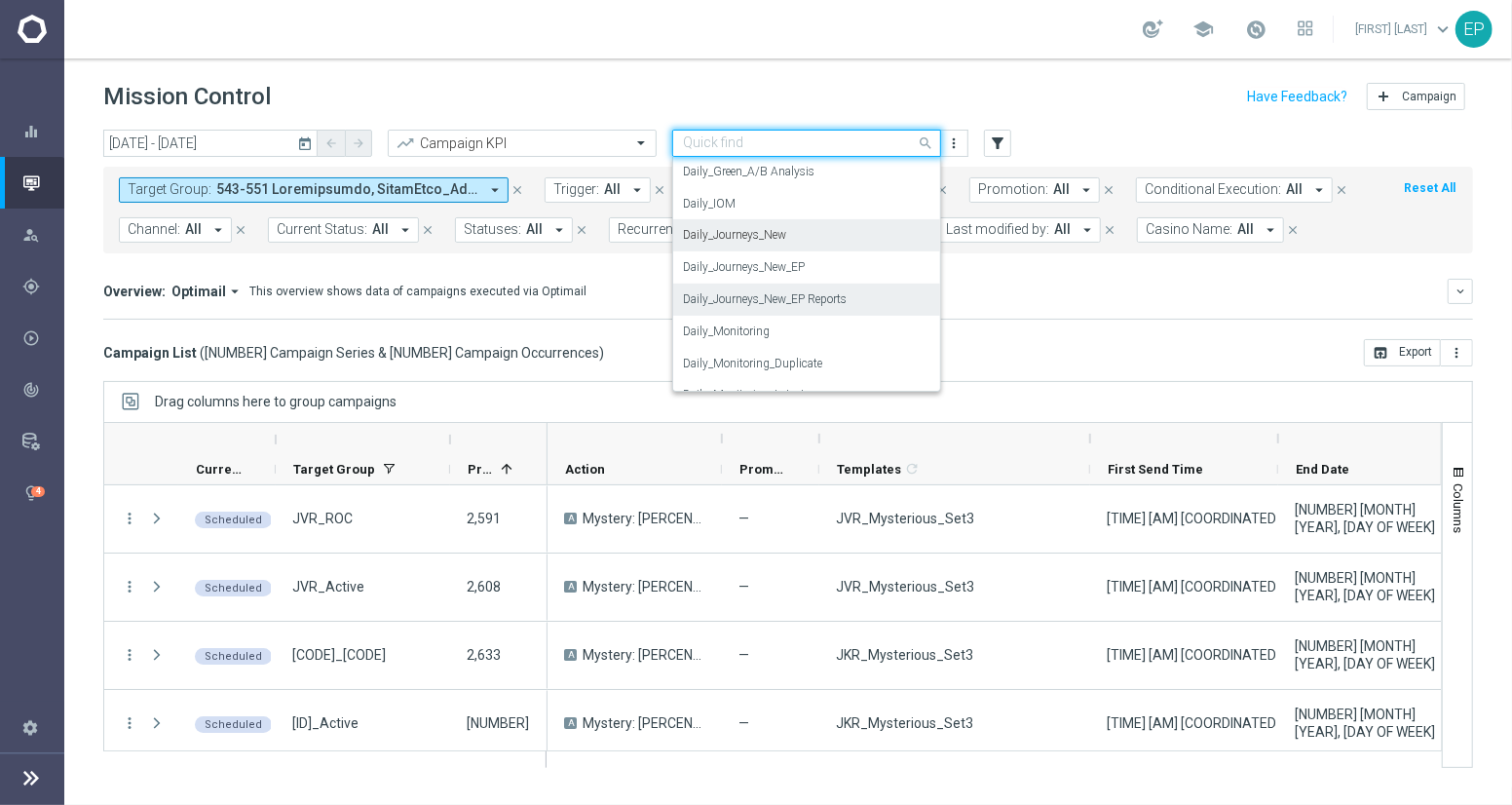 scroll, scrollTop: 512, scrollLeft: 0, axis: vertical 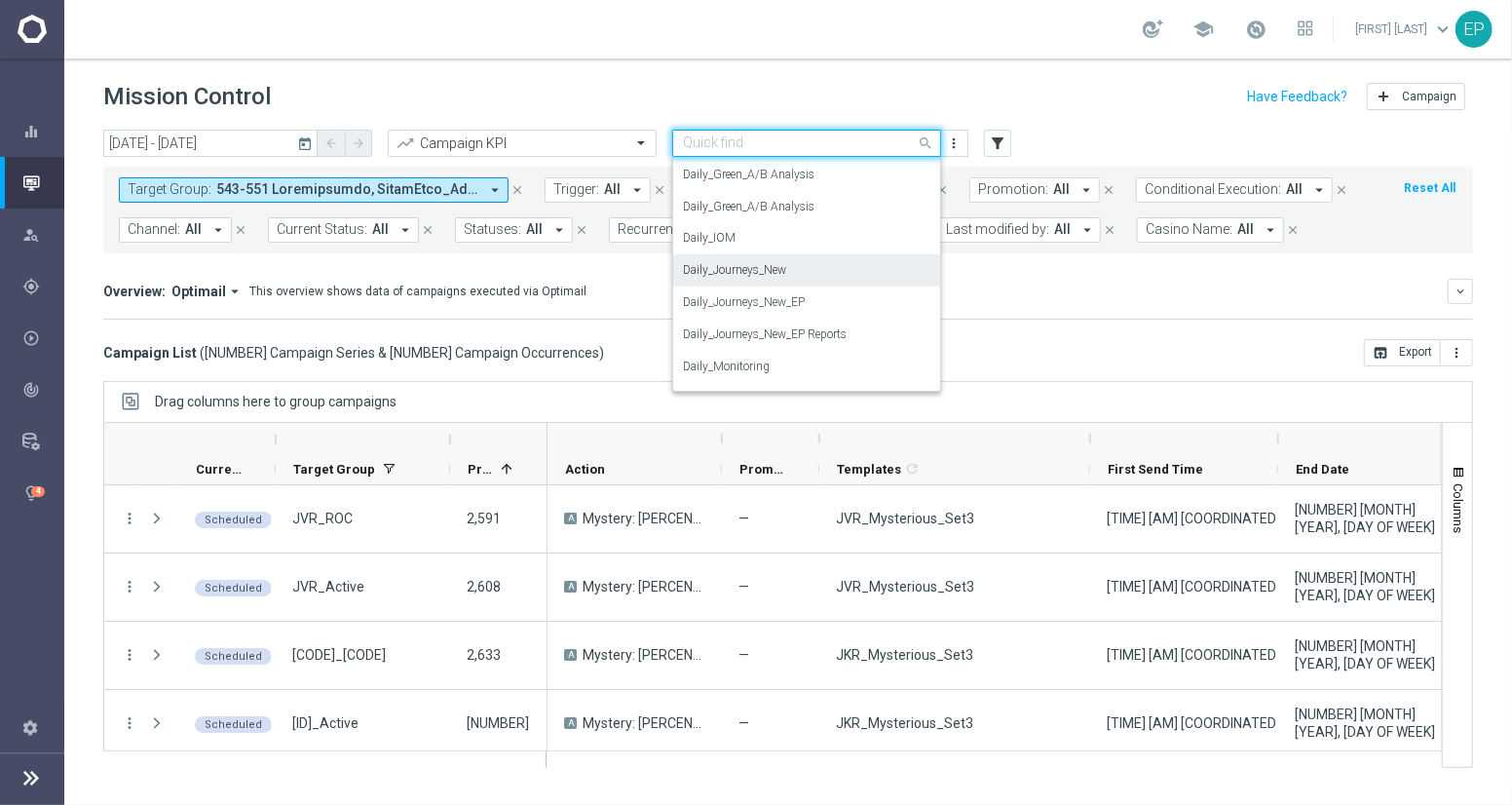 click on "Daily_Journeys_New" at bounding box center [735, 270] 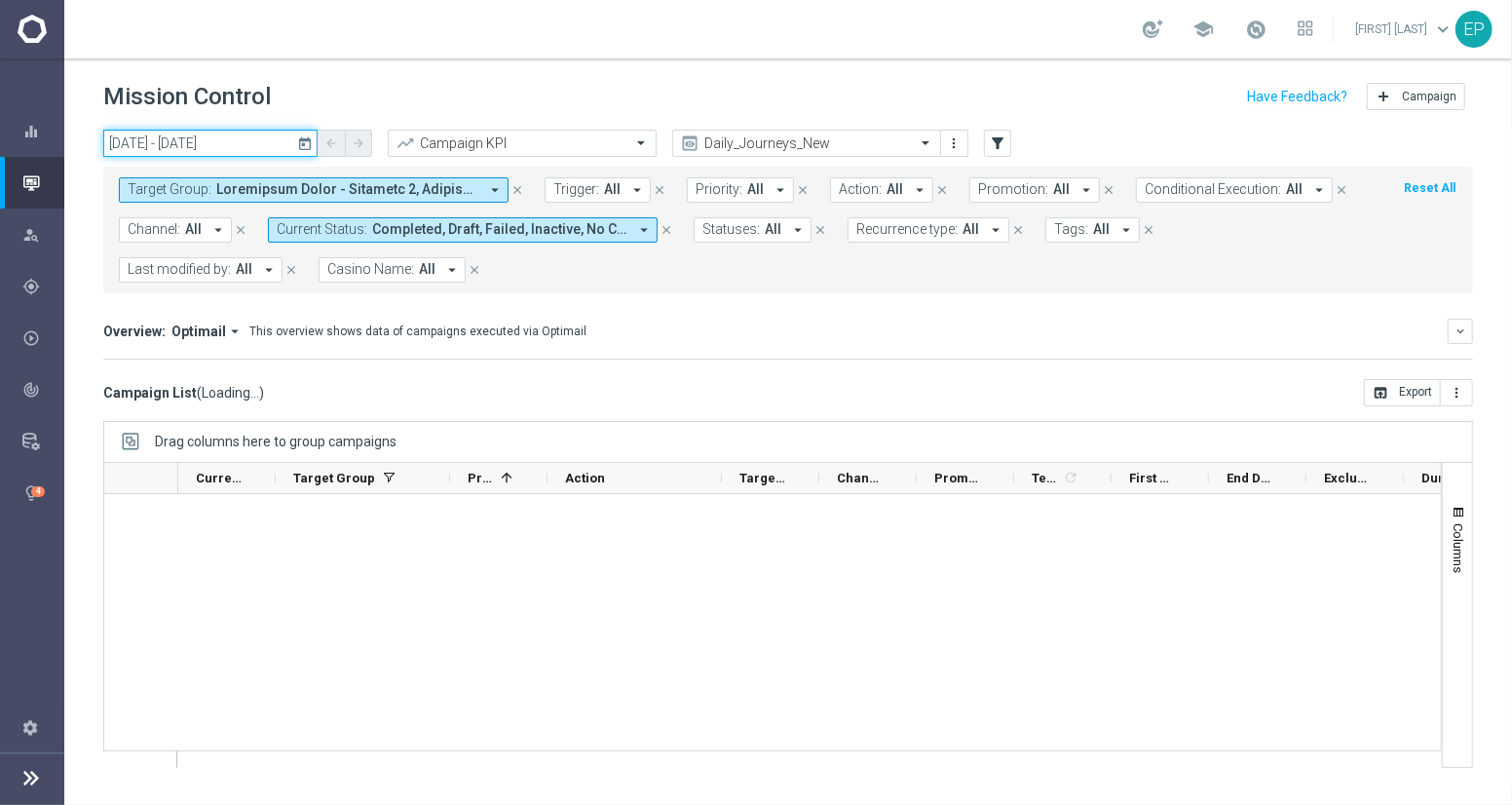 click on "[DATE] - [DATE]" 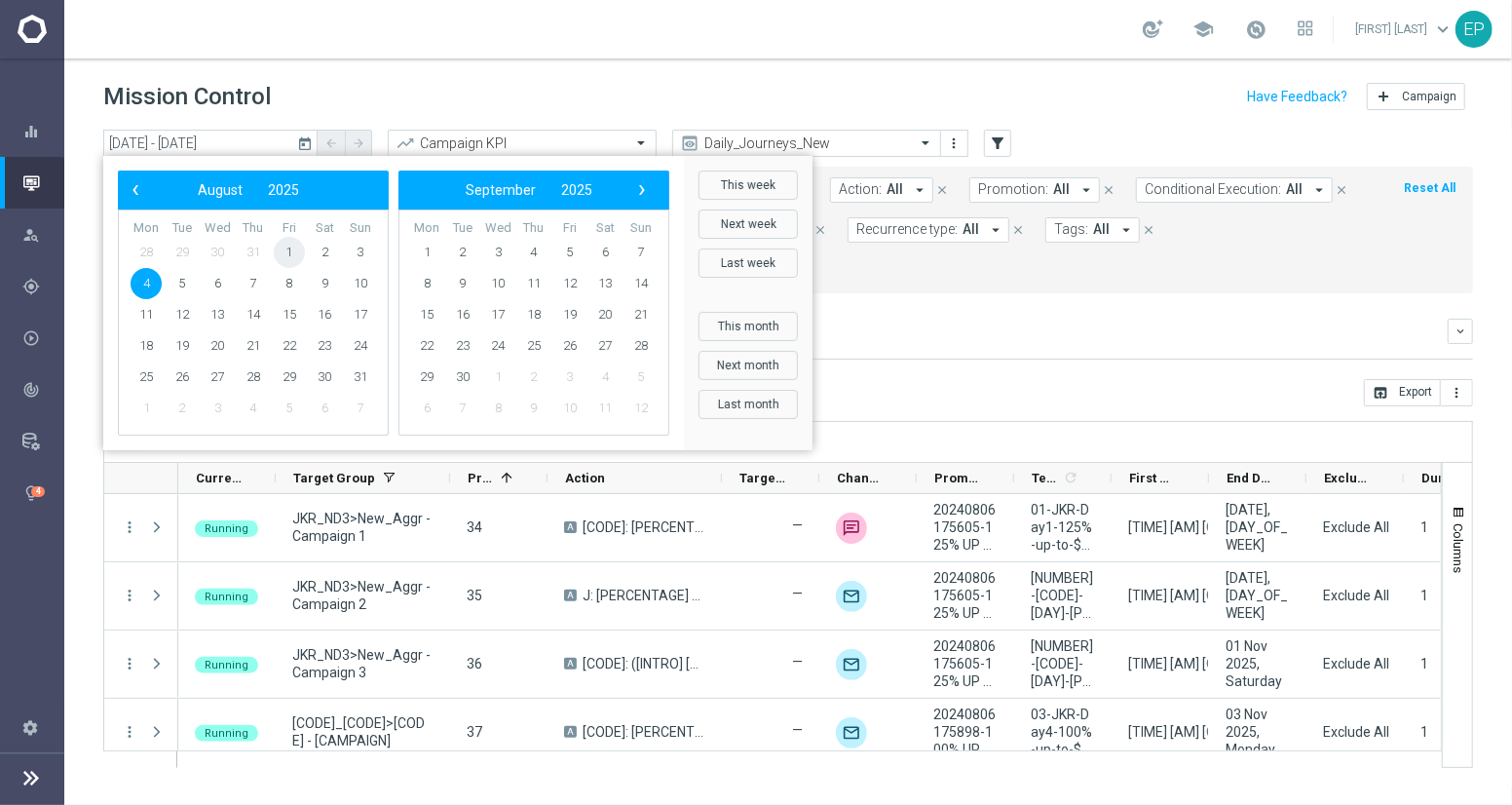 click on "1" 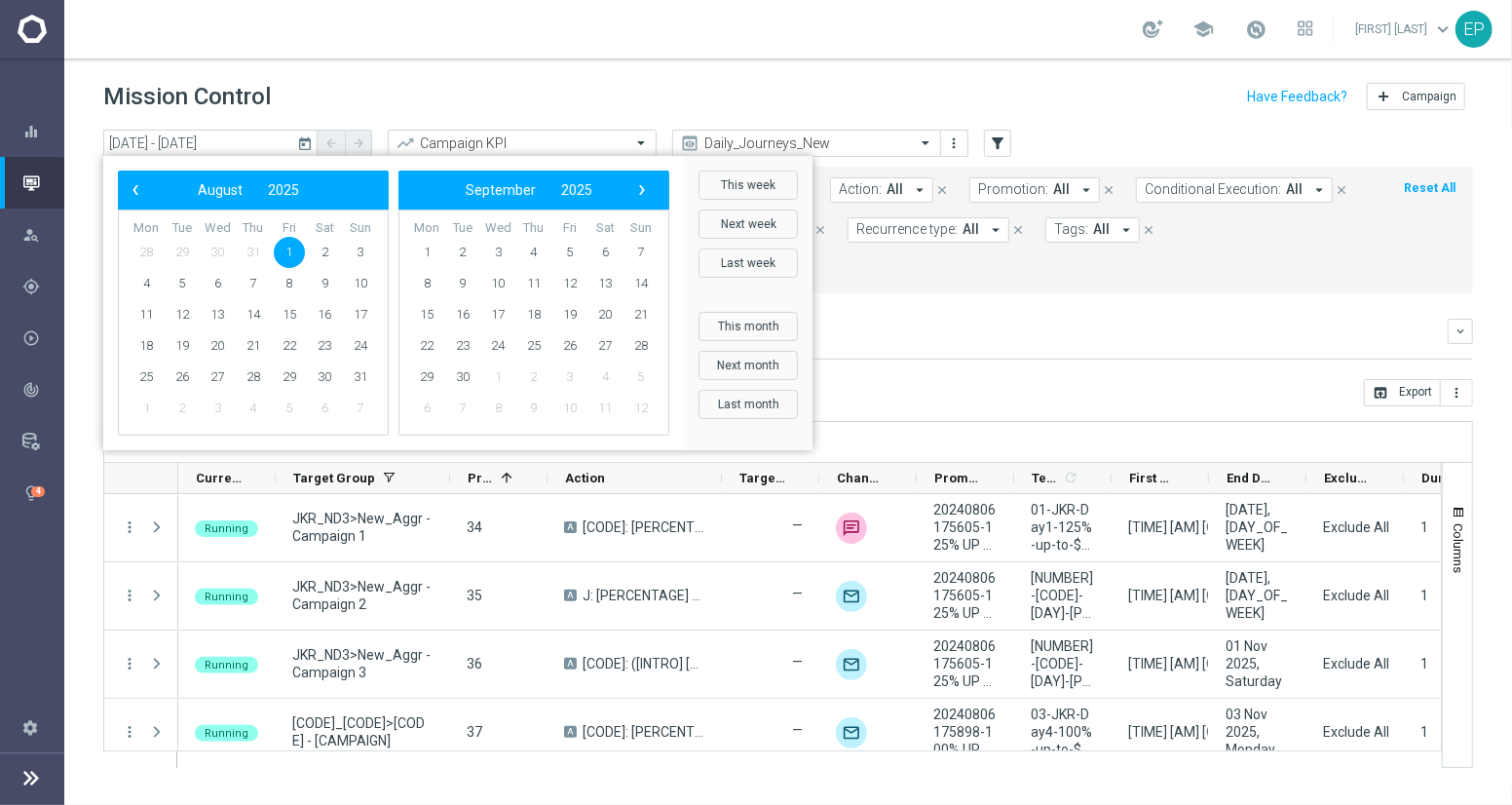 click on "1" 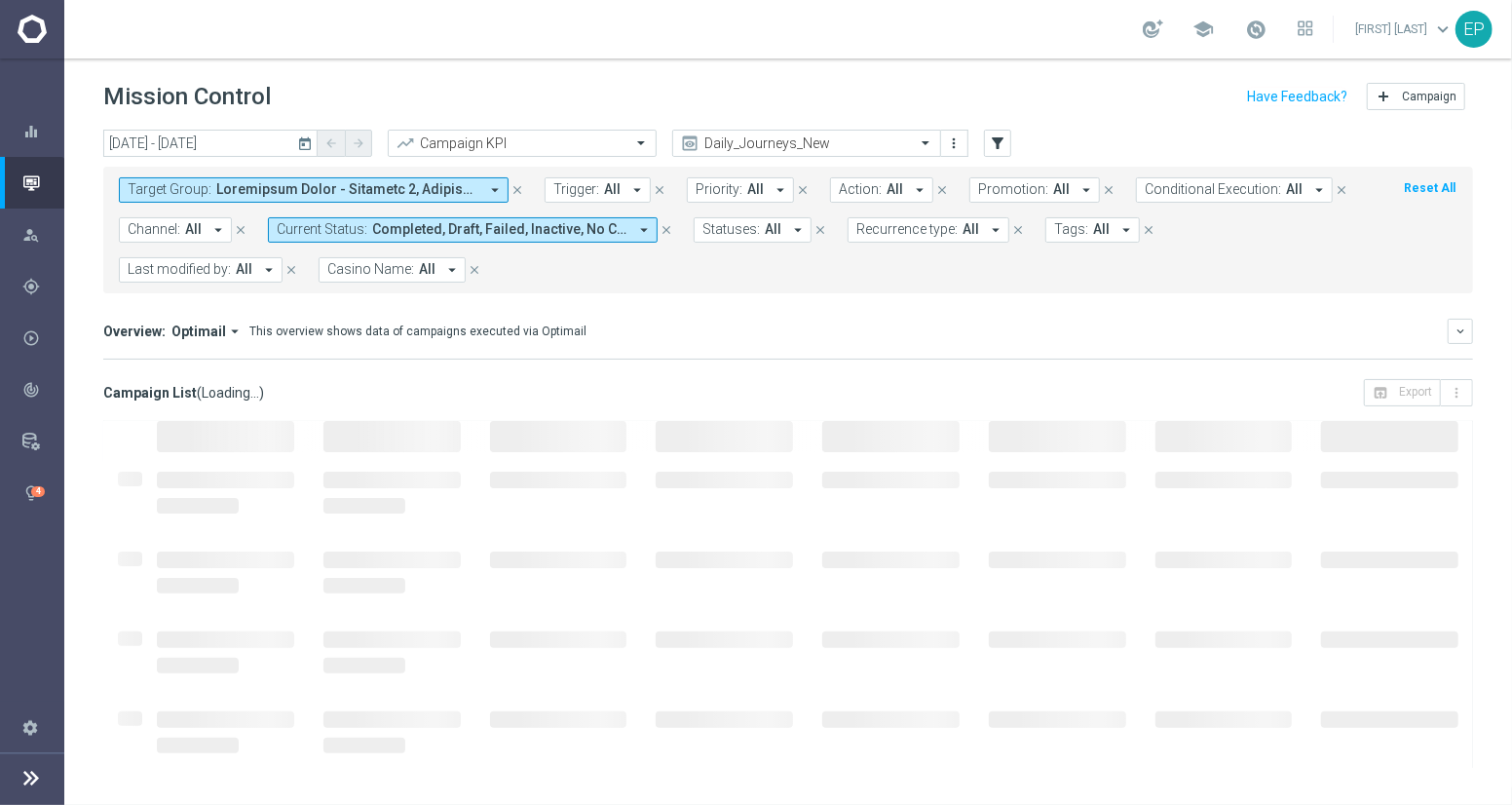 type on "01 Aug 2025 - 01 Aug 2025" 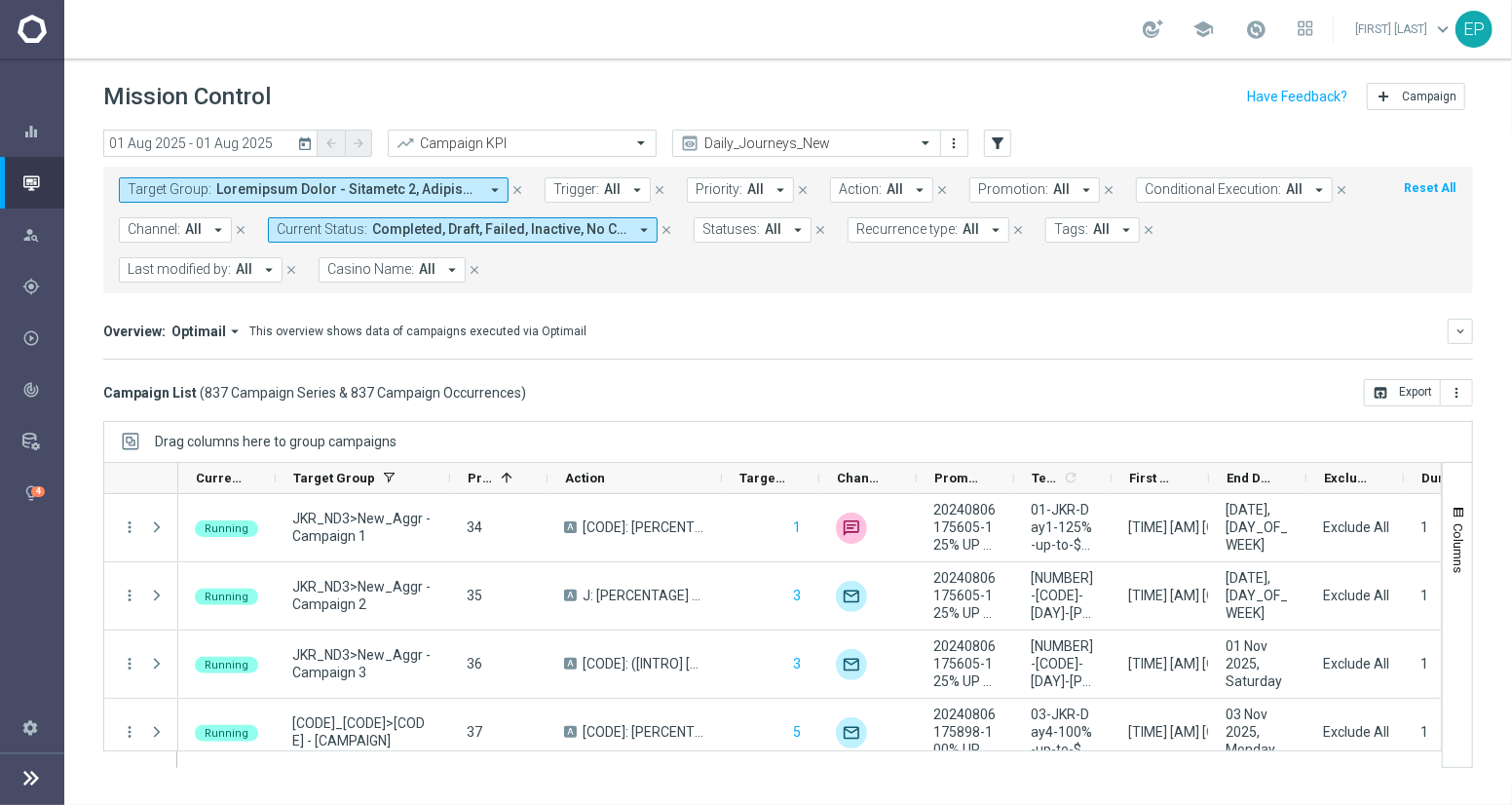 click on "Completed, Draft, Failed, Inactive, No Customers, Not Run, Partially Failed, Processing, Running, Scheduled" at bounding box center [500, 229] 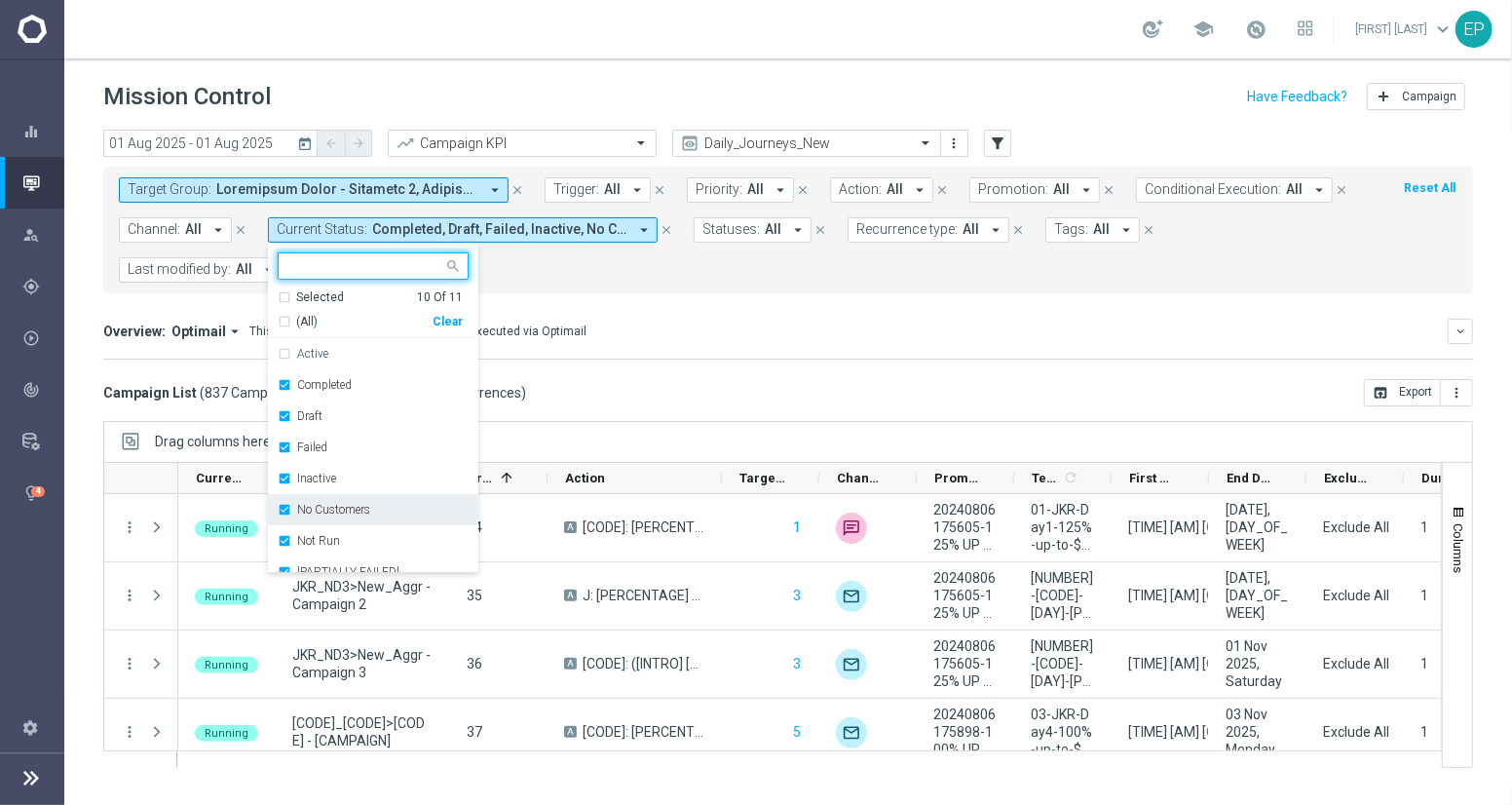 drag, startPoint x: 312, startPoint y: 507, endPoint x: 327, endPoint y: 505, distance: 15.132746 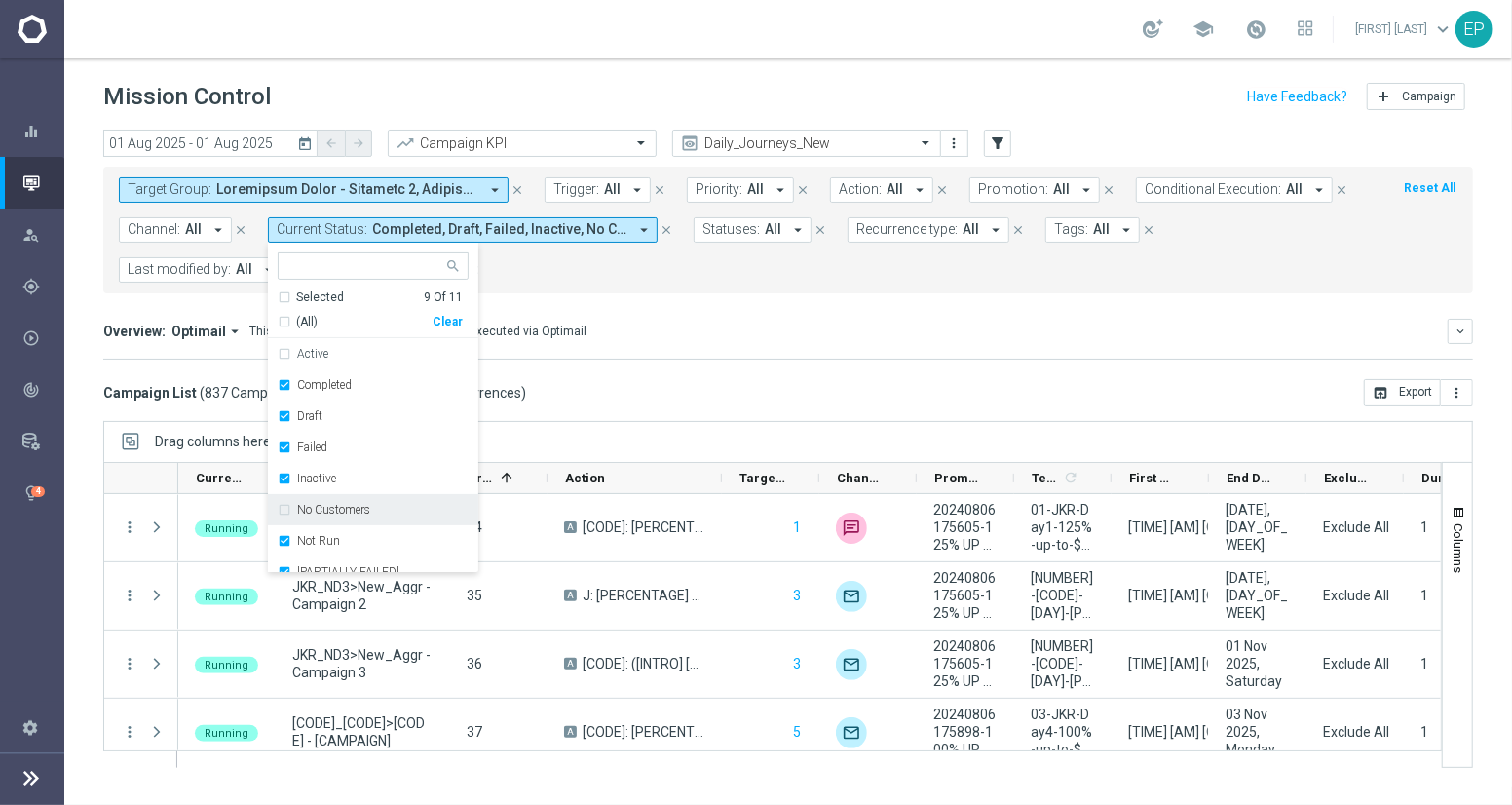 scroll, scrollTop: 108, scrollLeft: 0, axis: vertical 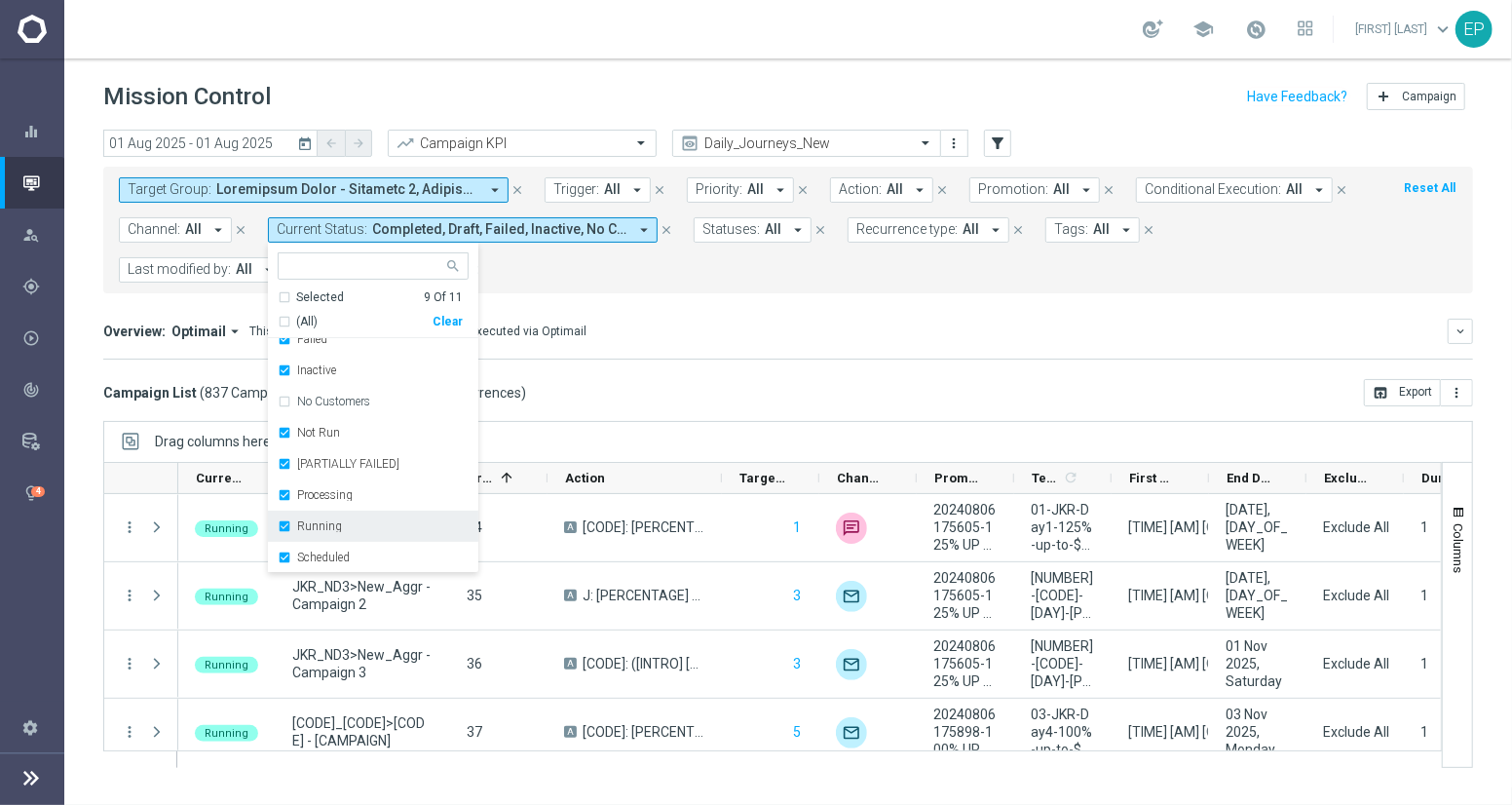 click on "Running" at bounding box center [320, 526] 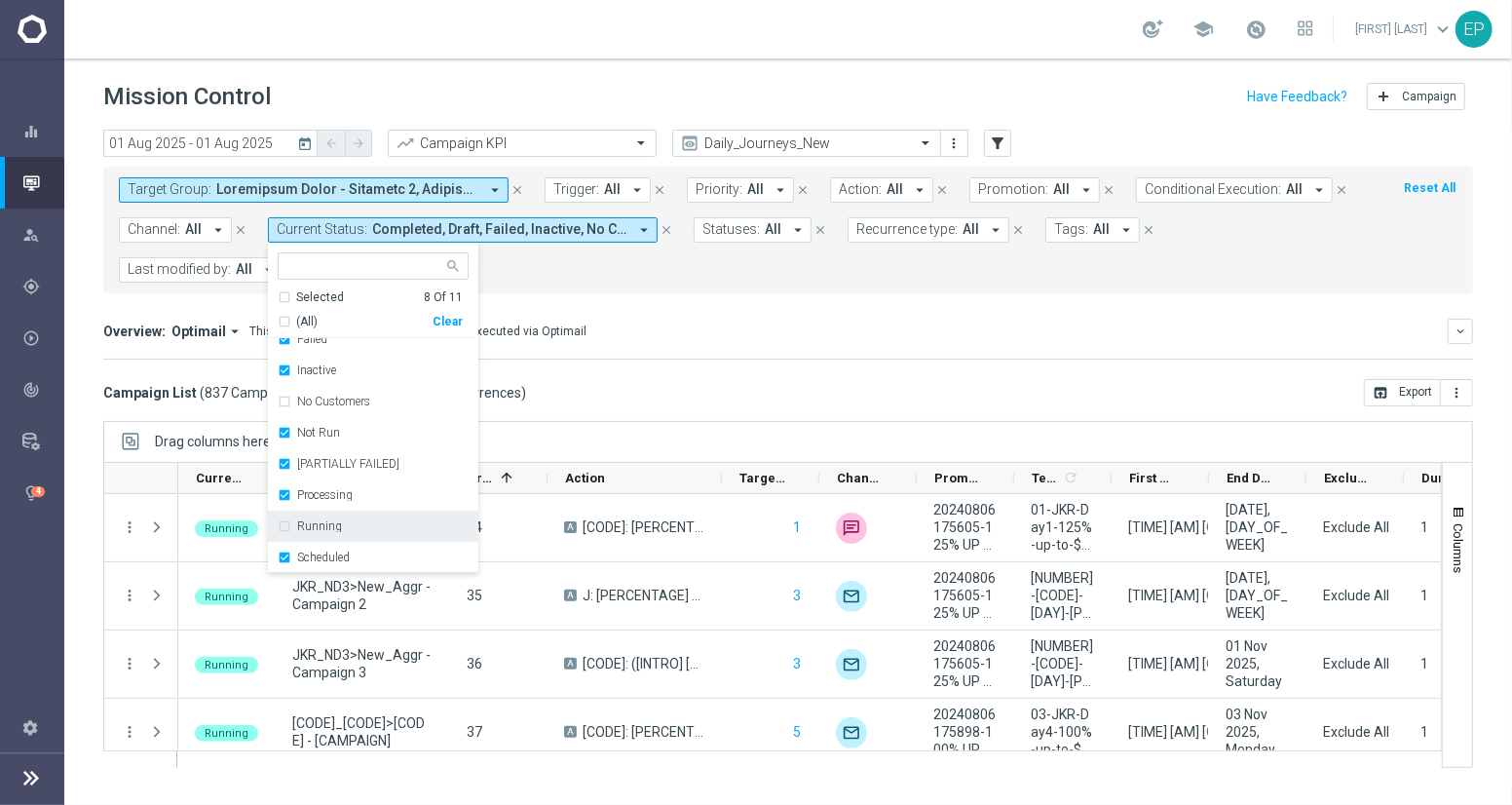 click on "Overview:
Optimail
arrow_drop_down
This overview shows data of campaigns executed via Optimail
keyboard_arrow_down
Direct Response VS Increase In Total Deposit Amount
Direct Response
--
Test Response" 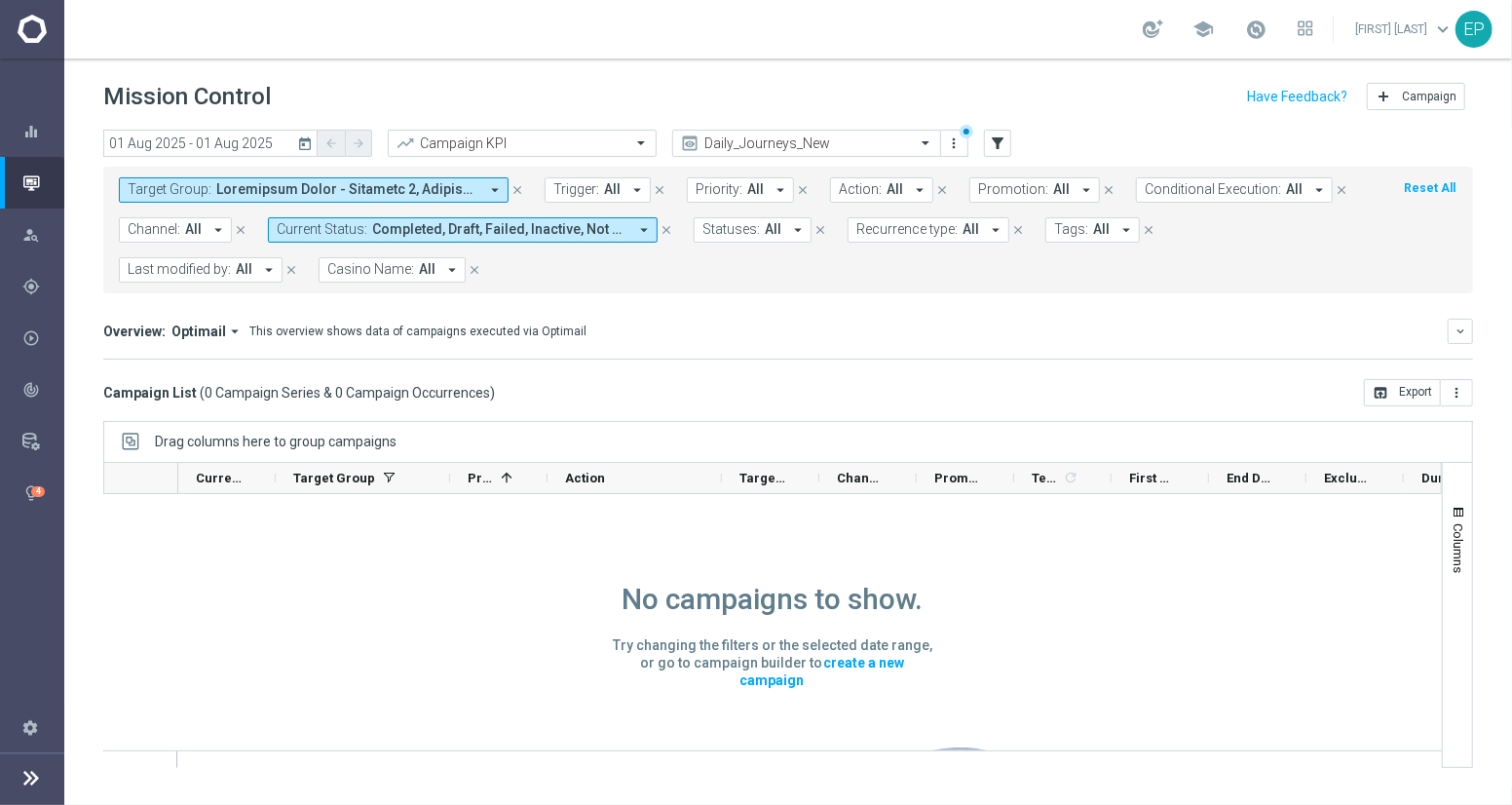 click on "Completed, Draft, Failed, Inactive, Not Run, Partially Failed, Processing, Scheduled" at bounding box center (500, 229) 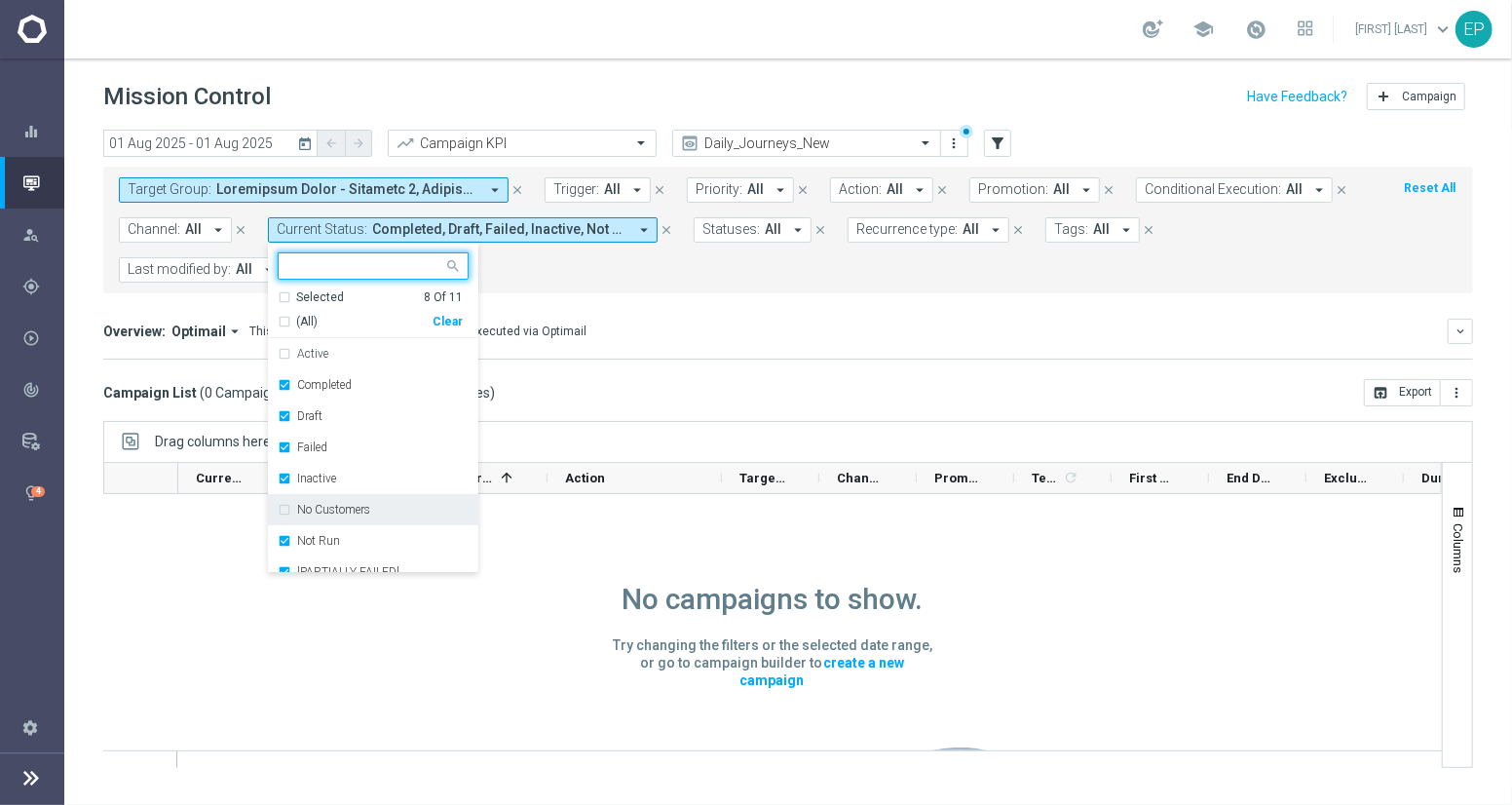 click on "No Customers" at bounding box center (333, 510) 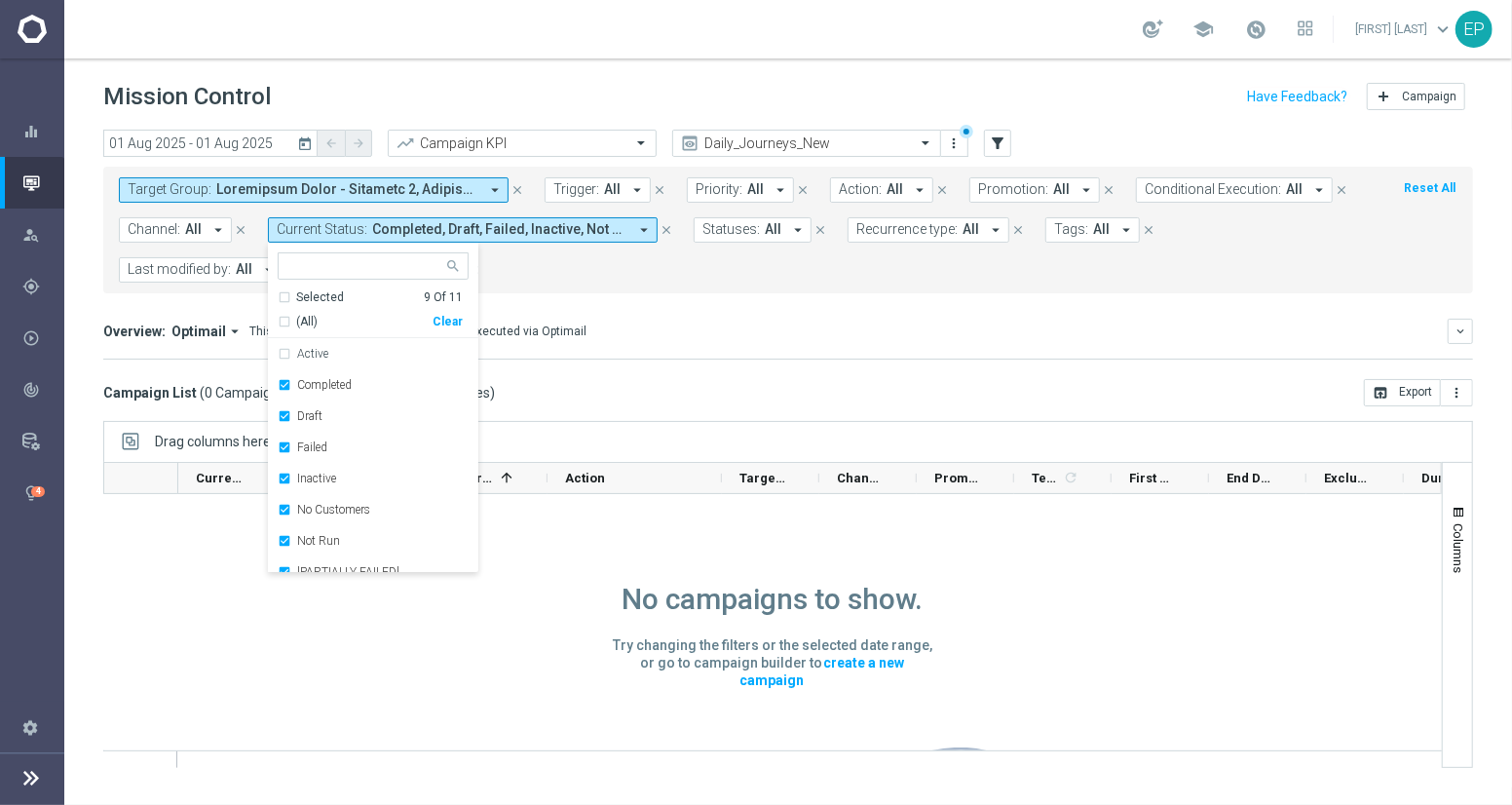click on "Direct Response VS Increase In Total Deposit Amount
OPEN AND CLICK RATE TREND
Calculating...
Main channel metrics
Calculating...
Other channel metrics
Calculating..." 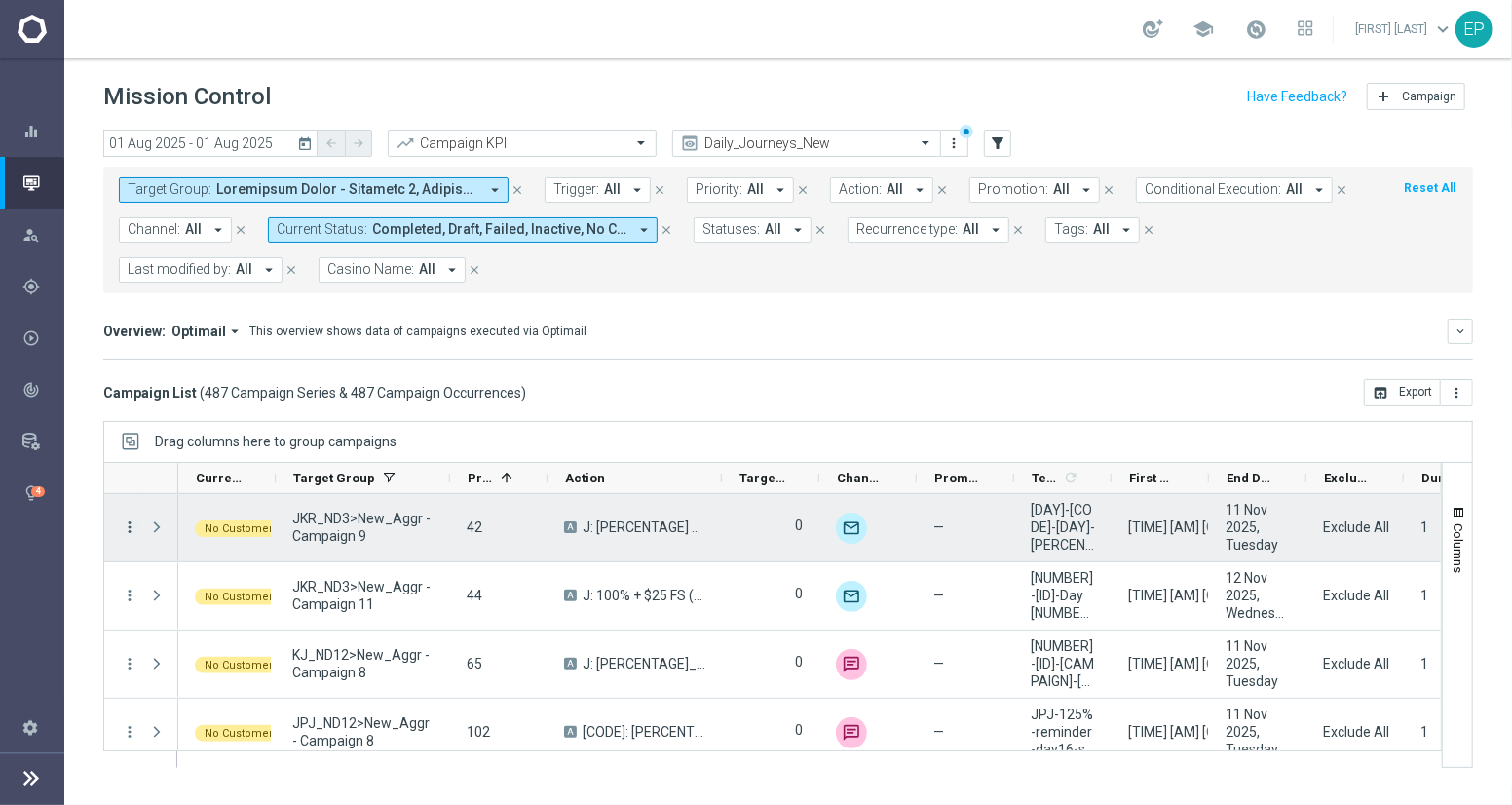 click on "more_vert" at bounding box center [130, 527] 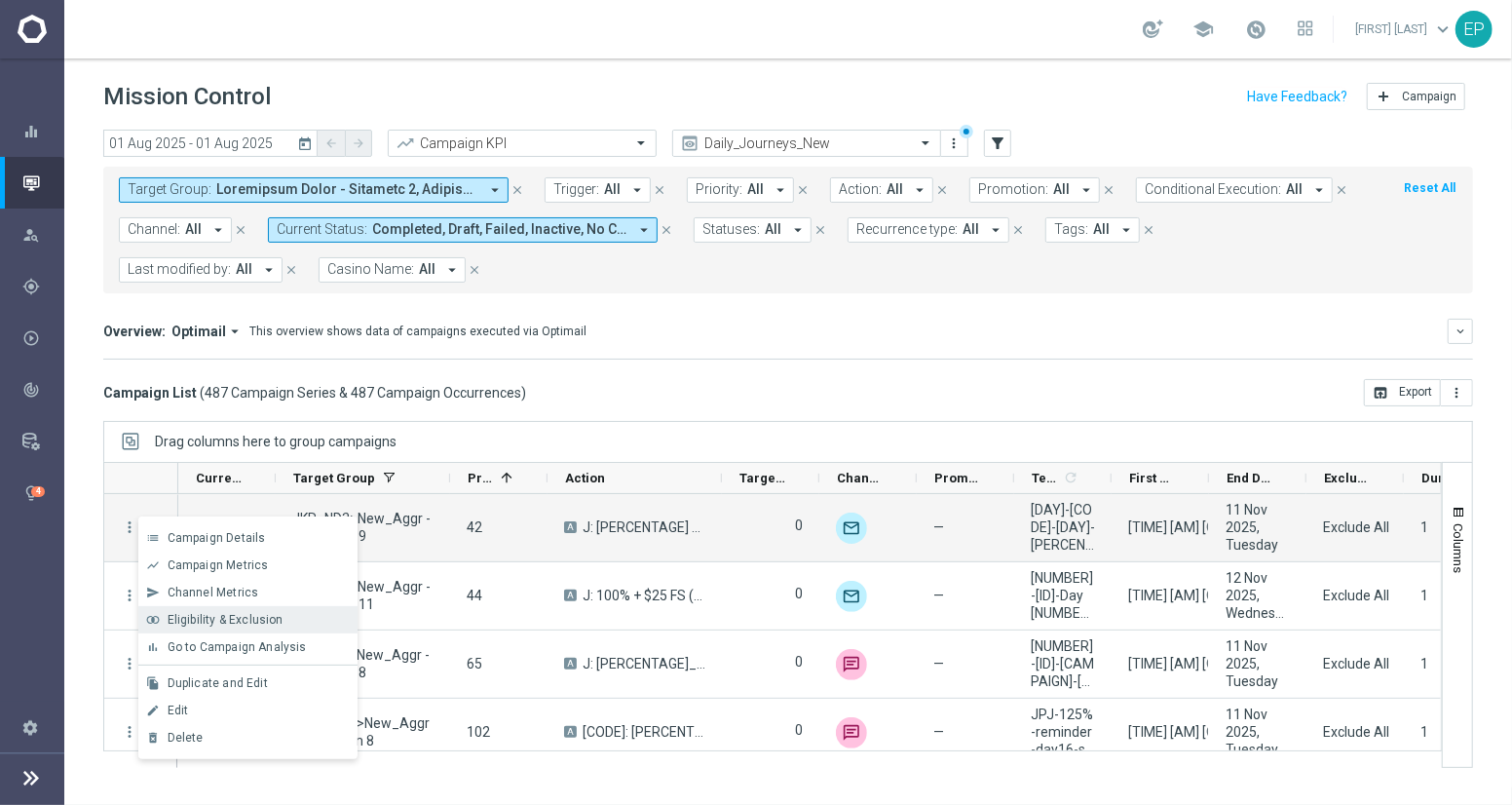 click on "Eligibility & Exclusion" at bounding box center (225, 620) 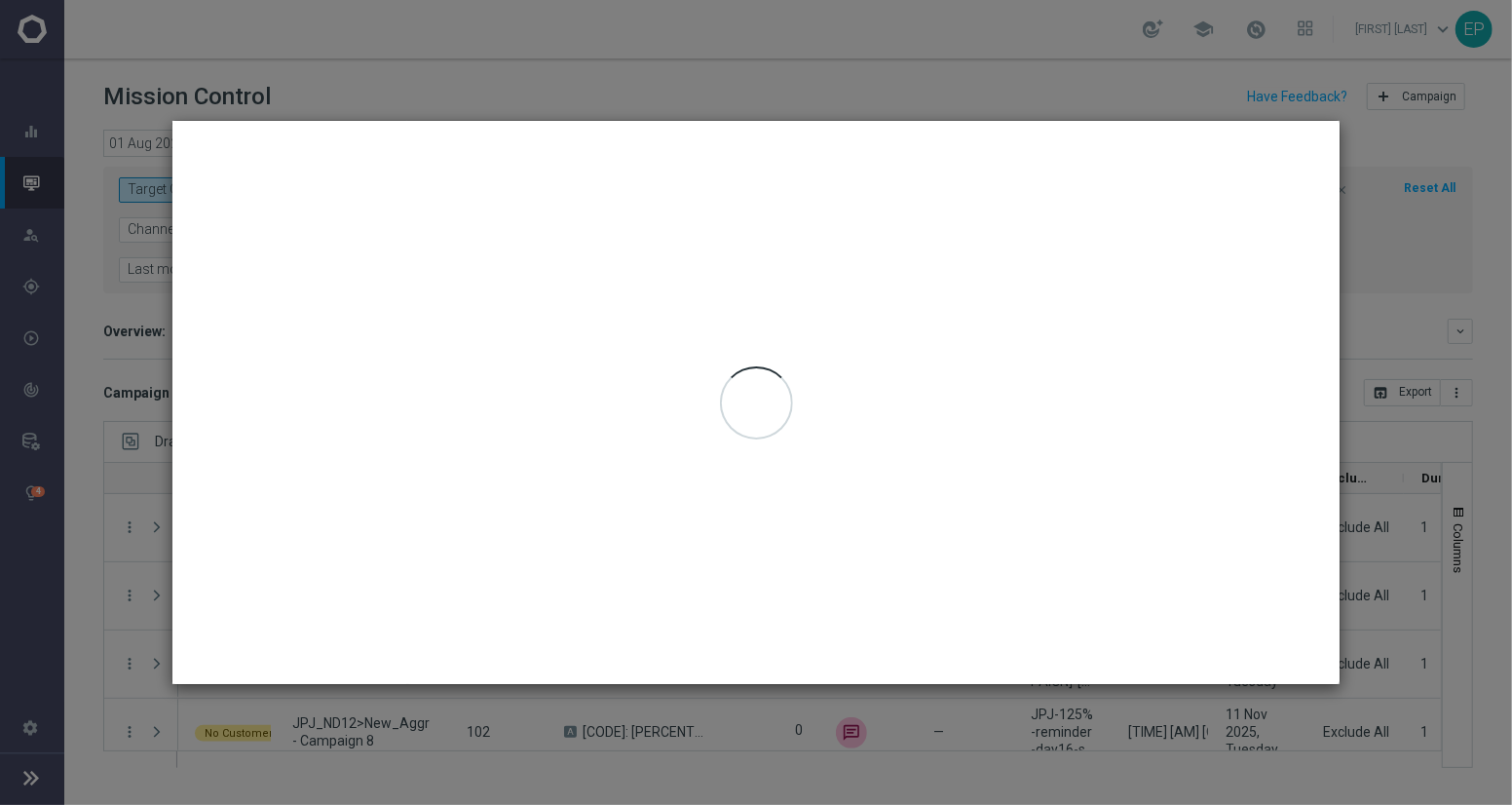 click 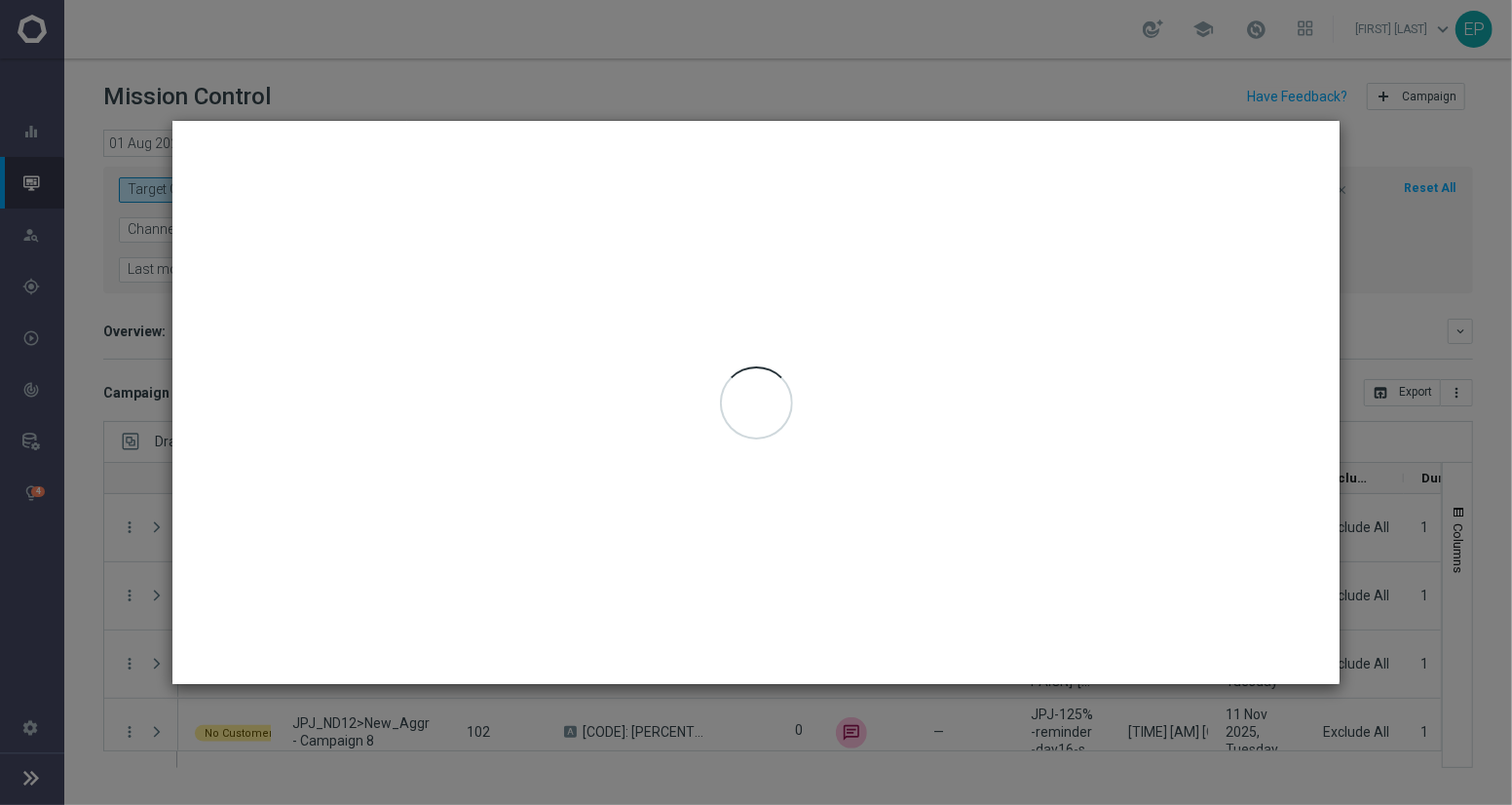 type on "01 Aug 2025 - 01 Aug 2025" 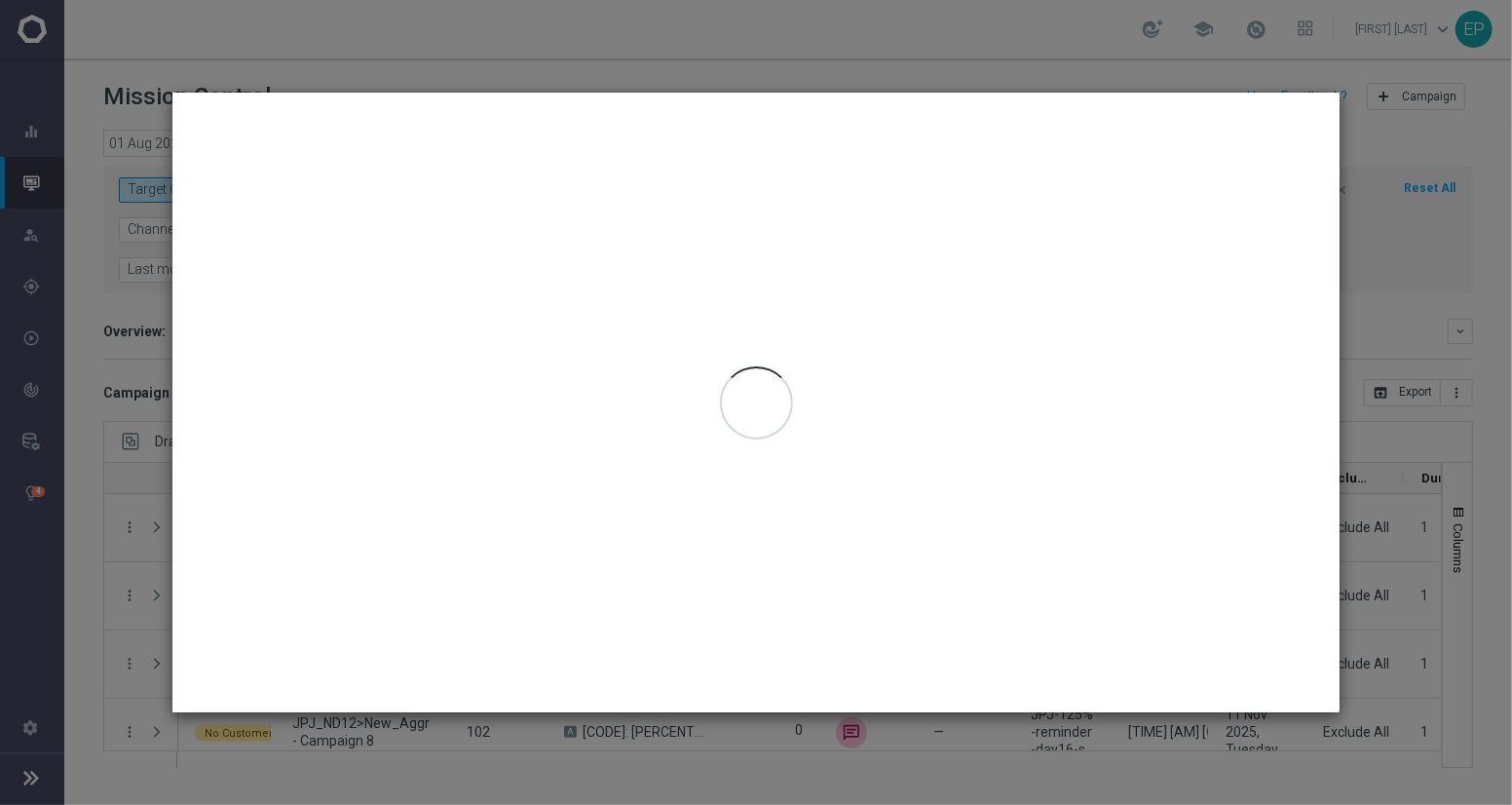click 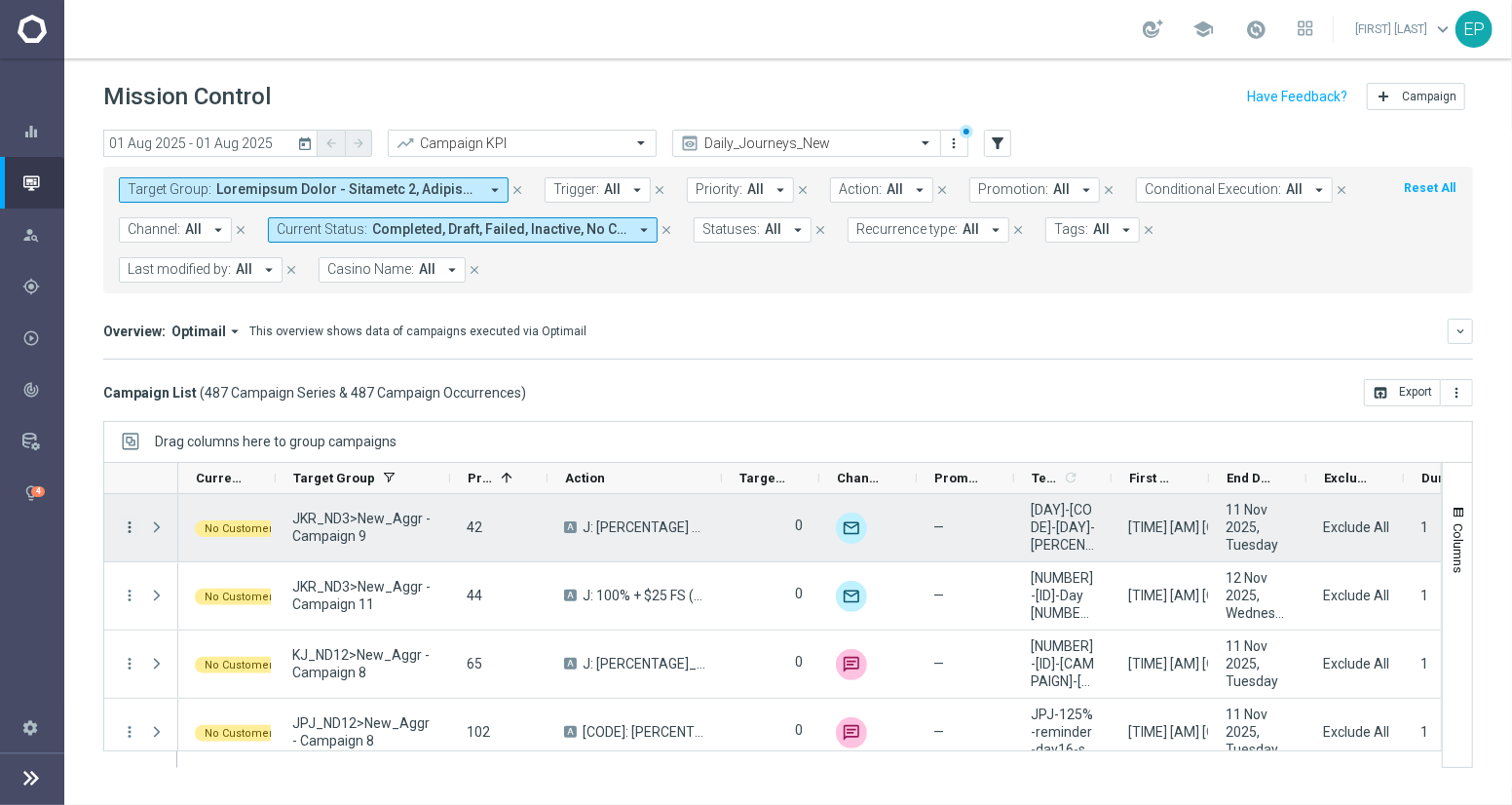 click on "more_vert" at bounding box center (130, 527) 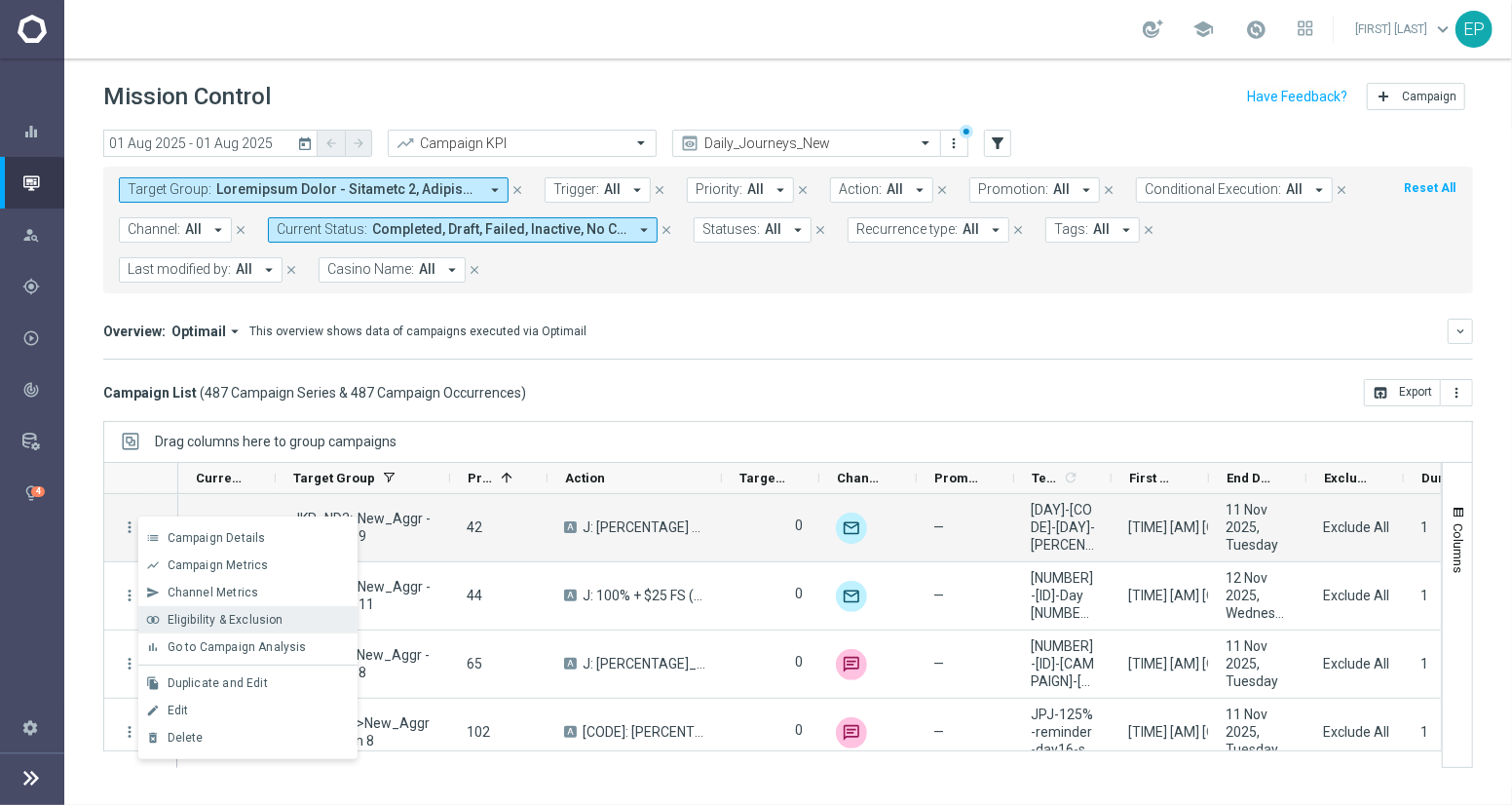 click on "Eligibility & Exclusion" at bounding box center (225, 620) 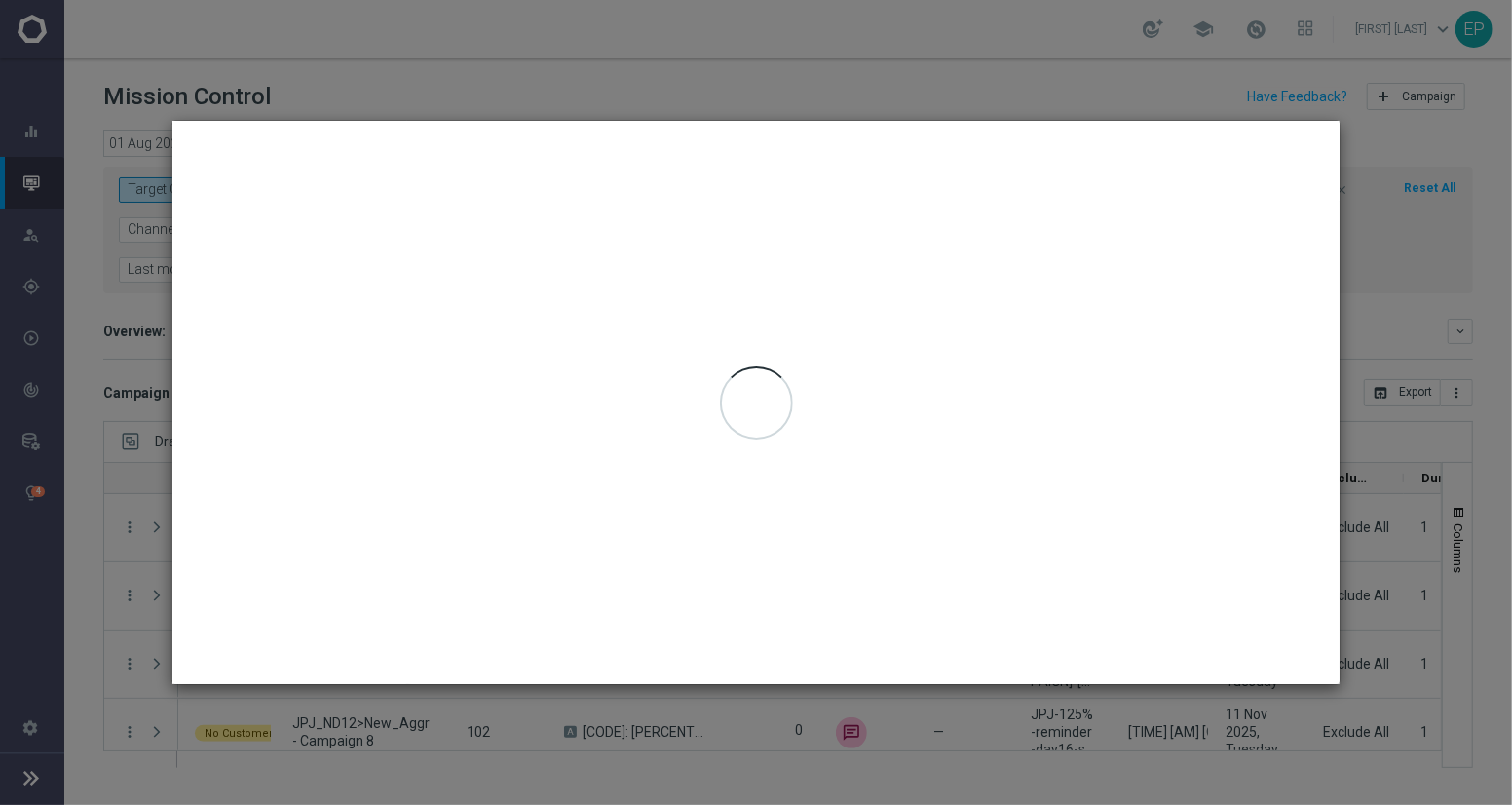 click 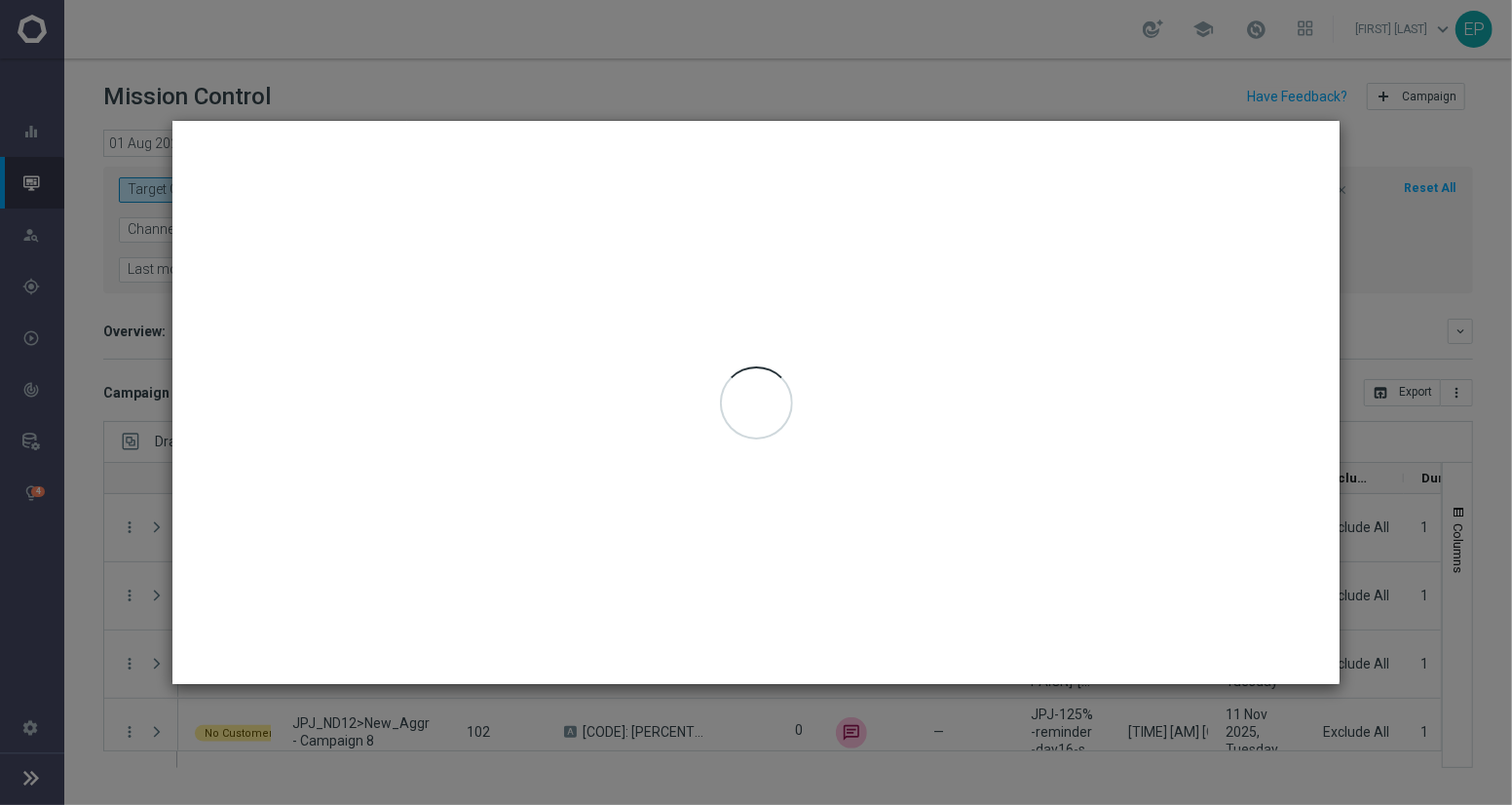 click 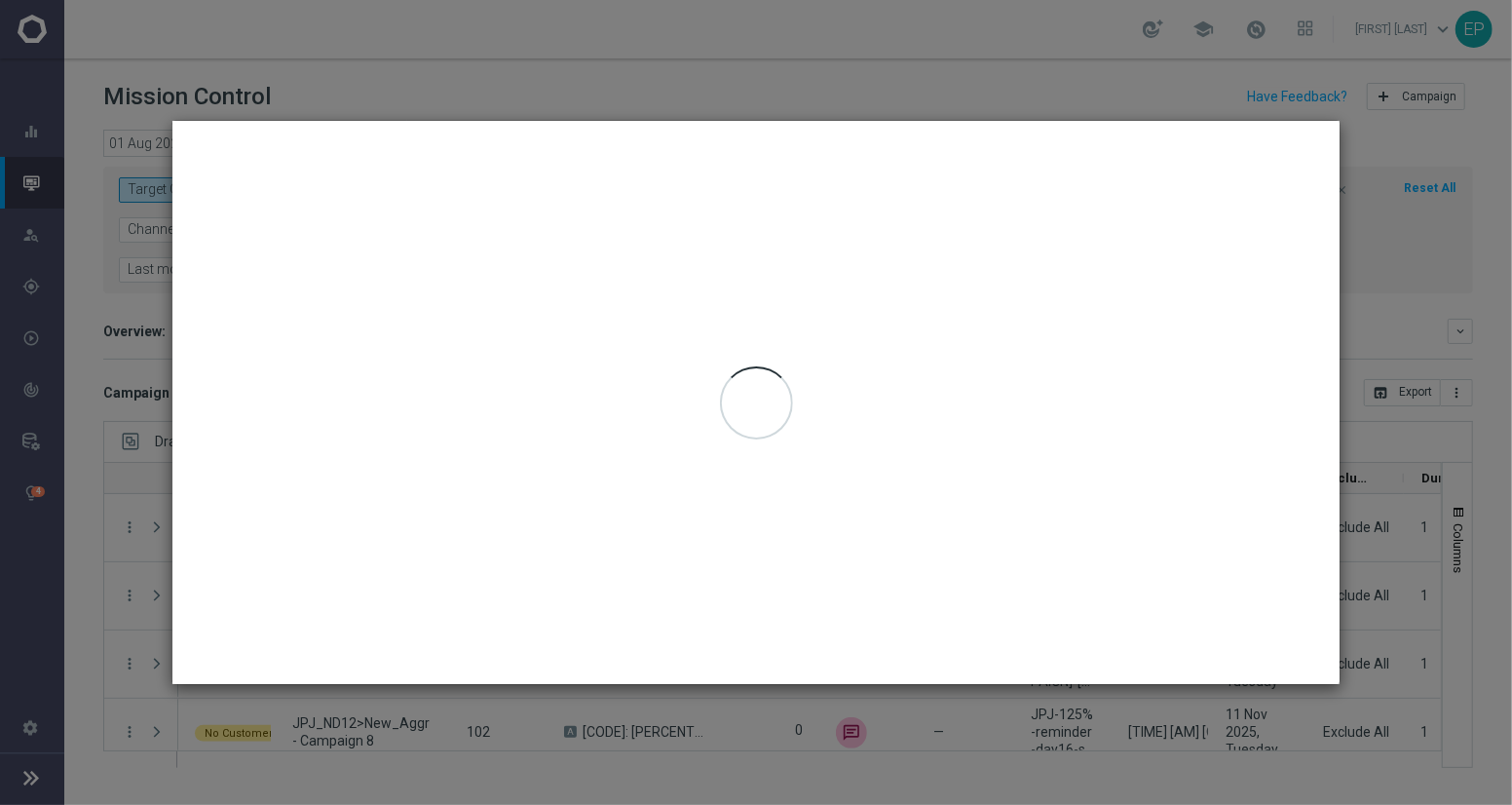 type on "01 Aug 2025 - 01 Aug 2025" 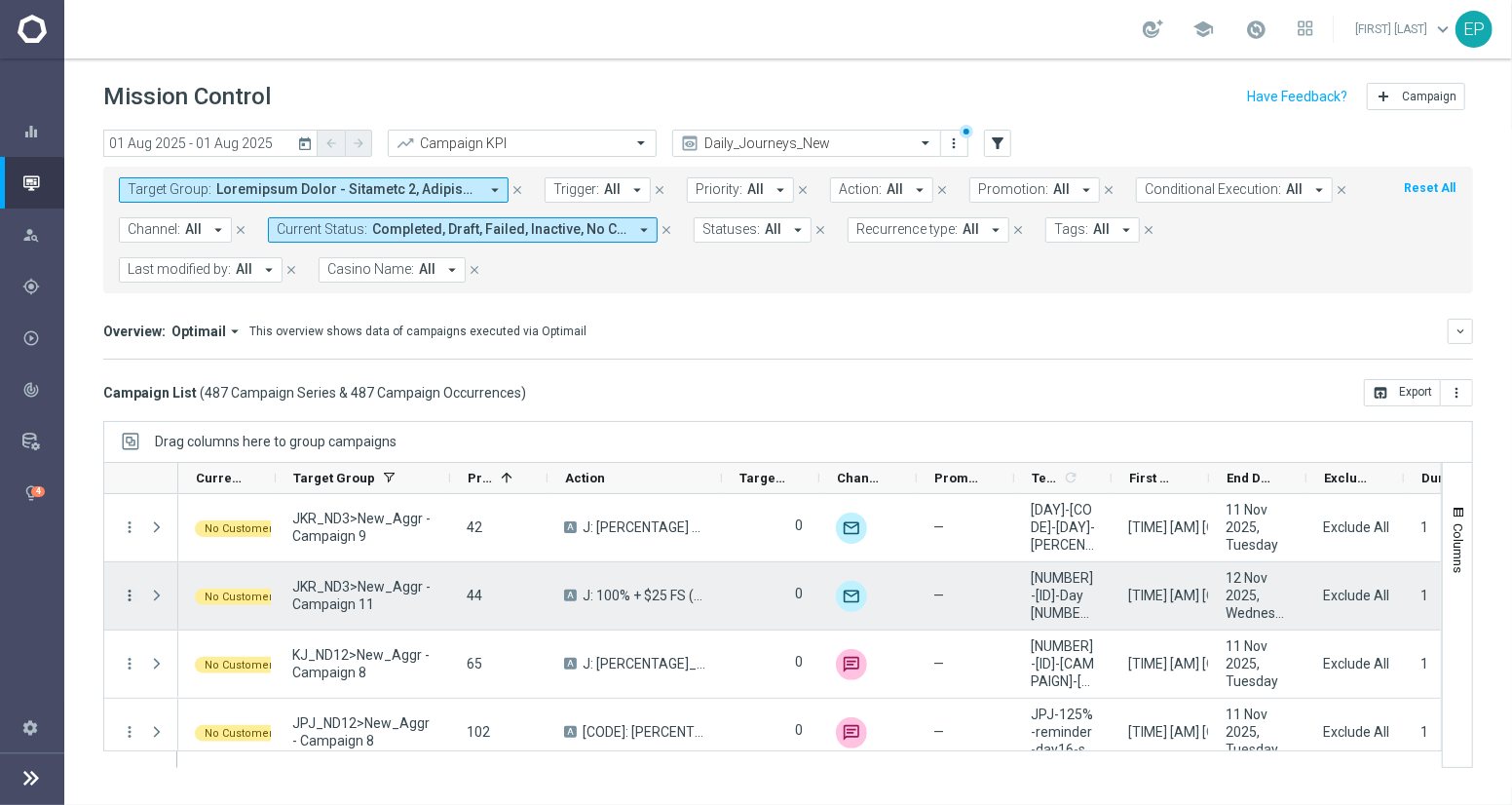click on "more_vert" at bounding box center [130, 595] 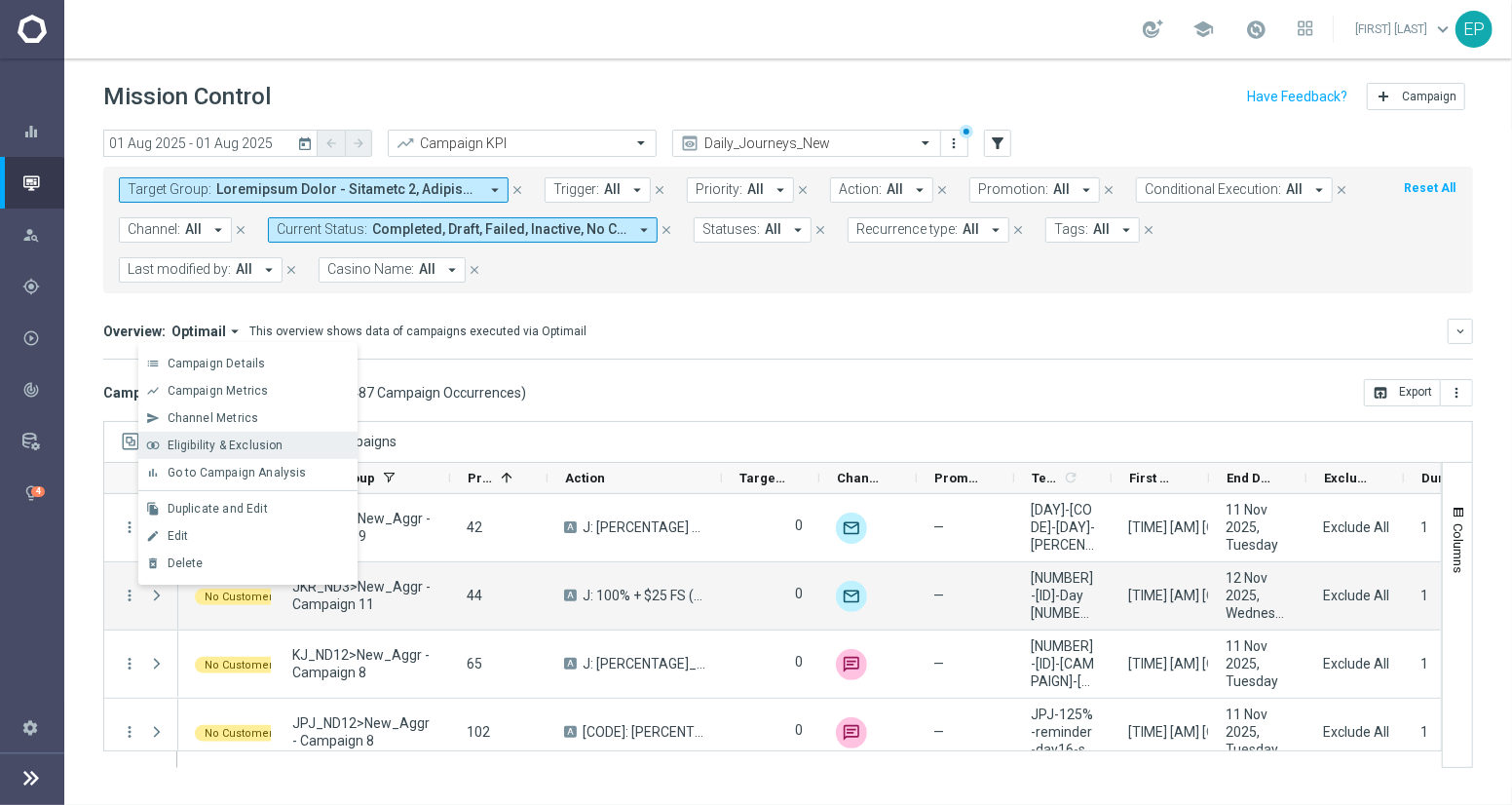 click on "Eligibility & Exclusion" at bounding box center (225, 445) 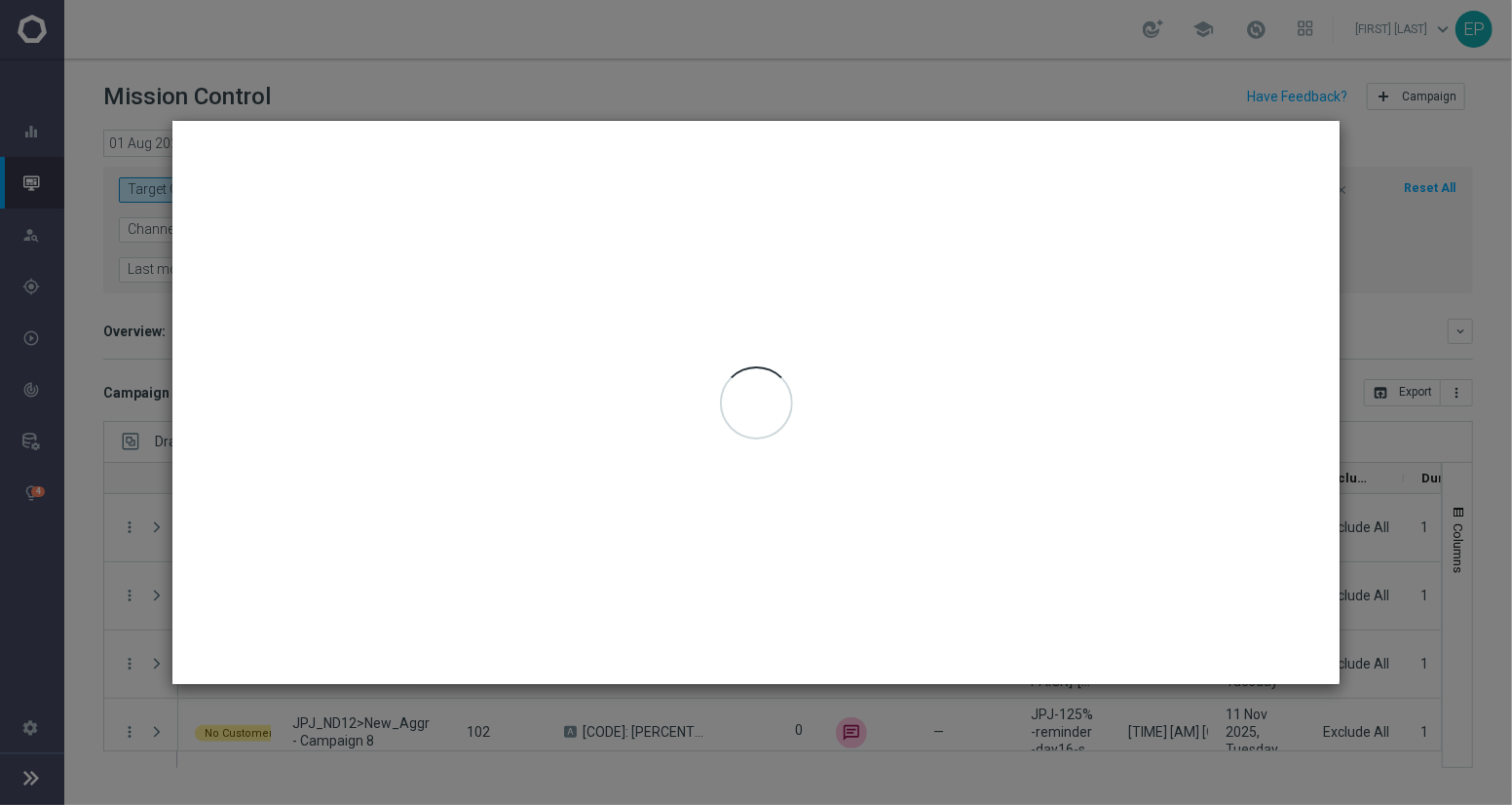 click 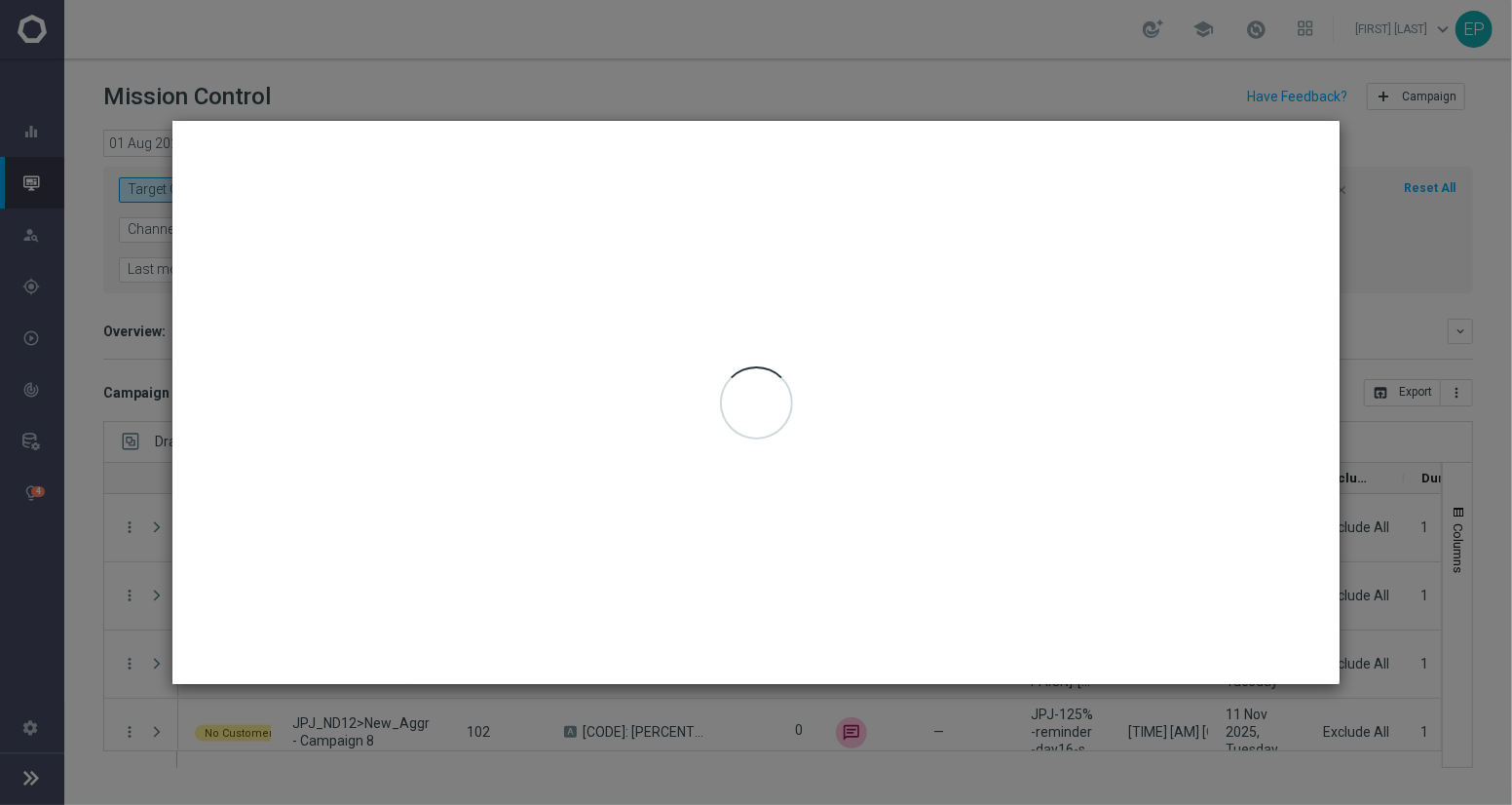 type on "01 Aug 2025 - 01 Aug 2025" 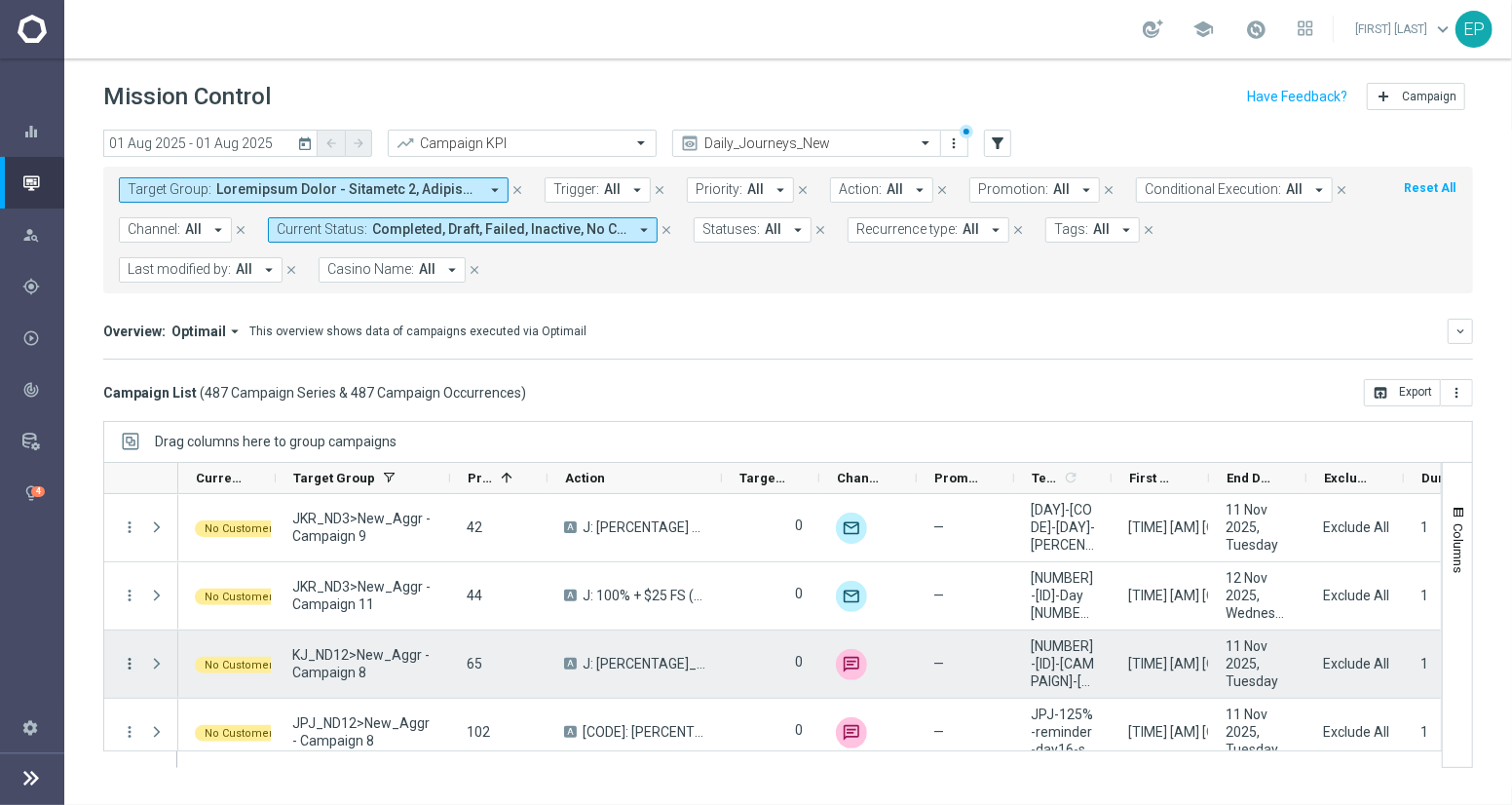 click on "more_vert" at bounding box center [130, 664] 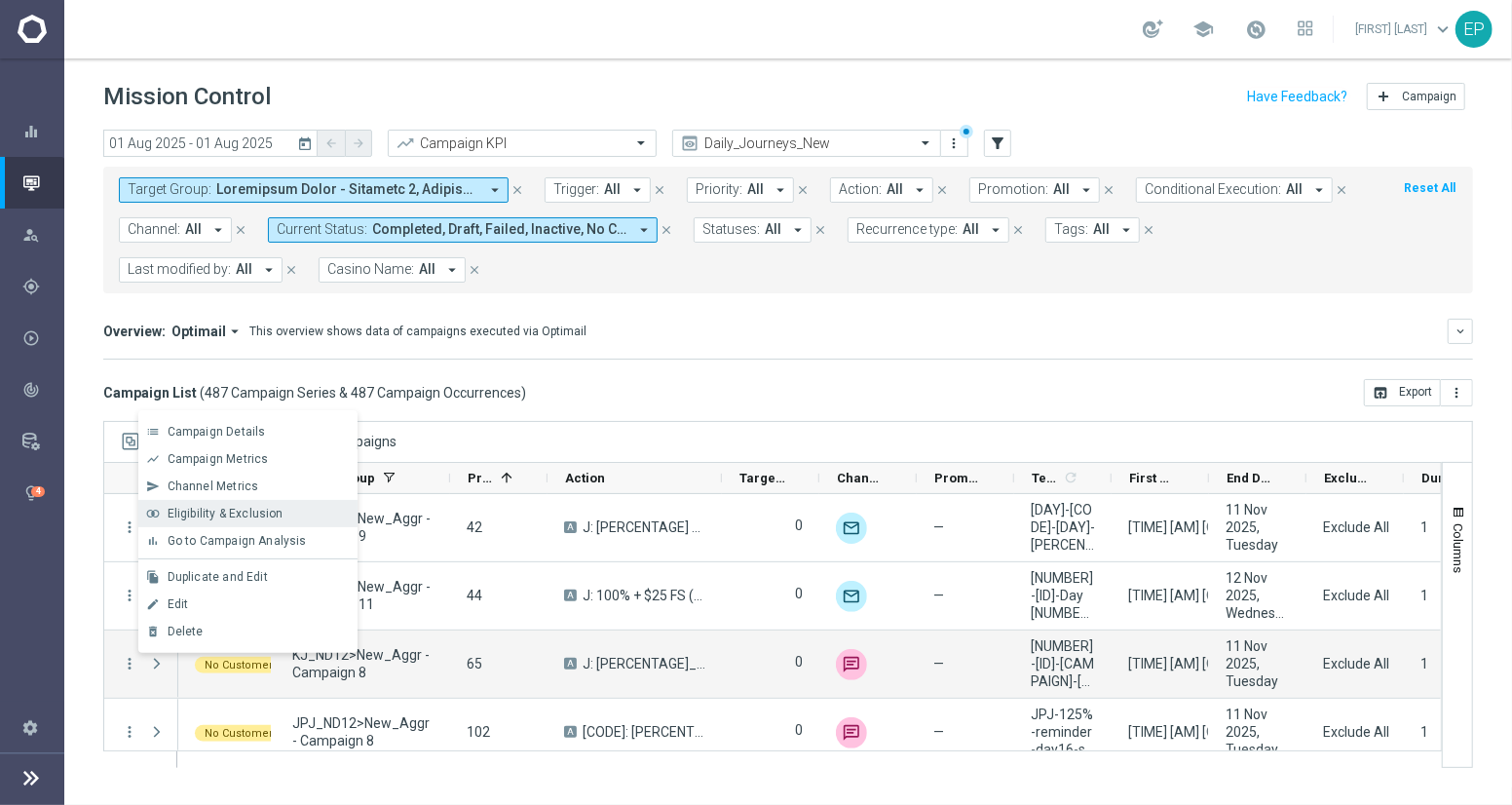 click on "Eligibility & Exclusion" at bounding box center [225, 514] 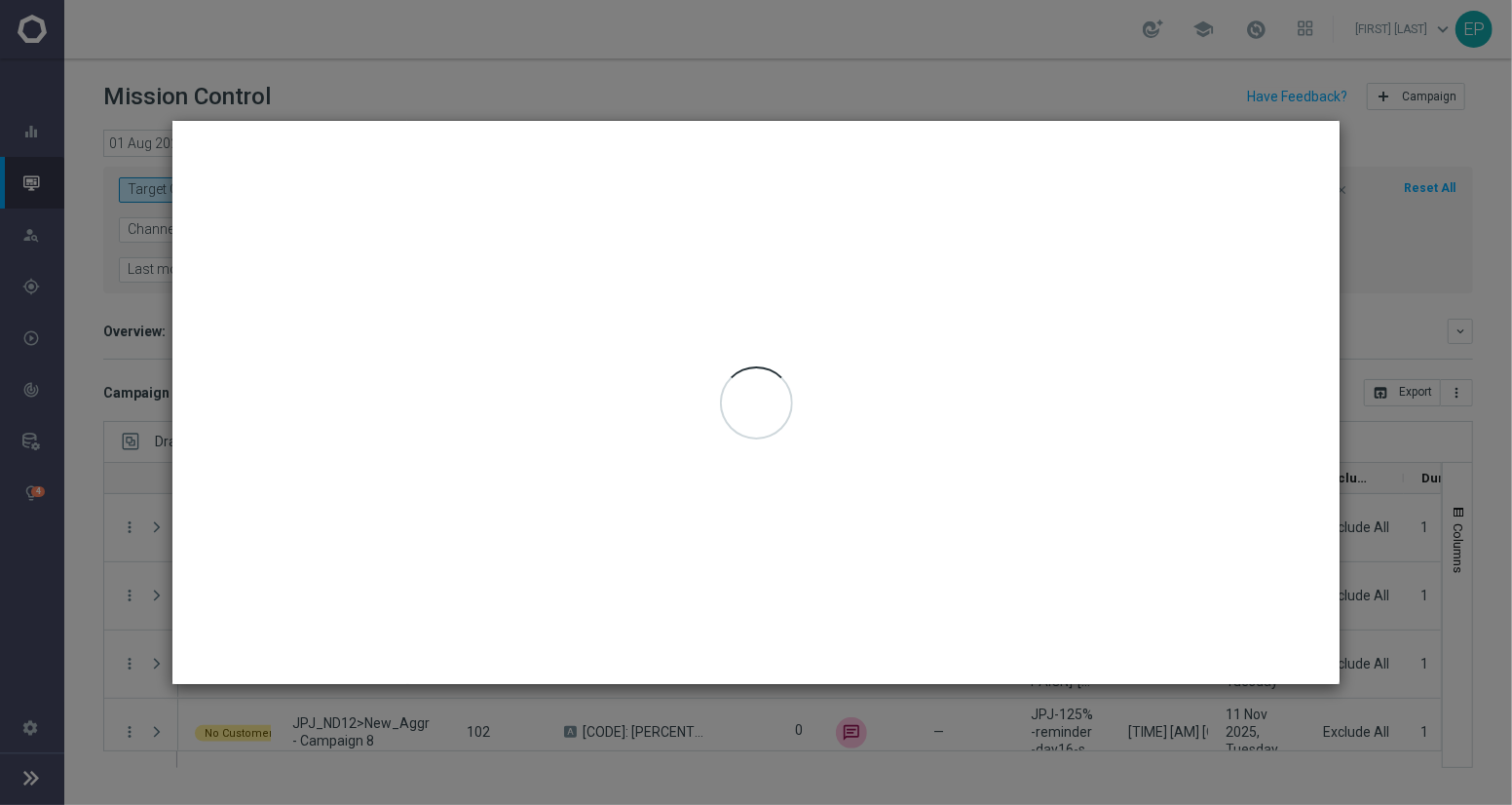 type on "01 Aug 2025 - 01 Aug 2025" 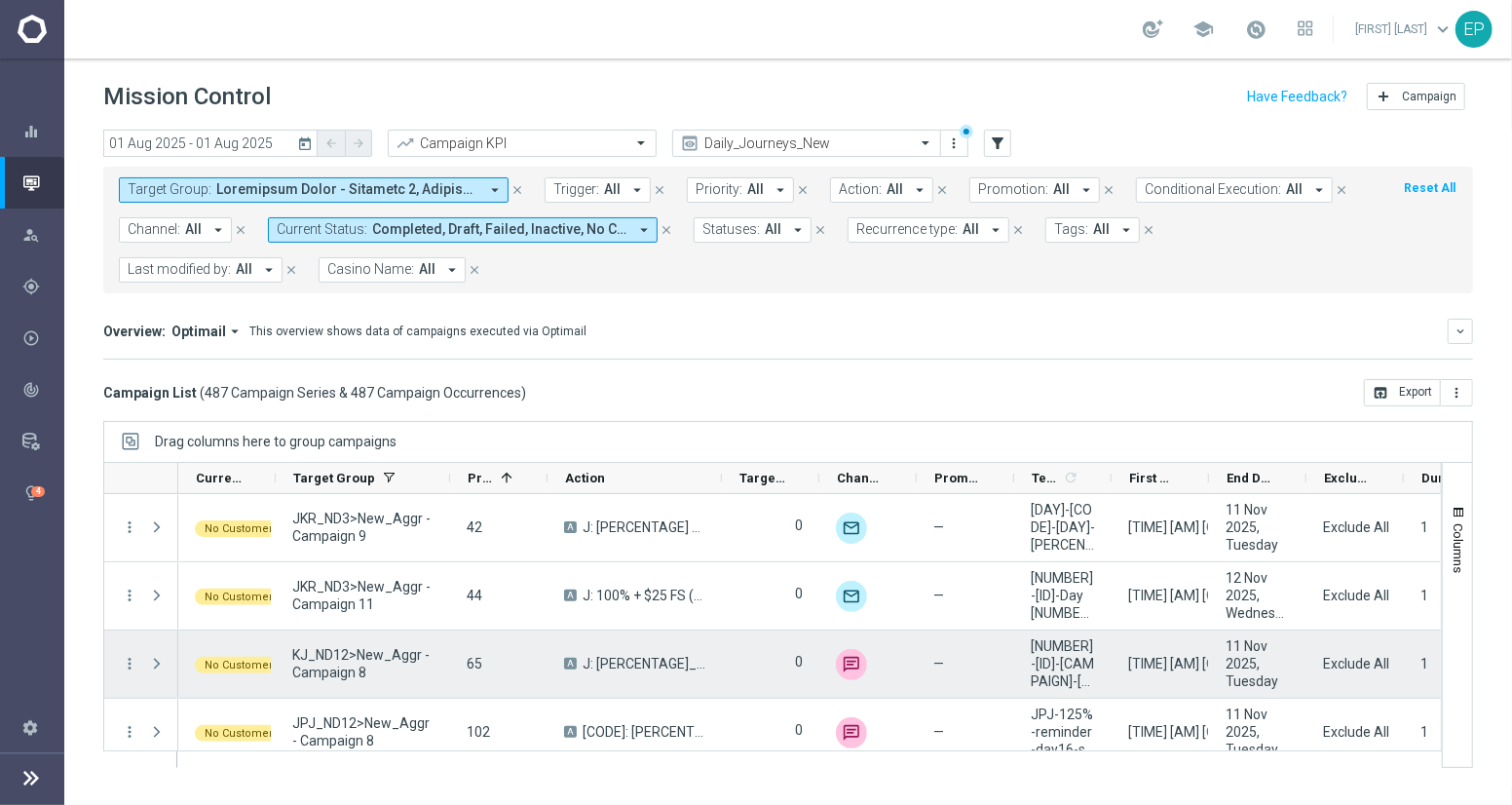 scroll, scrollTop: 108, scrollLeft: 0, axis: vertical 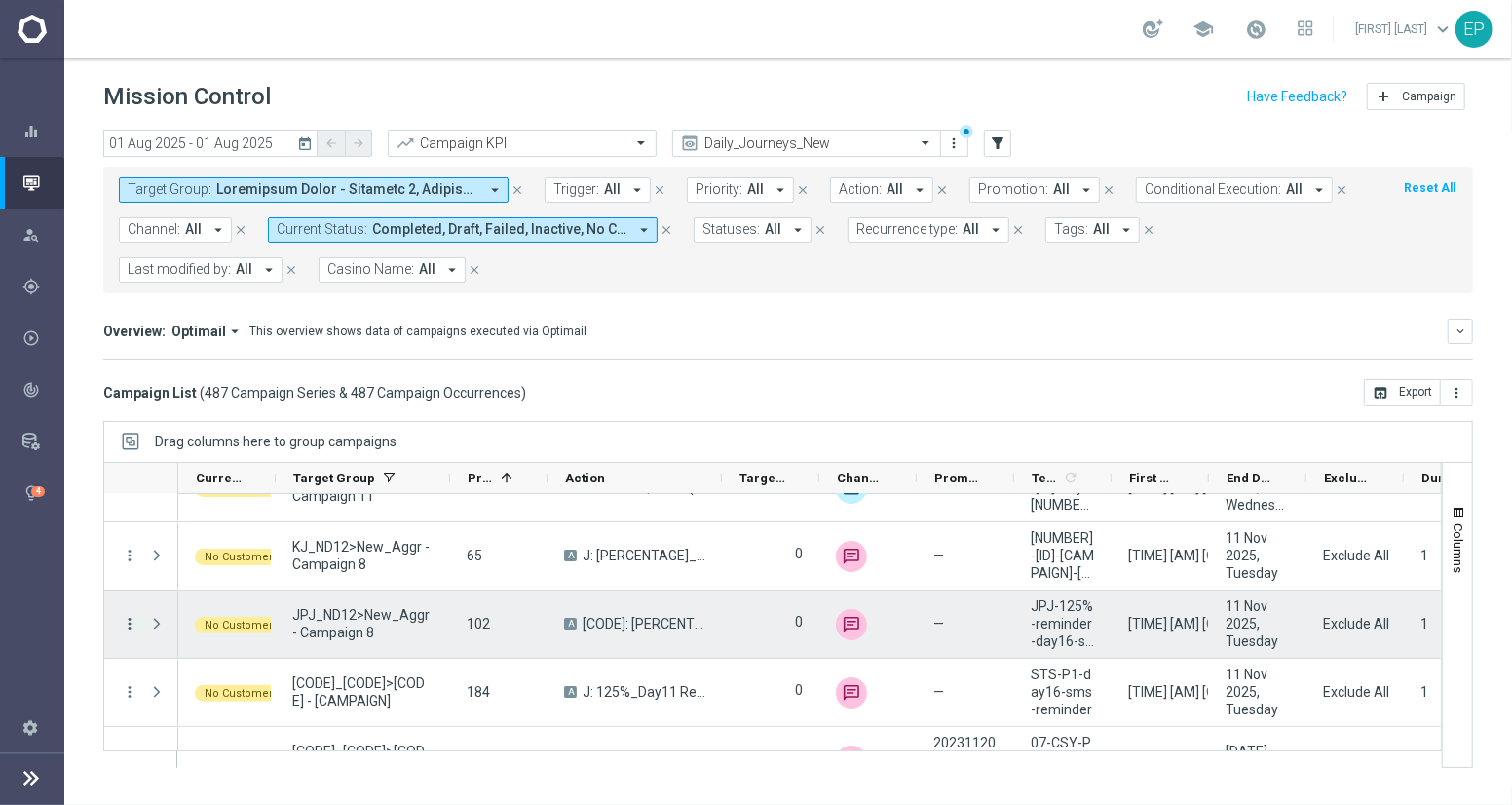 click on "more_vert" at bounding box center [130, 624] 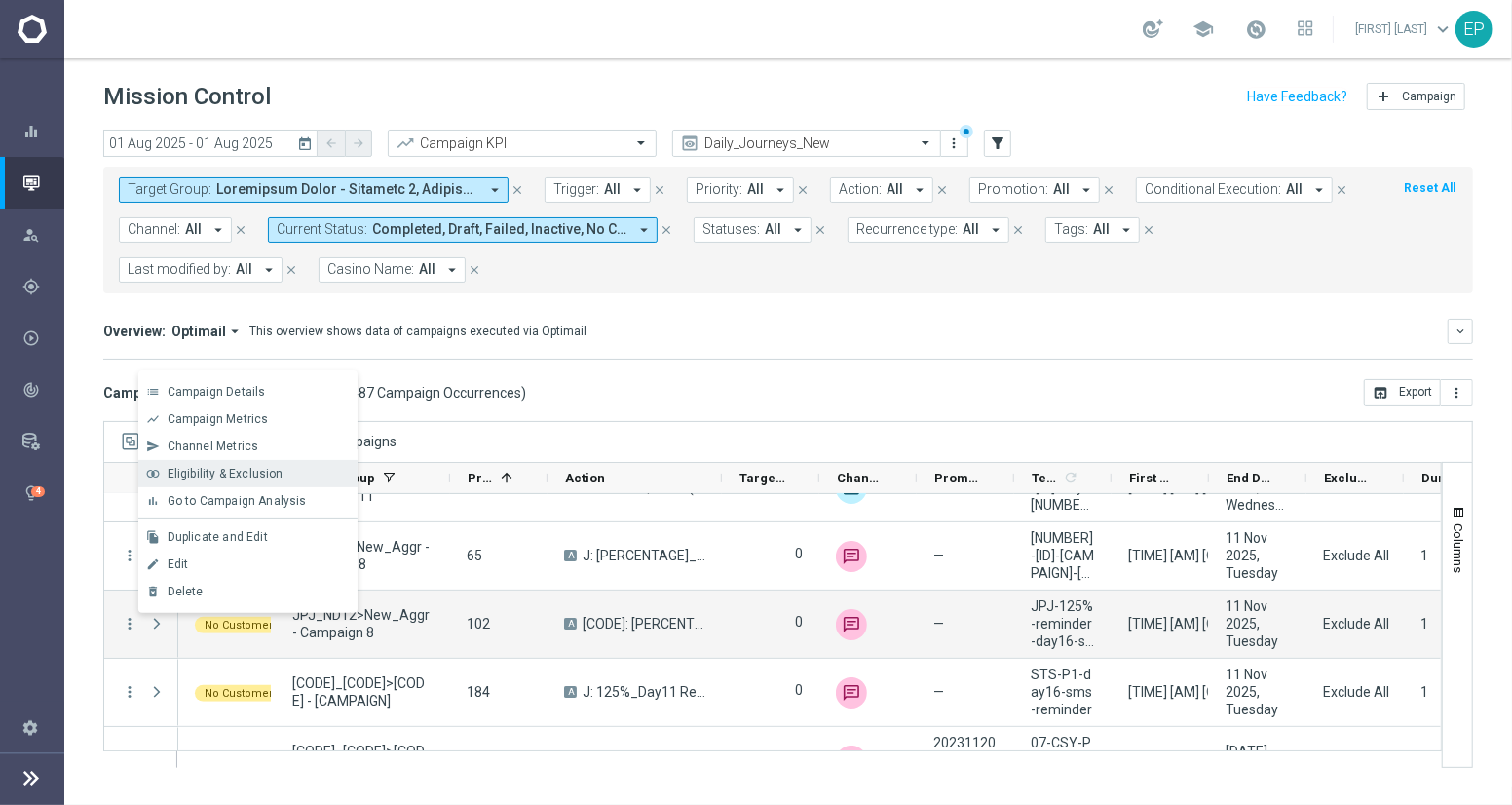 click on "Eligibility & Exclusion" at bounding box center [225, 474] 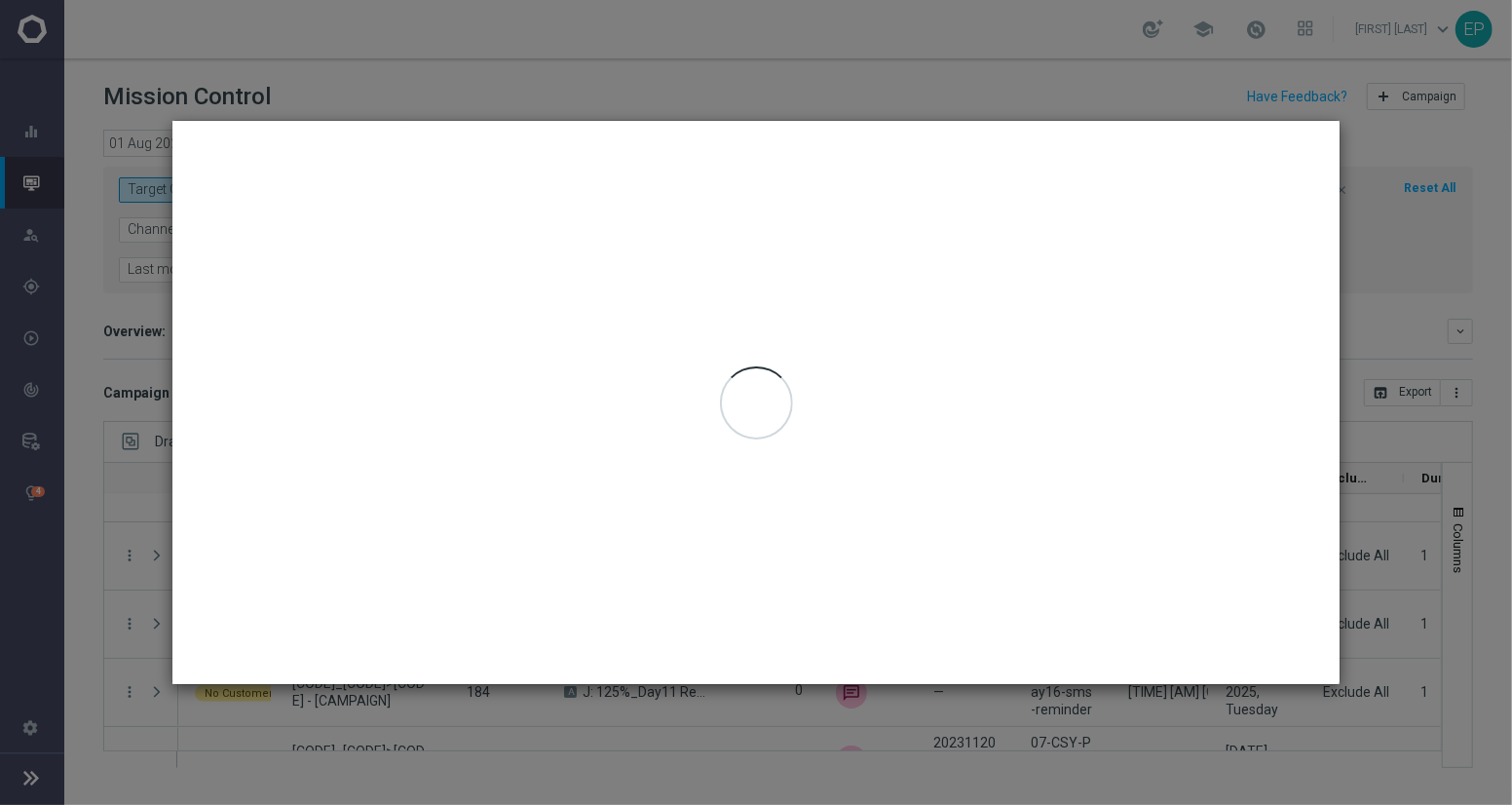 type on "01 Aug 2025 - 01 Aug 2025" 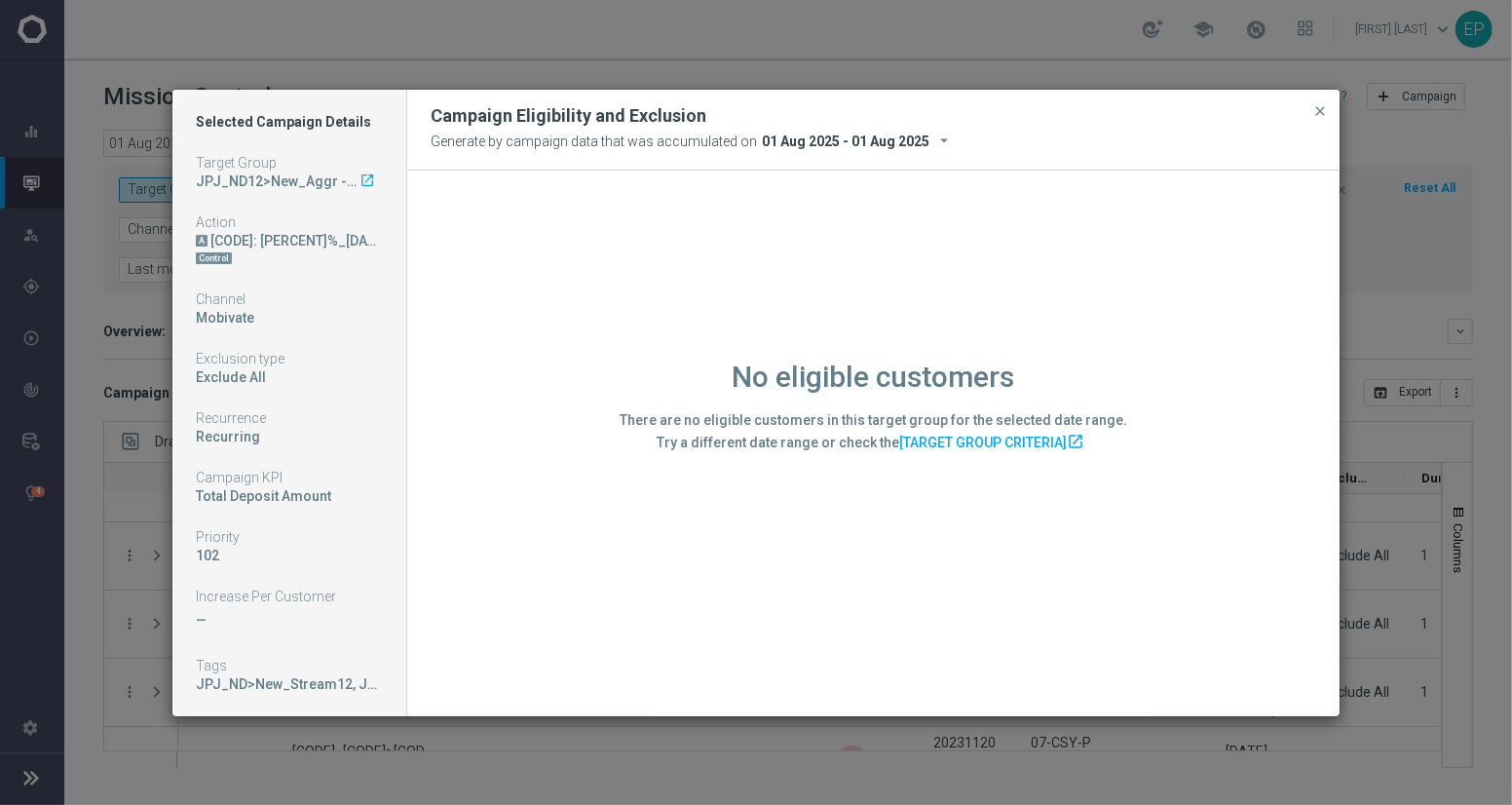 click on "Selected Campaign Details
Target Group
[ID]>[CAMPAIGN] - [CAMPAIGN]
launch
Action
A
J: [PERCENTAGE]_Day[NUMBER] Reminder = Day[NUMBER]_SMS
Control
Channel
Mobivate
Exclusion type
Exclude All
Recurrence
Recurring
Campaign KPI
Total Deposit Amount
Priority
[NUMBER]
Increase Per Customer
—
Tags
[ID]>[CAMPAIGN], [ID]>[CAMPAIGN]" 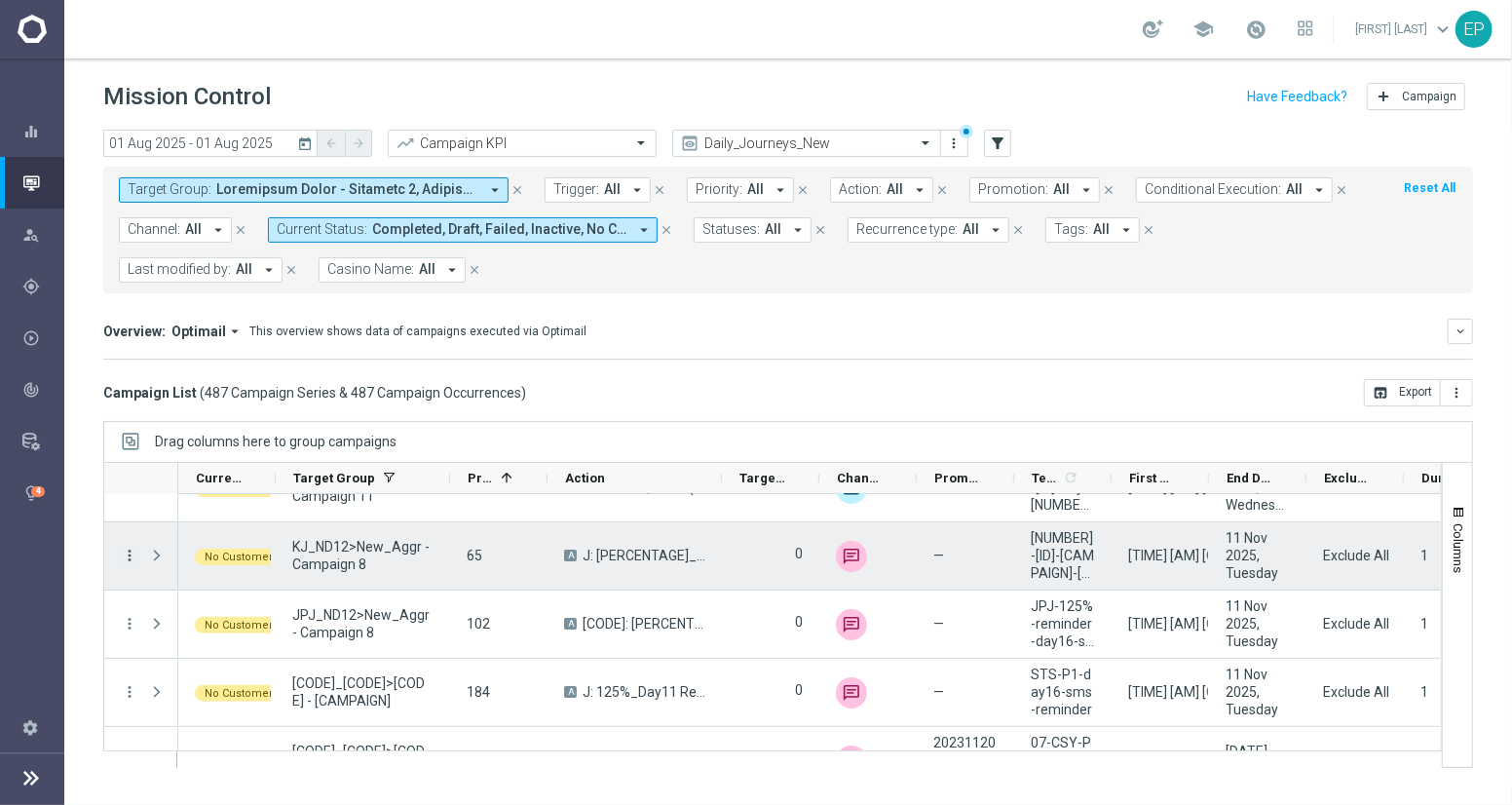 click on "more_vert" at bounding box center (130, 556) 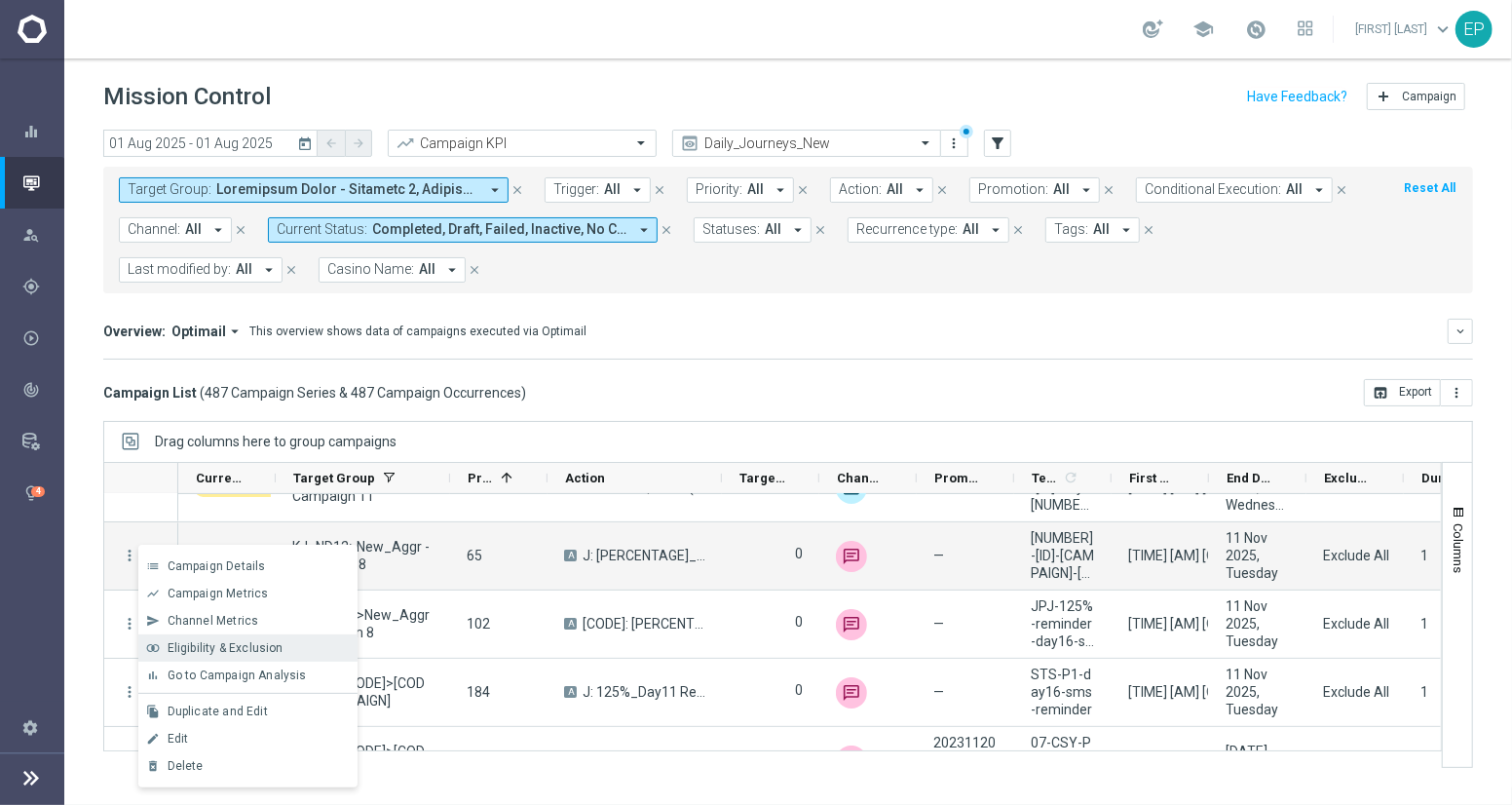 click on "Eligibility & Exclusion" at bounding box center [225, 648] 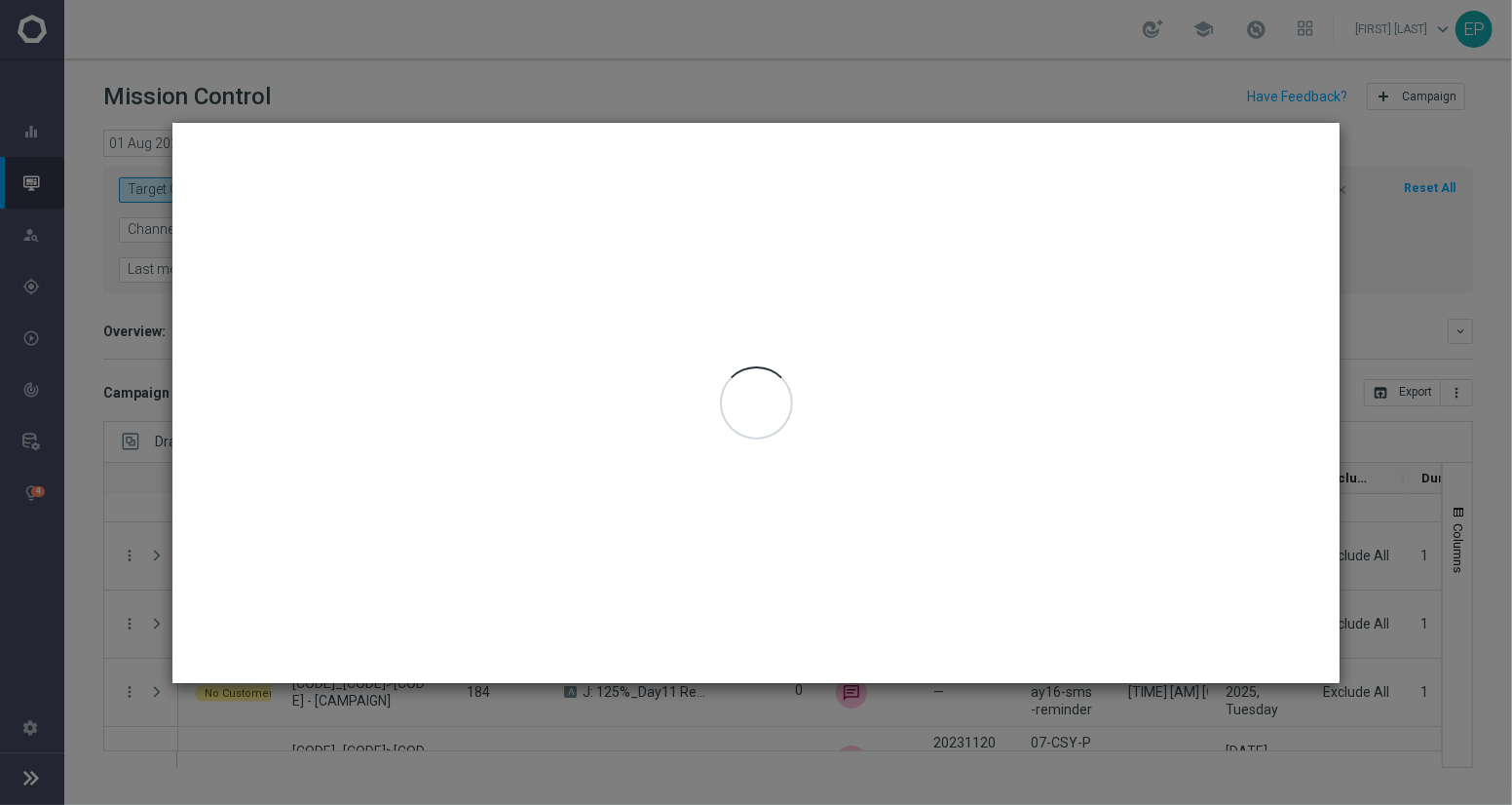 type on "01 Aug 2025 - 01 Aug 2025" 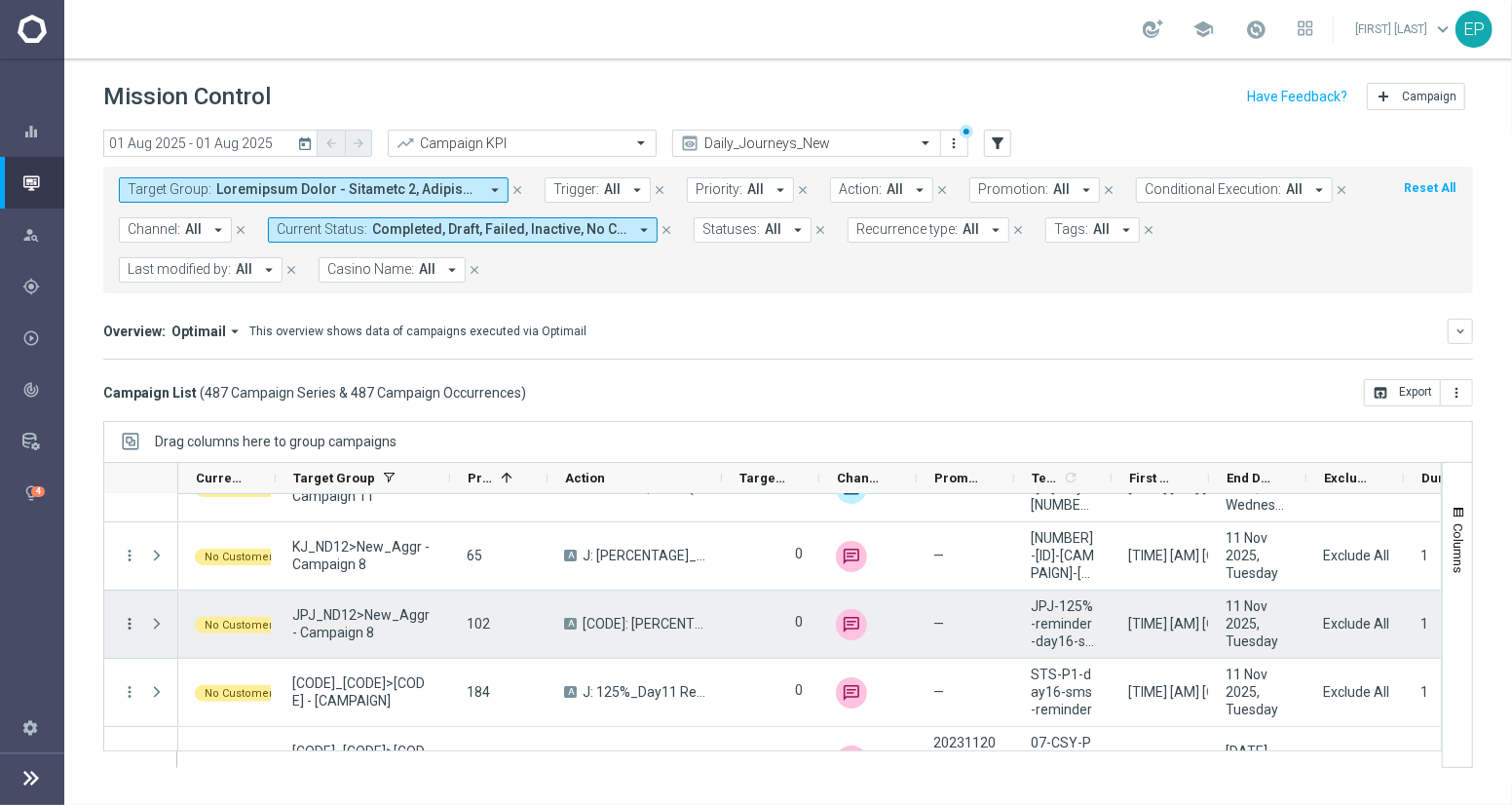 click on "more_vert" at bounding box center [130, 624] 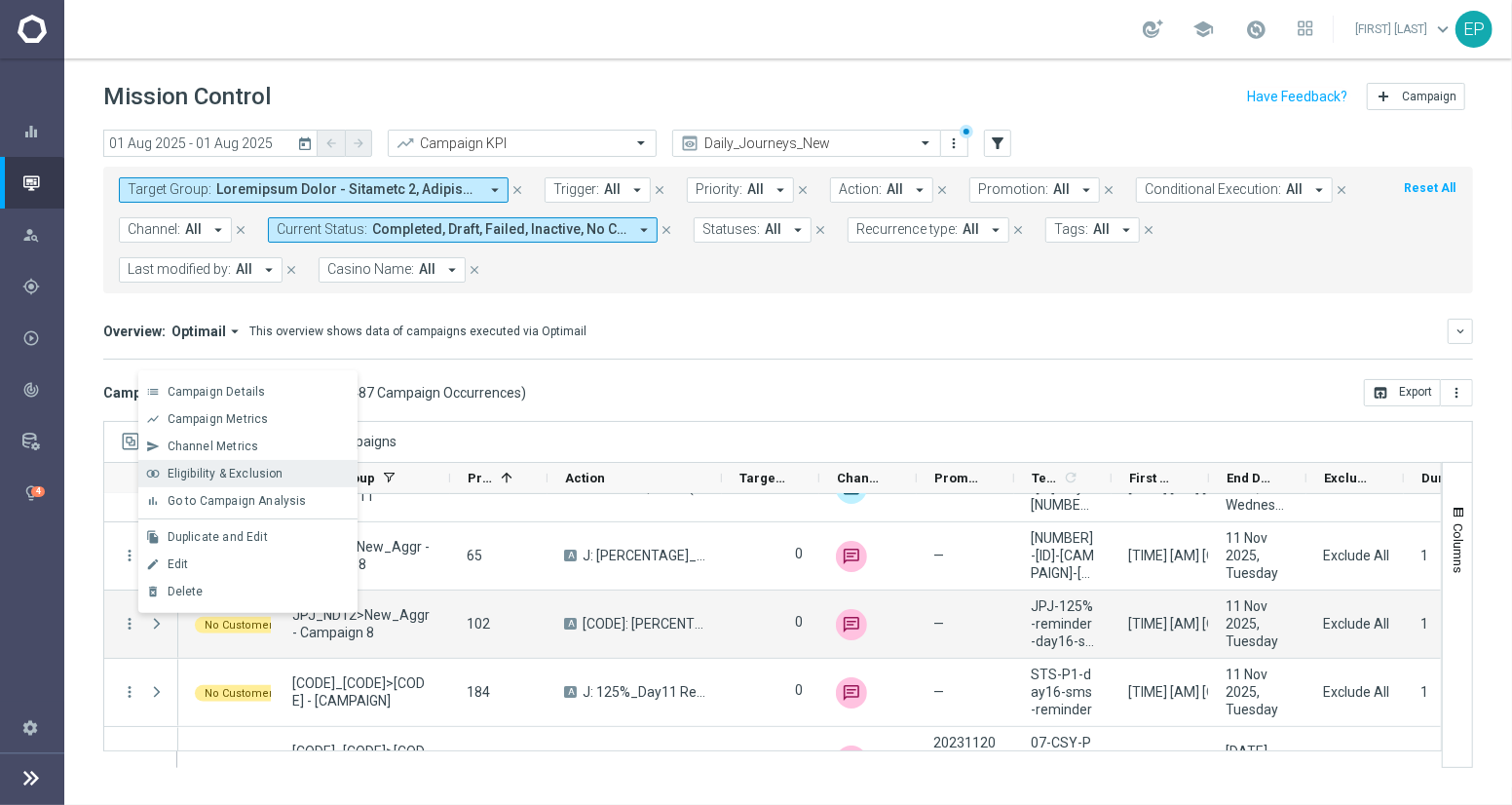 click on "Eligibility & Exclusion" at bounding box center [225, 474] 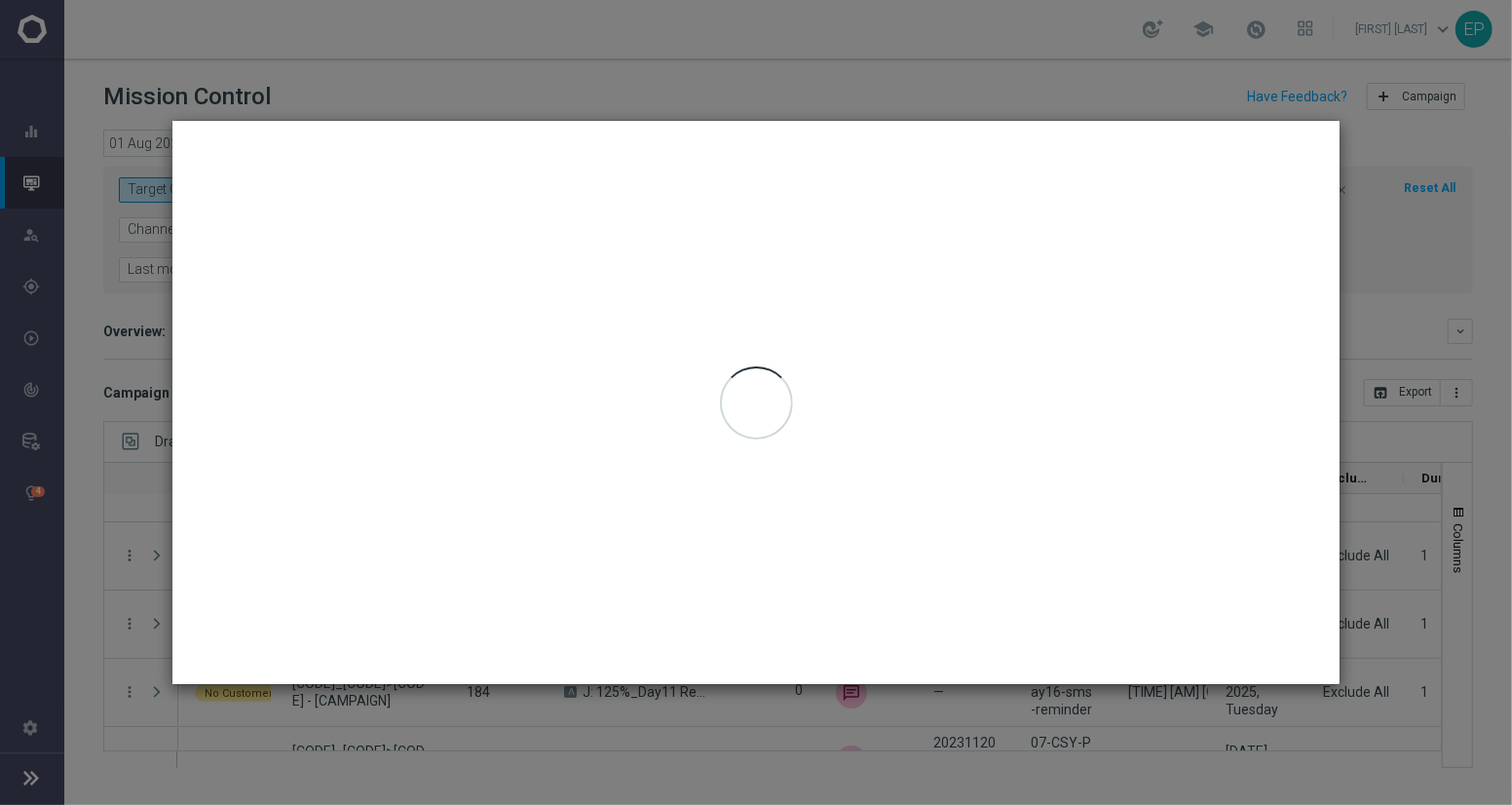type on "01 Aug 2025 - 01 Aug 2025" 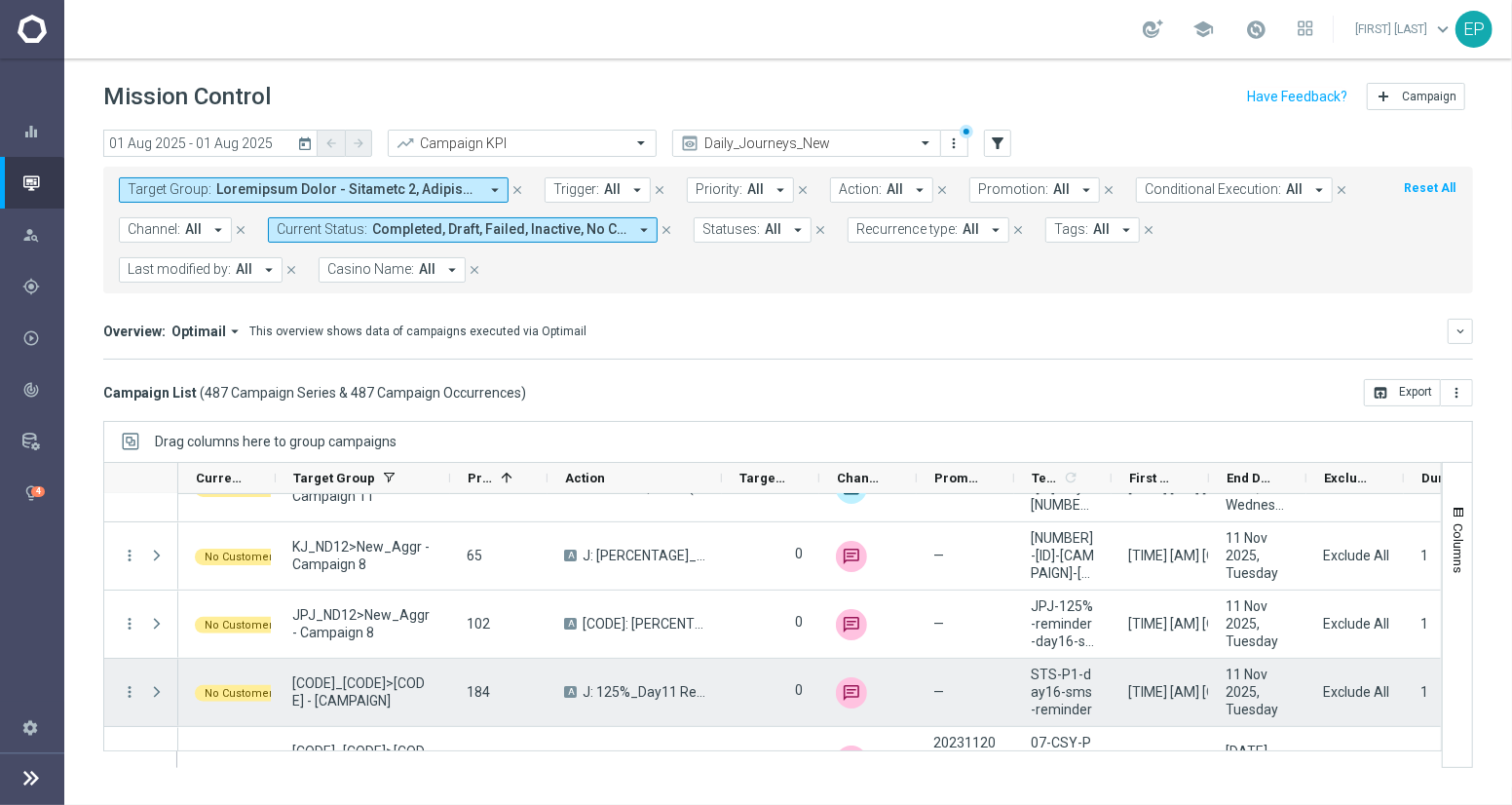 scroll, scrollTop: 216, scrollLeft: 0, axis: vertical 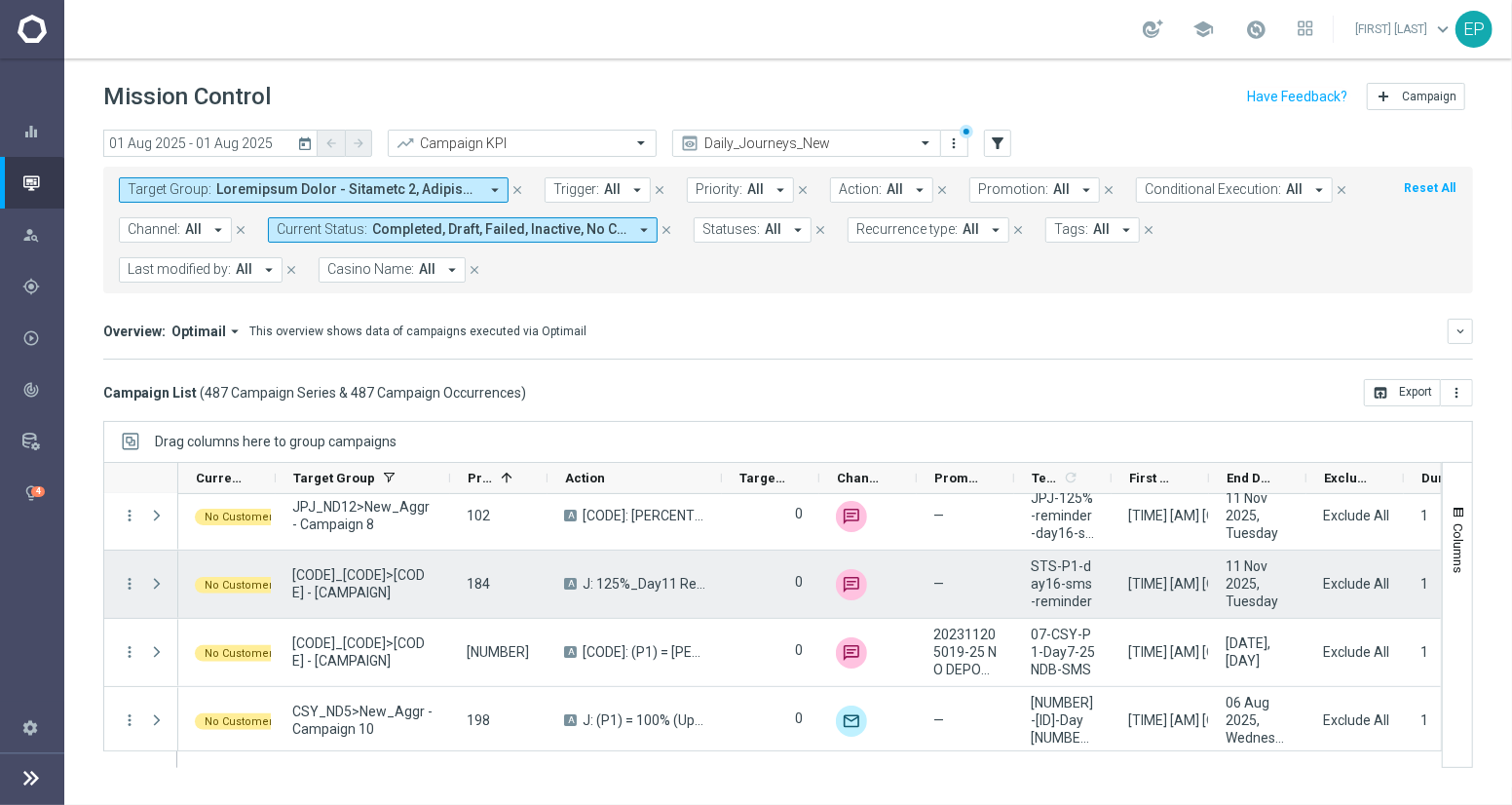 click on "more_vert" at bounding box center (122, 584) 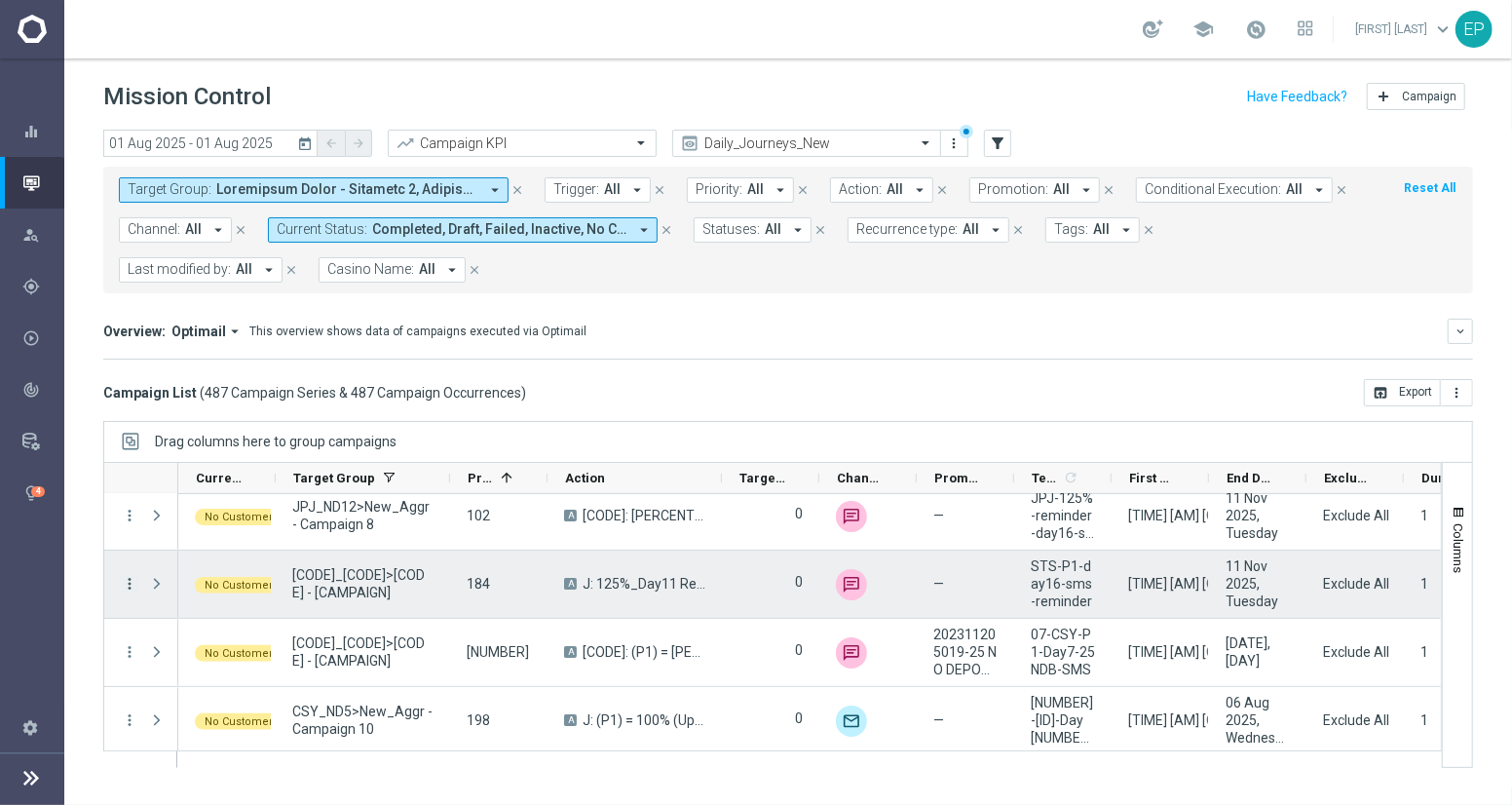 click on "more_vert" at bounding box center [130, 584] 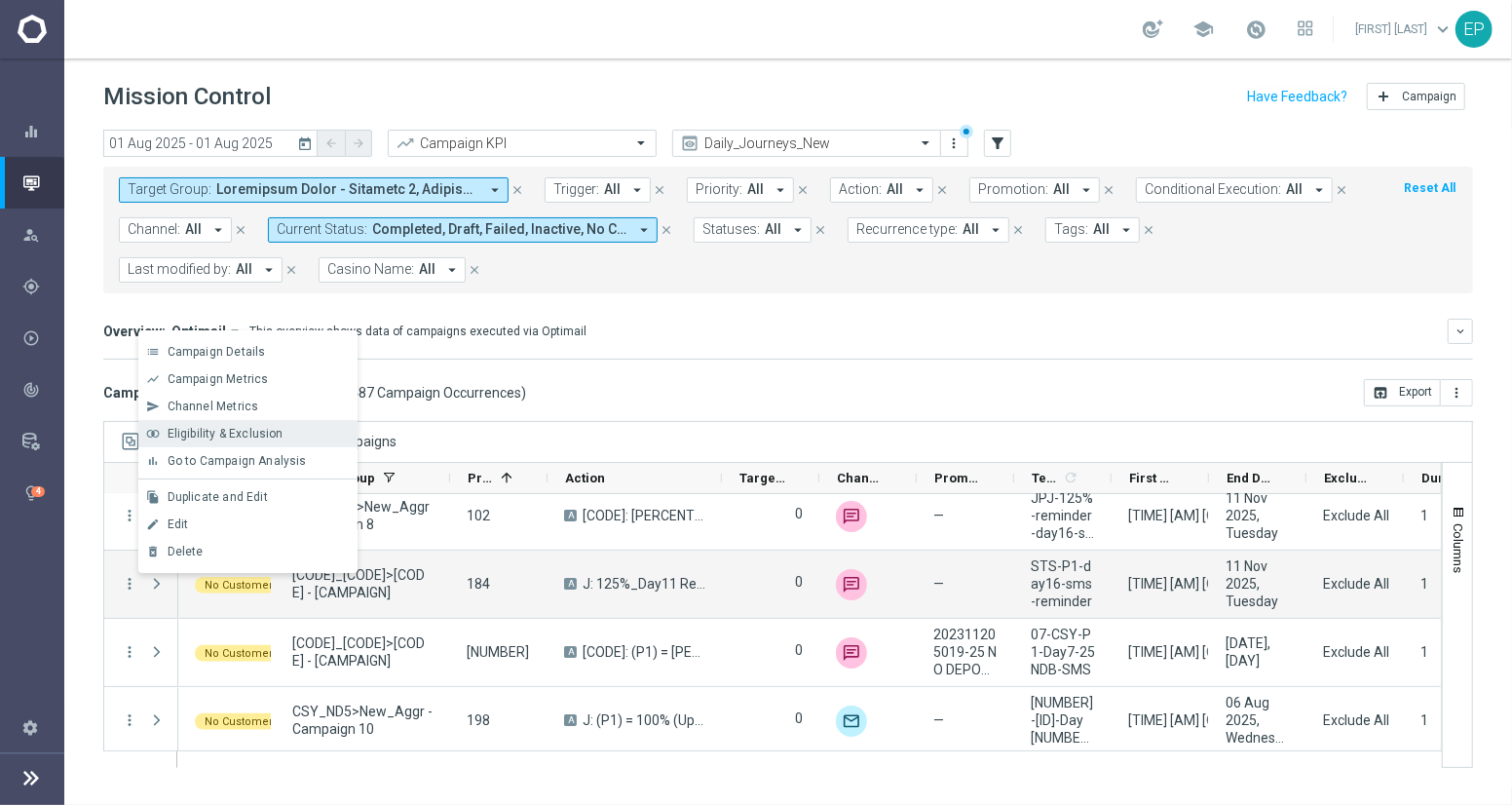 click on "Eligibility & Exclusion" at bounding box center [225, 434] 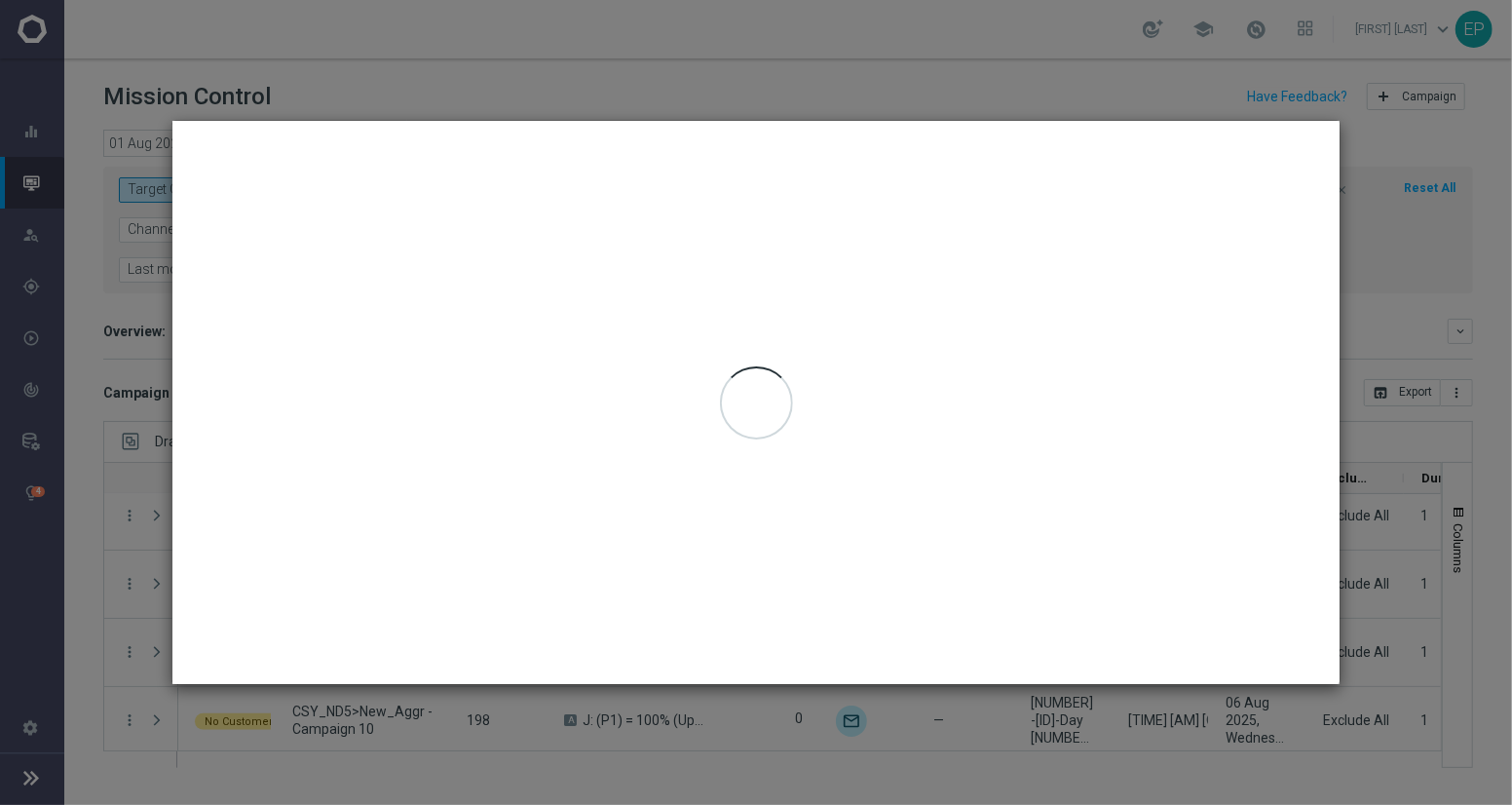type on "01 Aug 2025 - 01 Aug 2025" 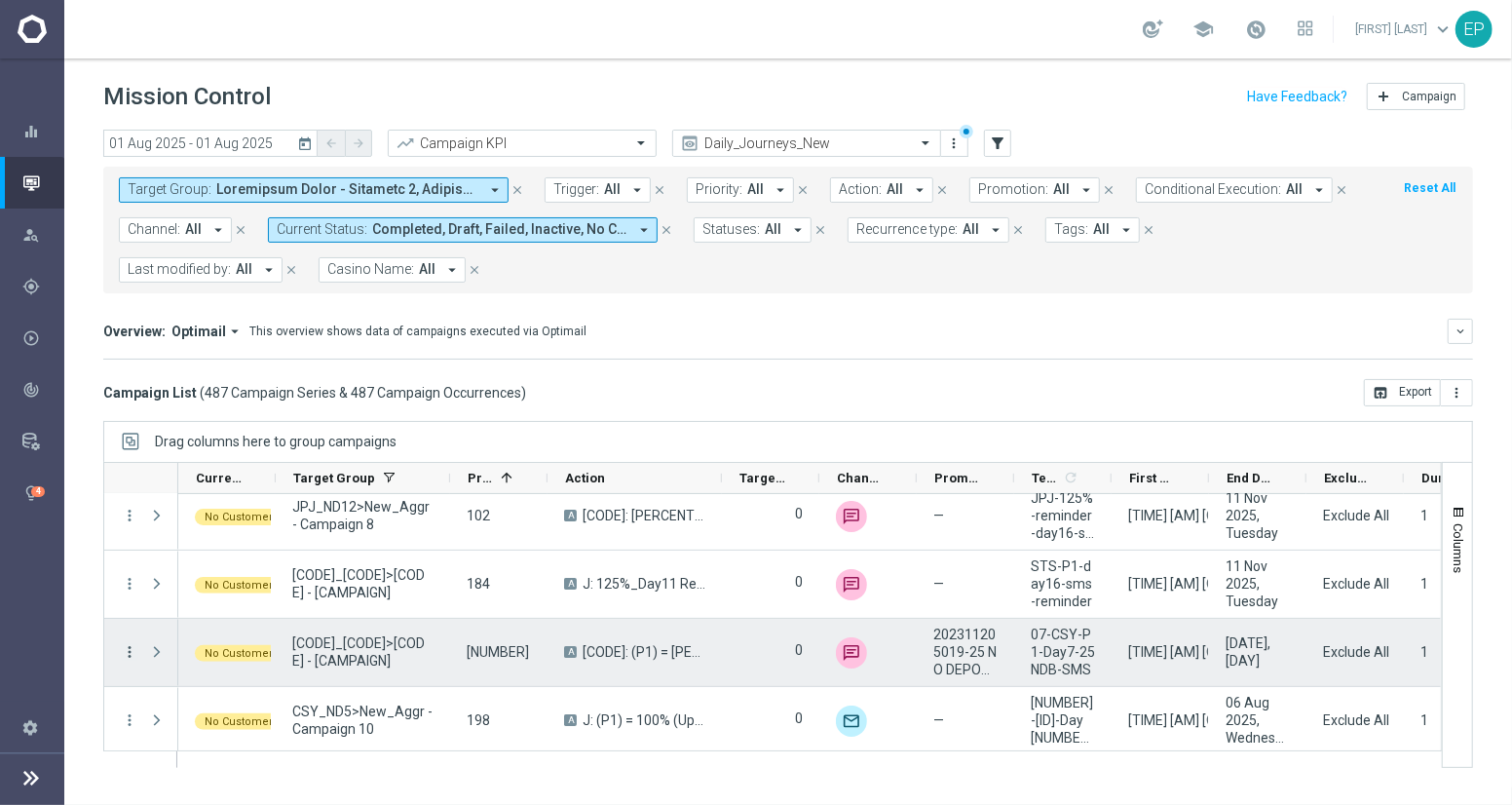 click on "more_vert" at bounding box center [130, 652] 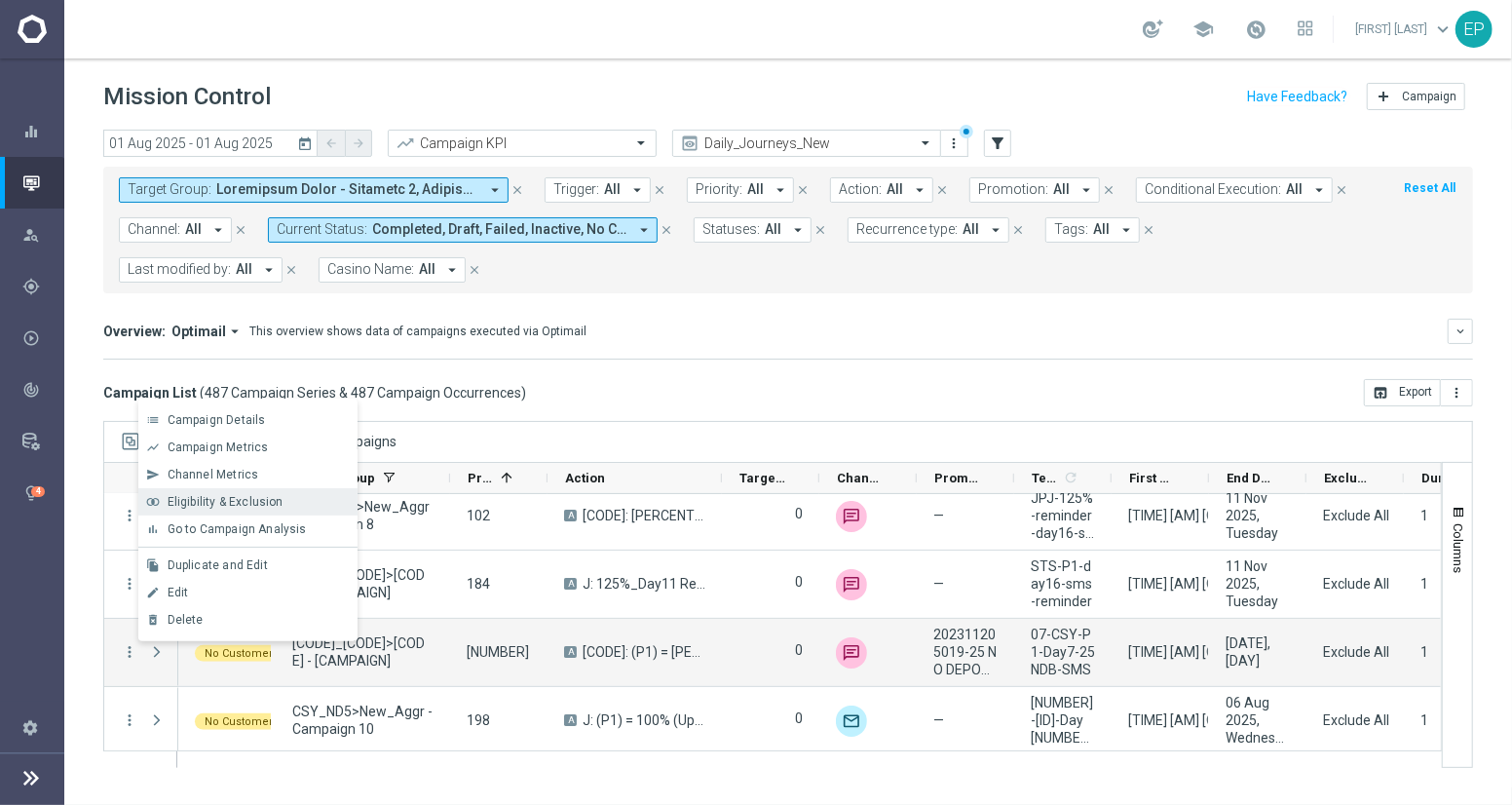 click on "Eligibility & Exclusion" at bounding box center (225, 502) 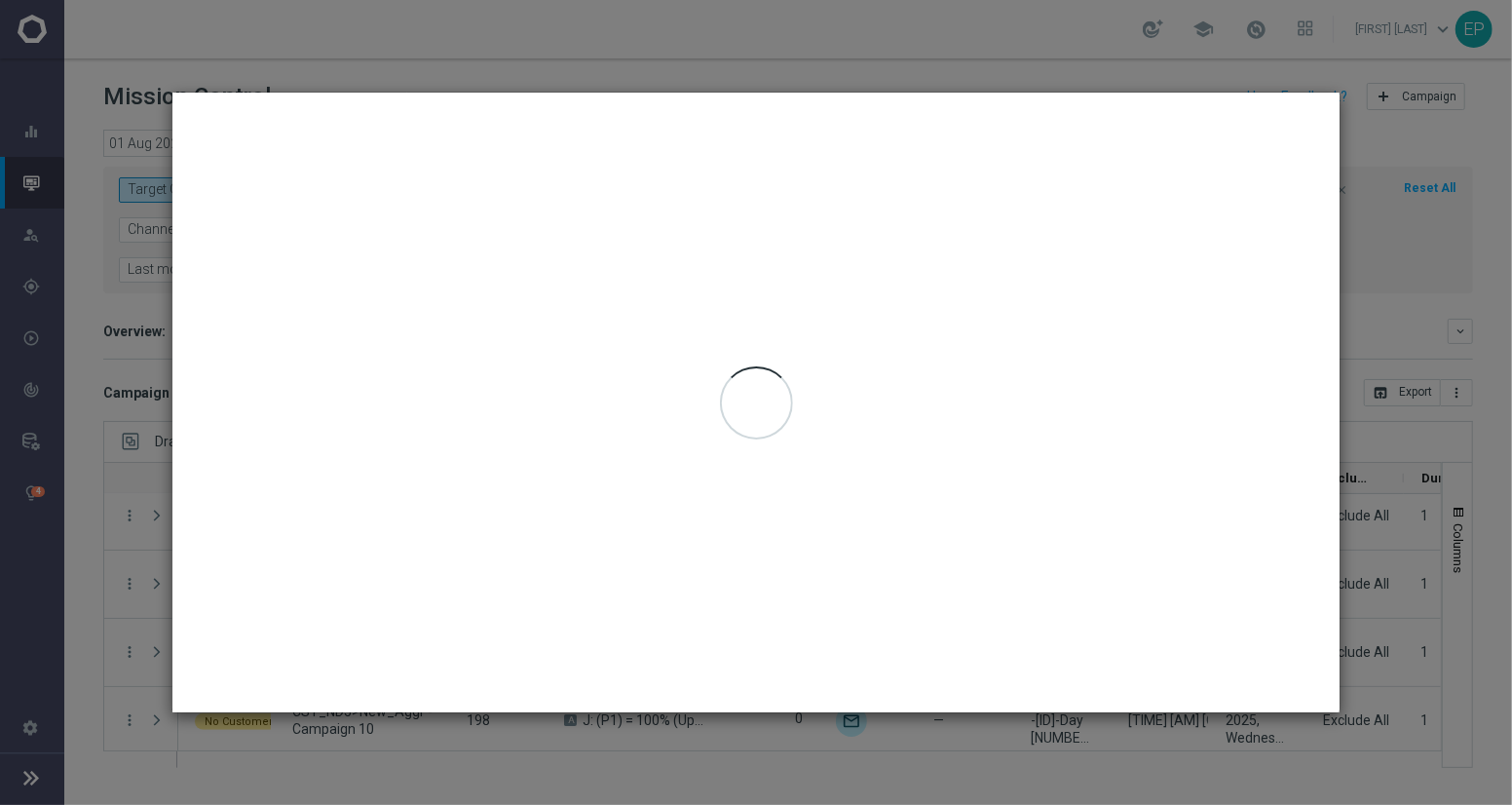 type on "01 Aug 2025 - 01 Aug 2025" 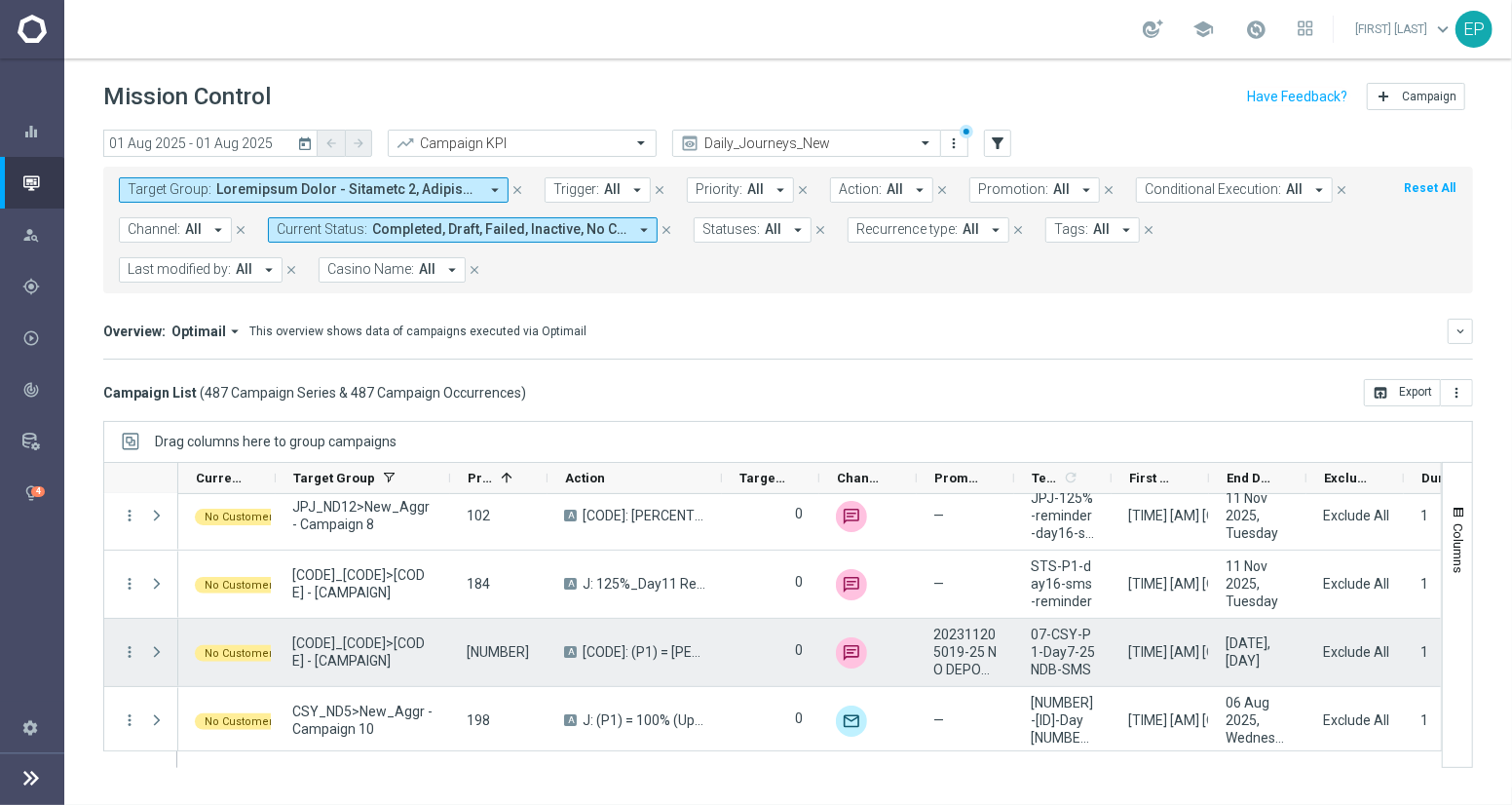 scroll, scrollTop: 325, scrollLeft: 0, axis: vertical 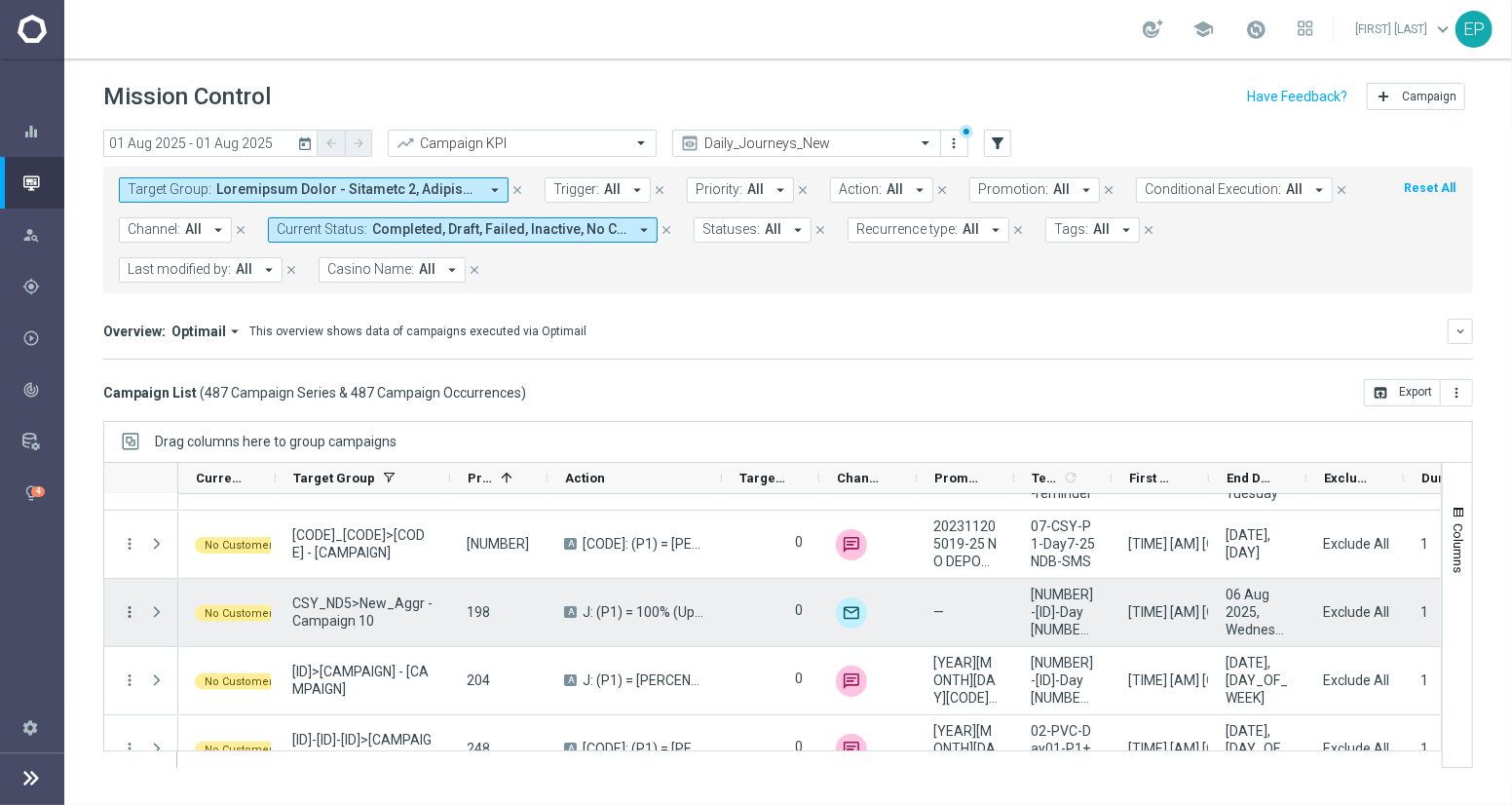 click on "more_vert" at bounding box center [130, 612] 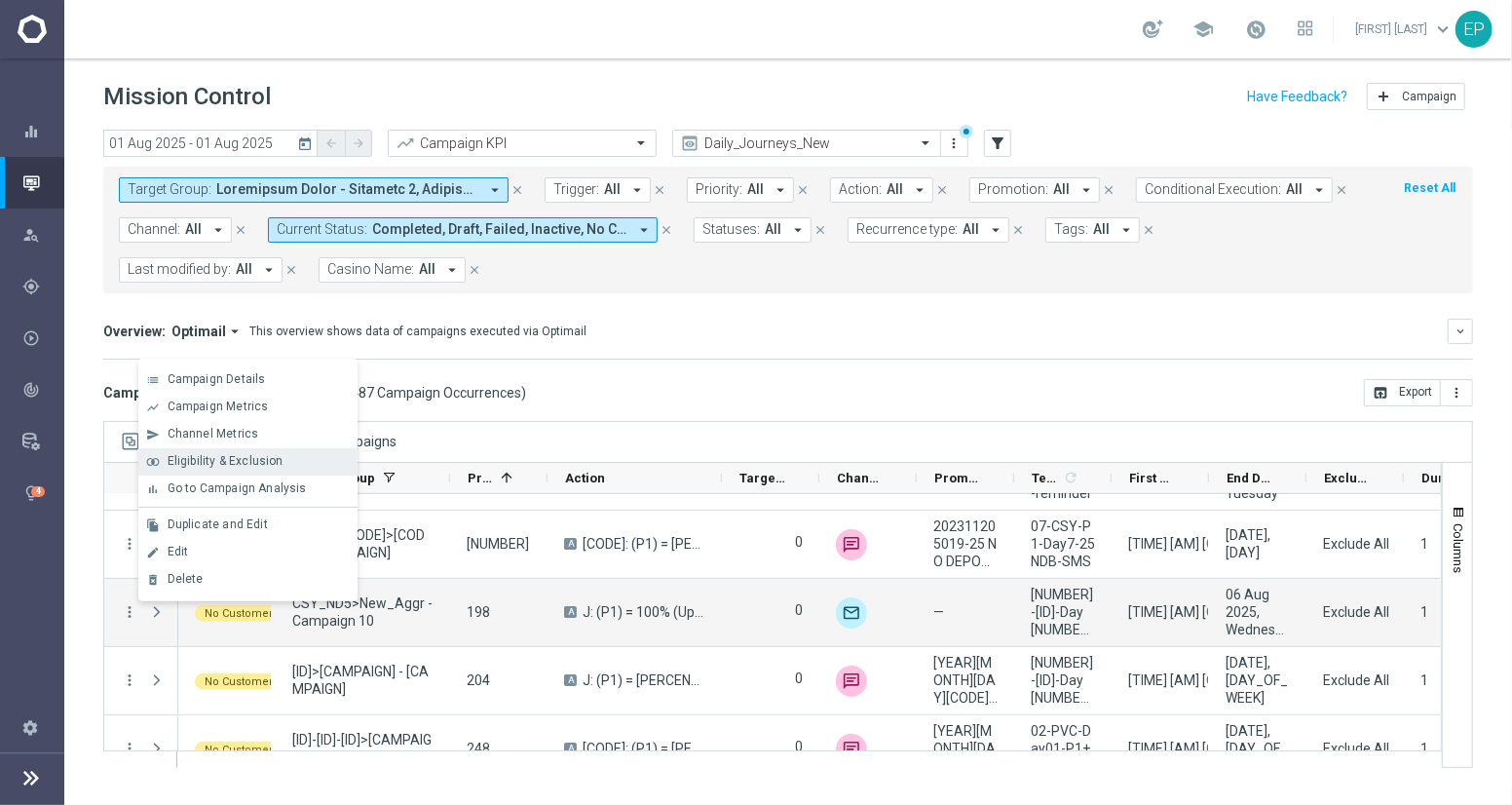 click on "Eligibility & Exclusion" at bounding box center (225, 461) 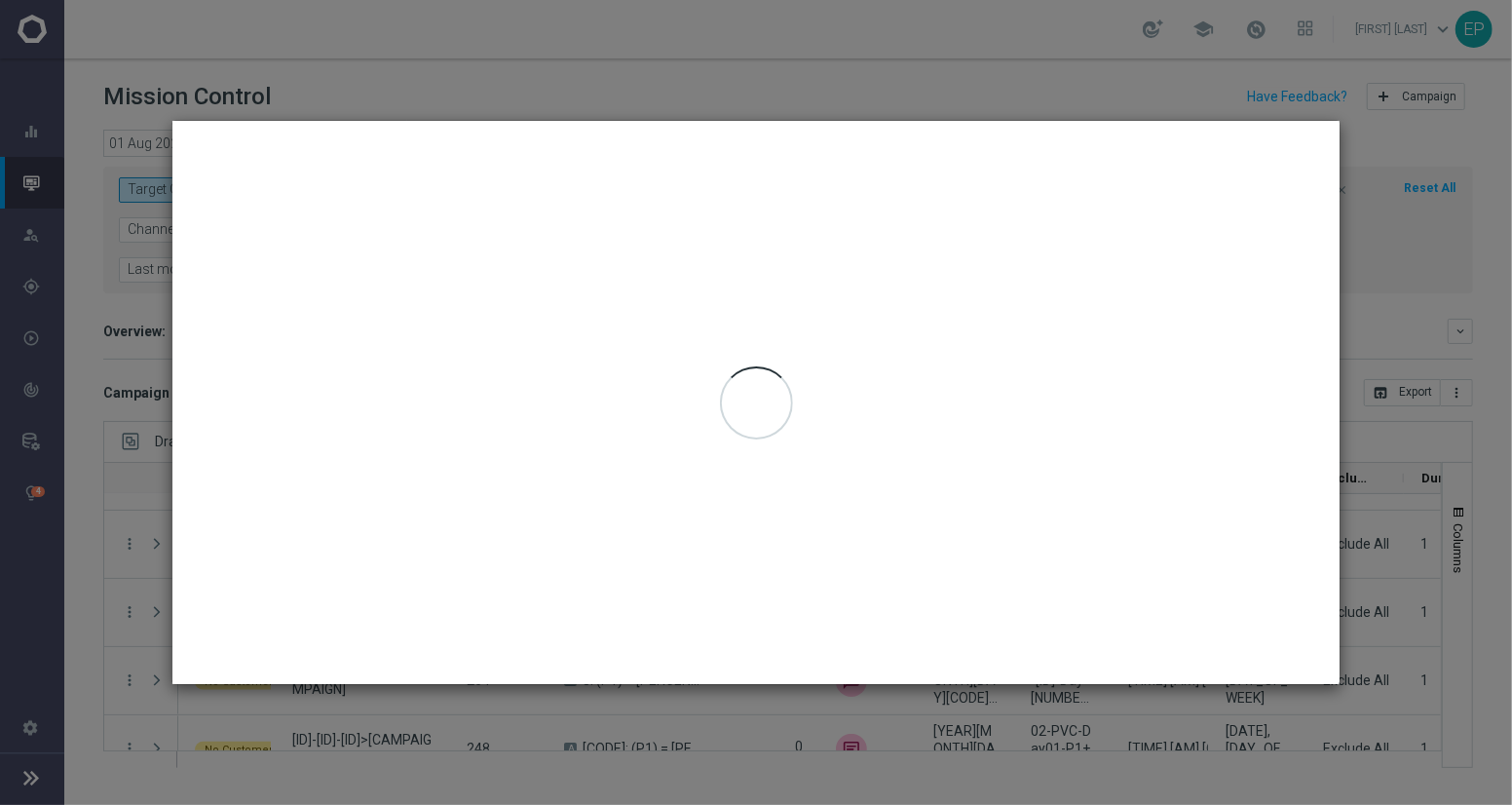 type on "01 Aug 2025 - 01 Aug 2025" 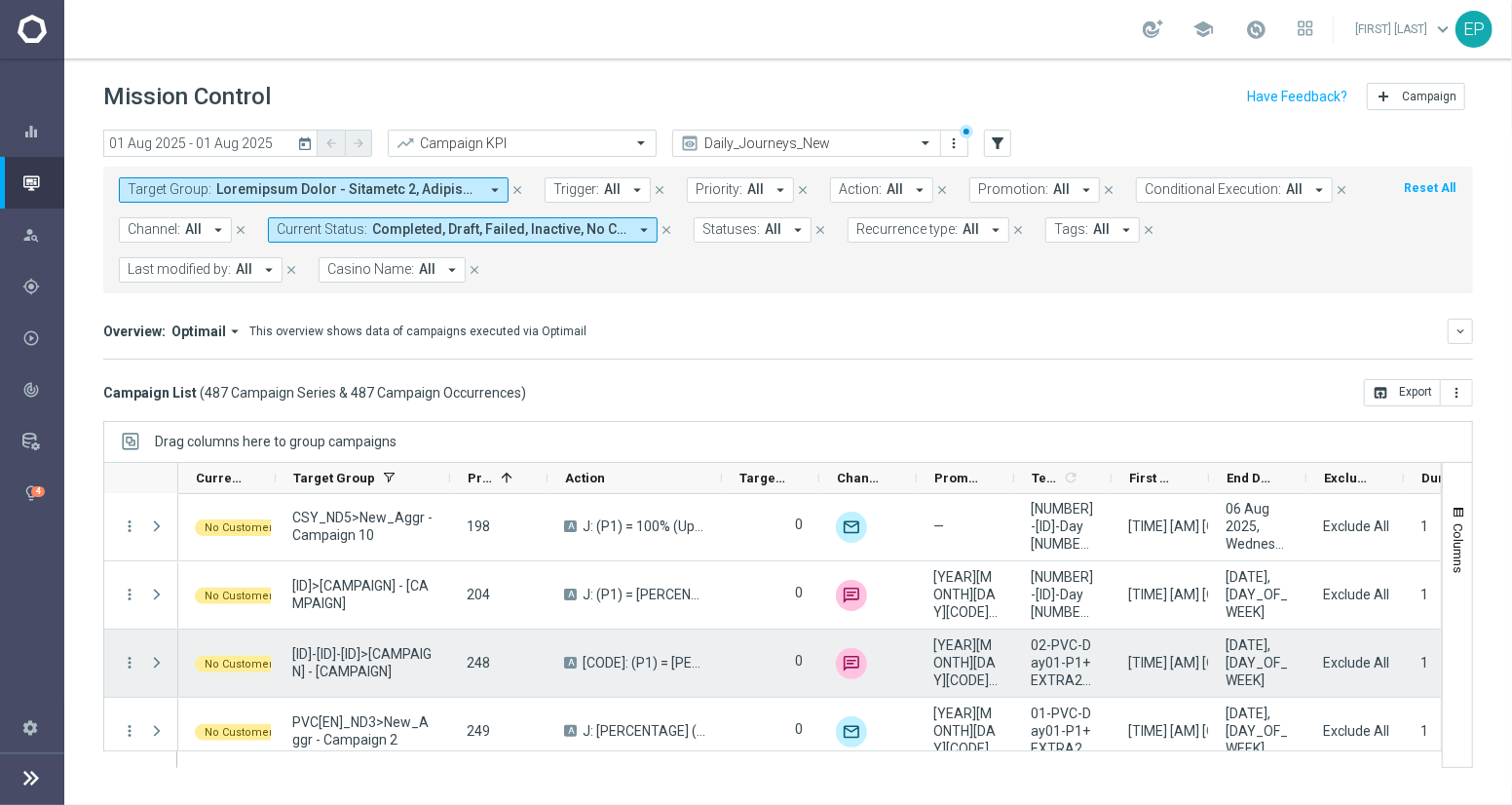 scroll, scrollTop: 433, scrollLeft: 0, axis: vertical 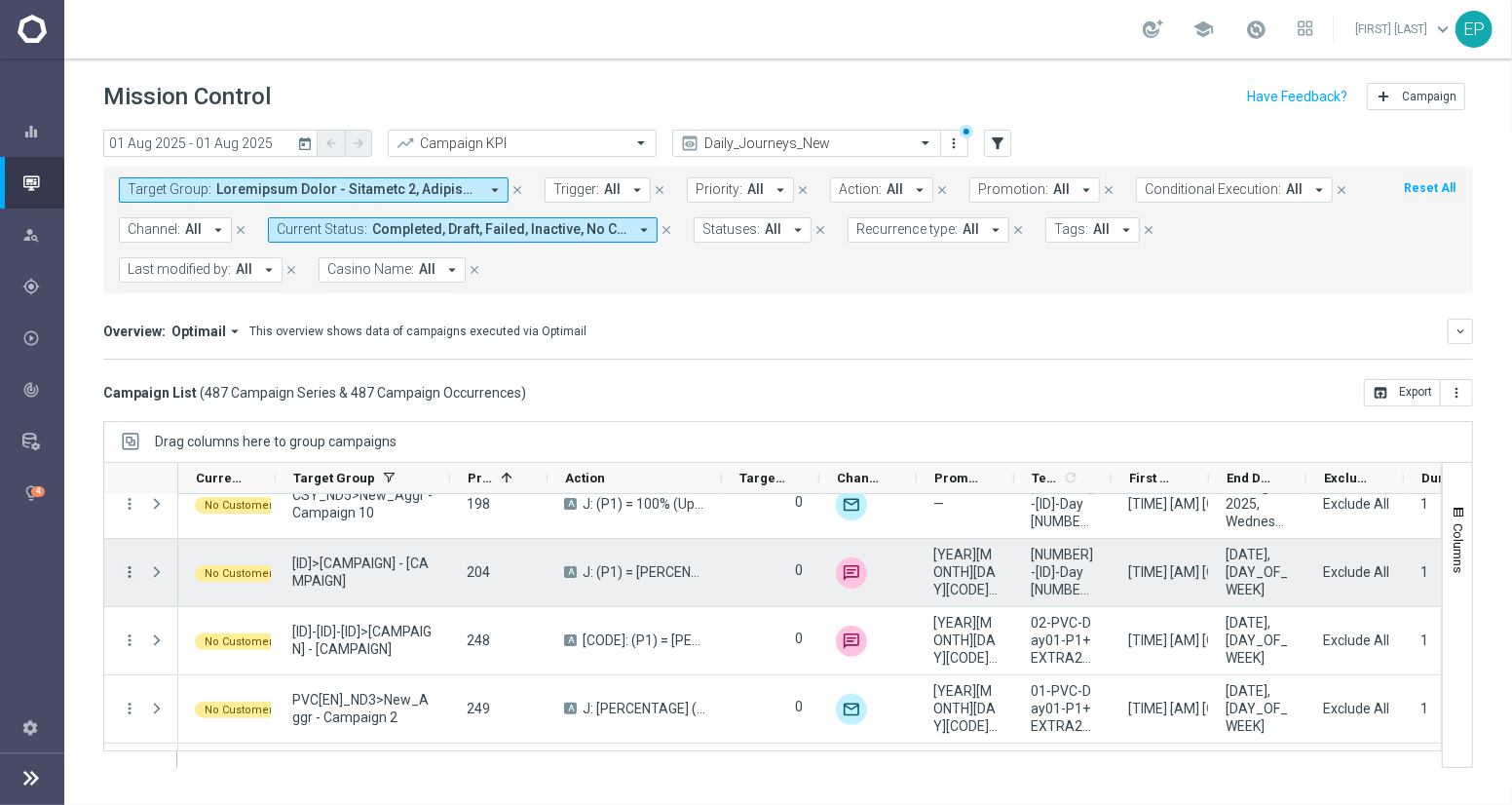 click on "more_vert" at bounding box center (130, 572) 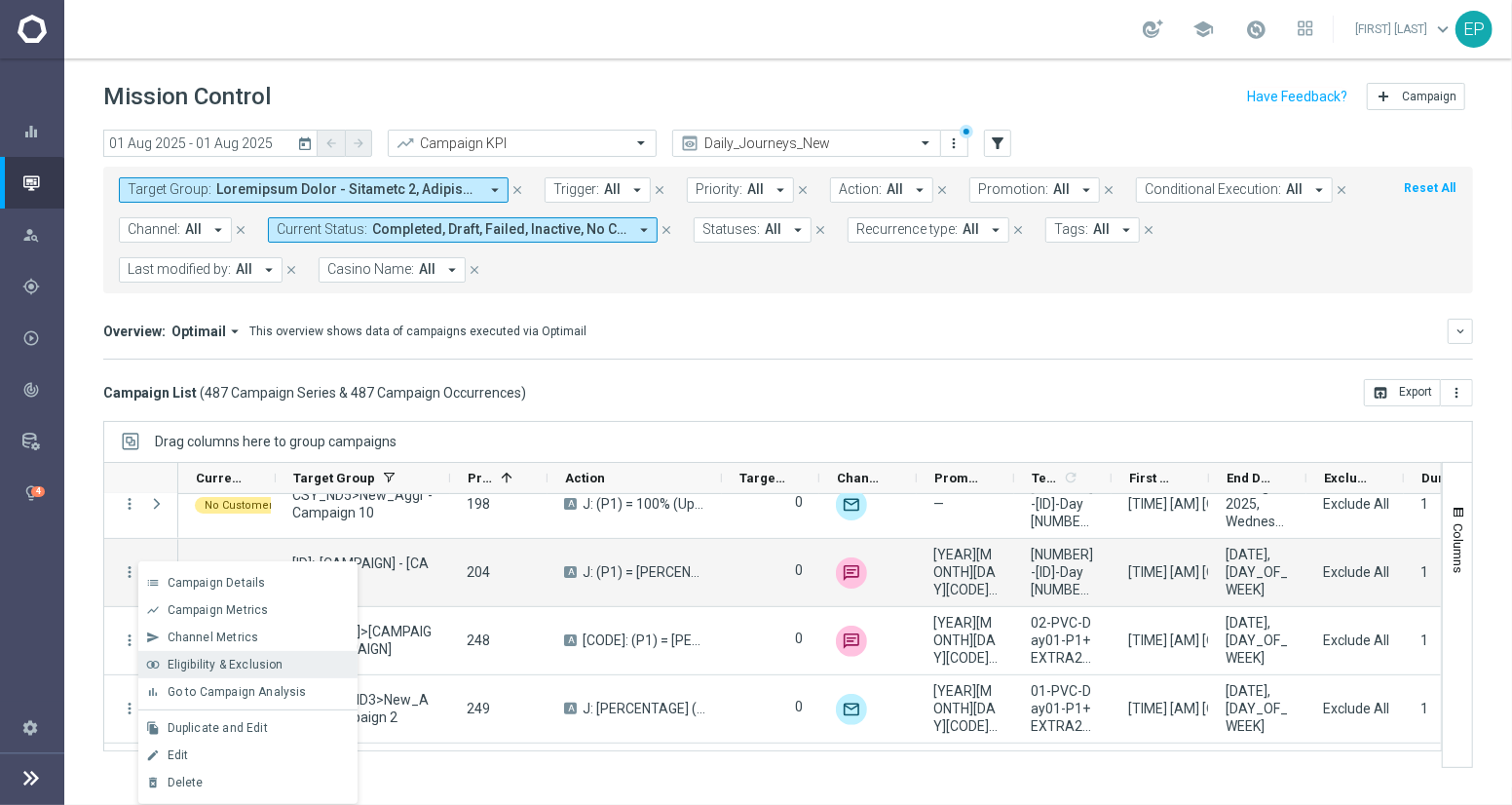 click on "Eligibility & Exclusion" at bounding box center (225, 665) 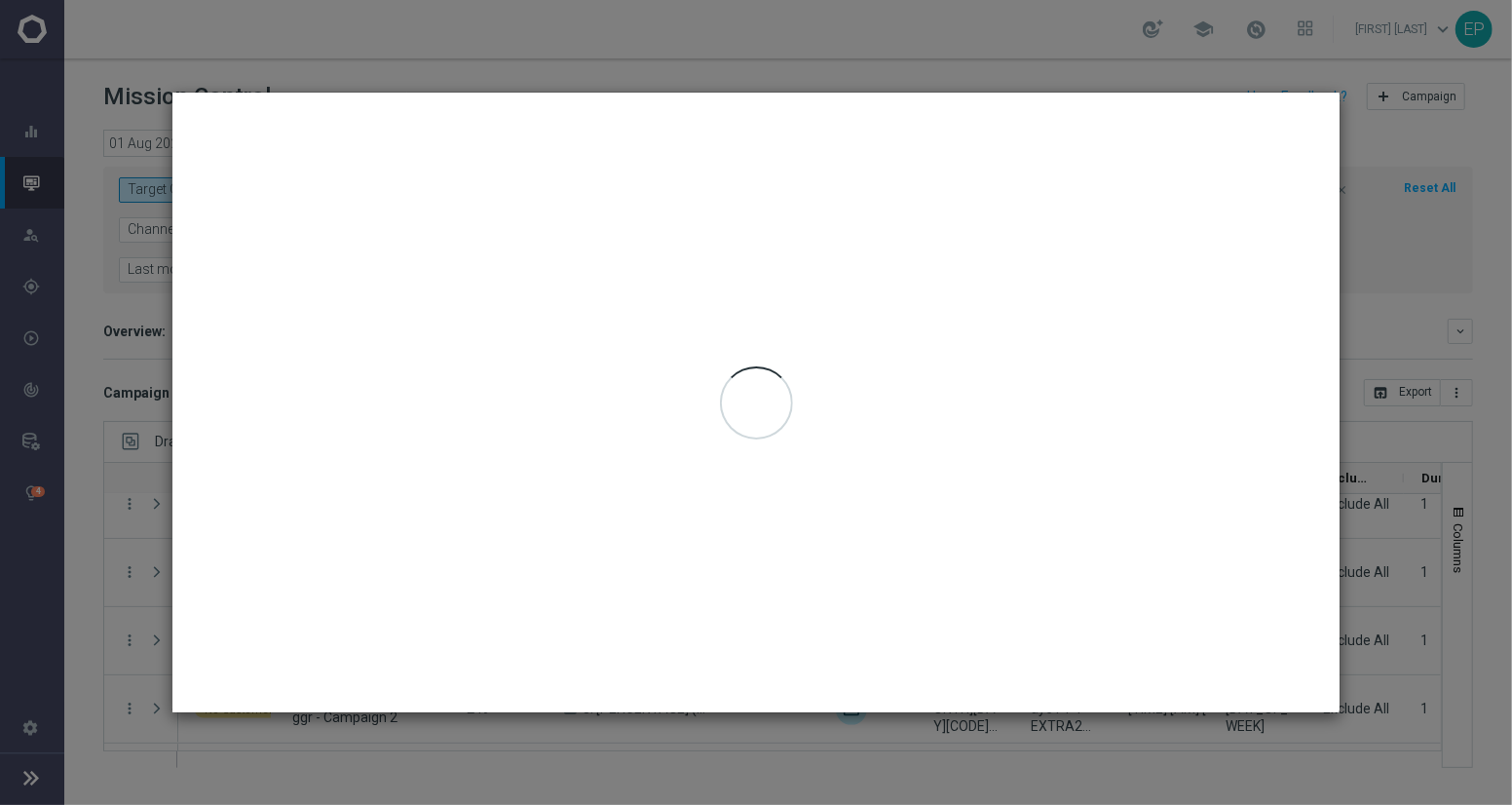 type on "01 Aug 2025 - 01 Aug 2025" 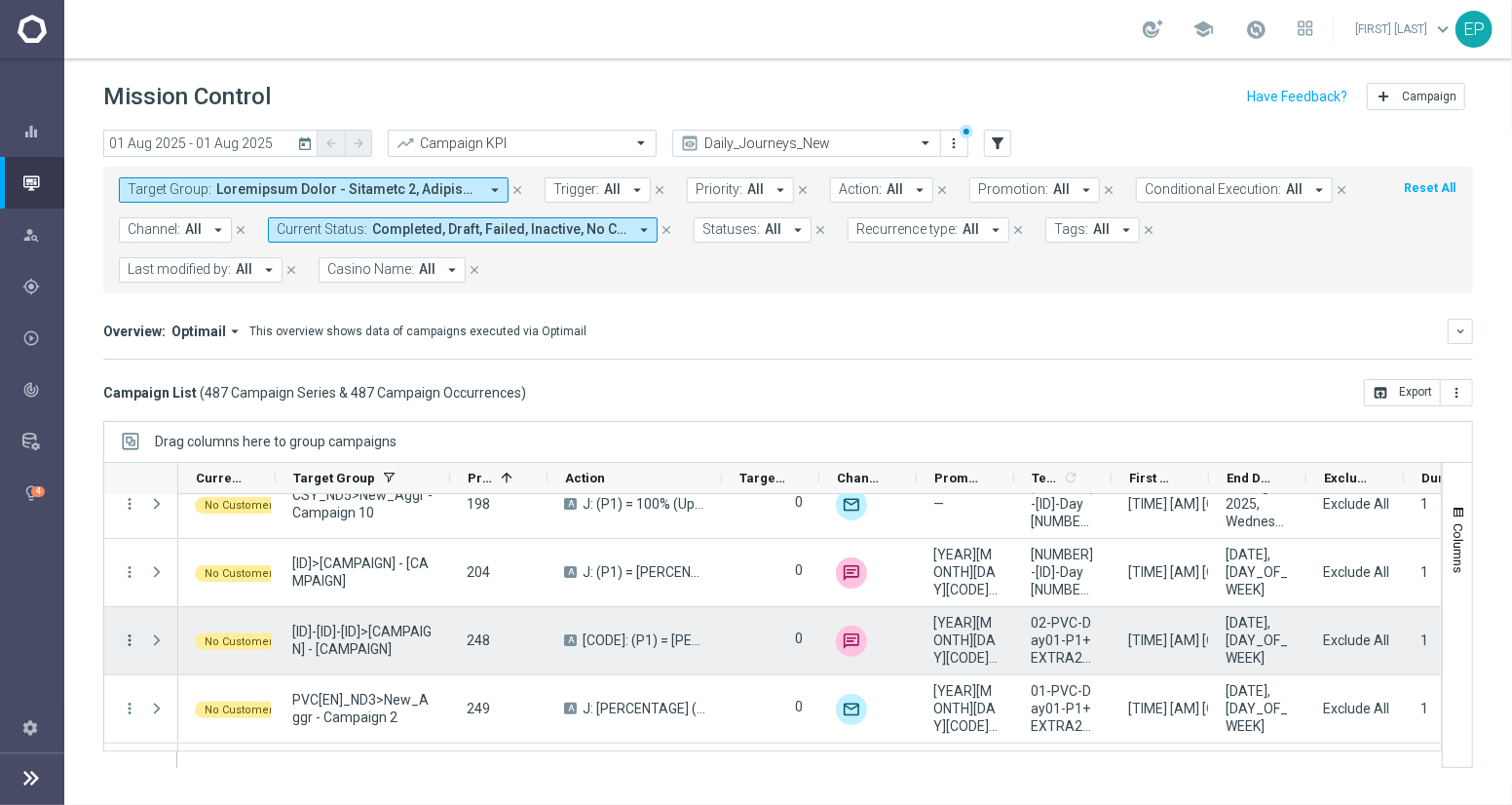 click on "more_vert" at bounding box center [130, 640] 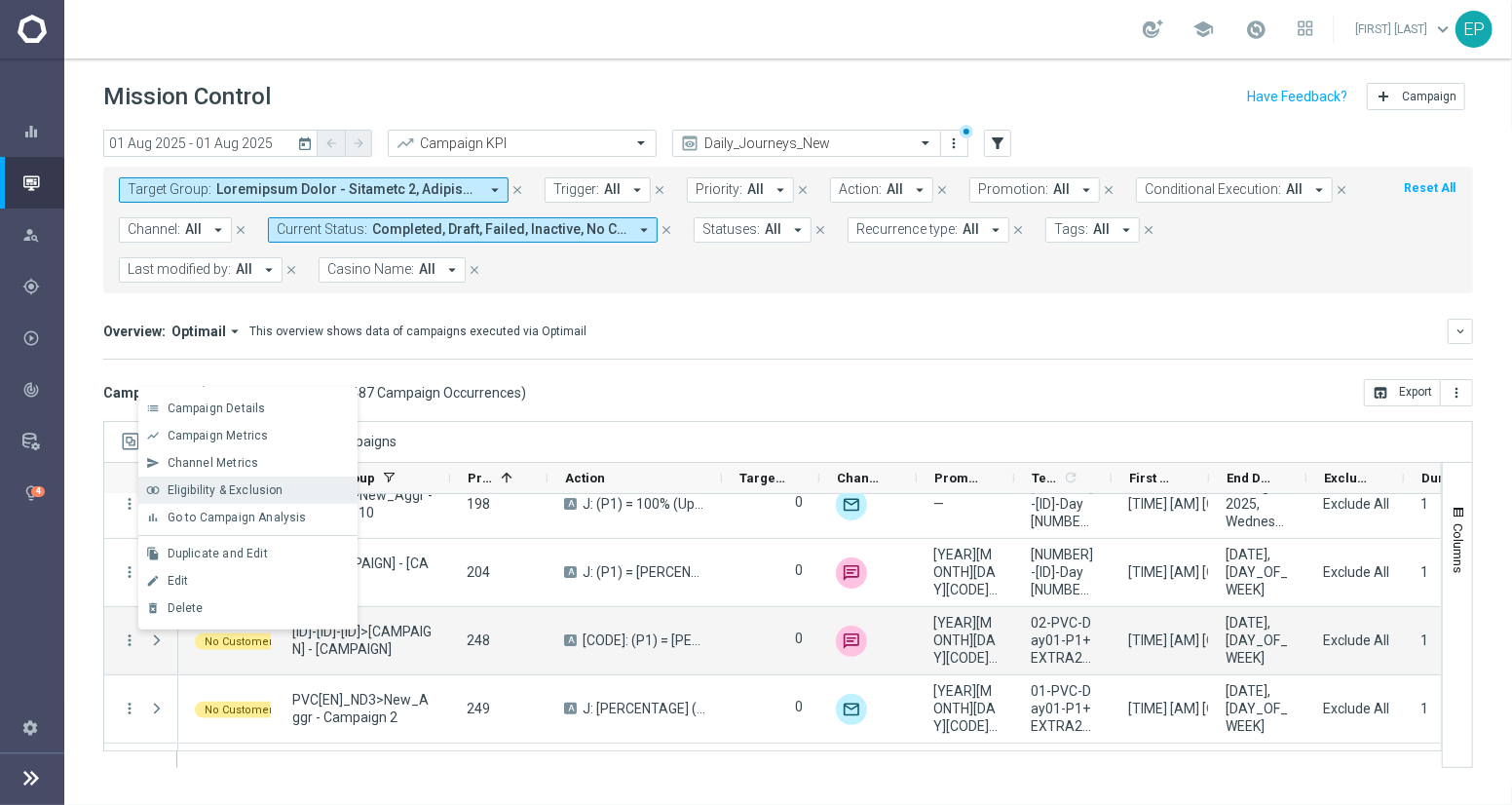 click on "Eligibility & Exclusion" at bounding box center [225, 490] 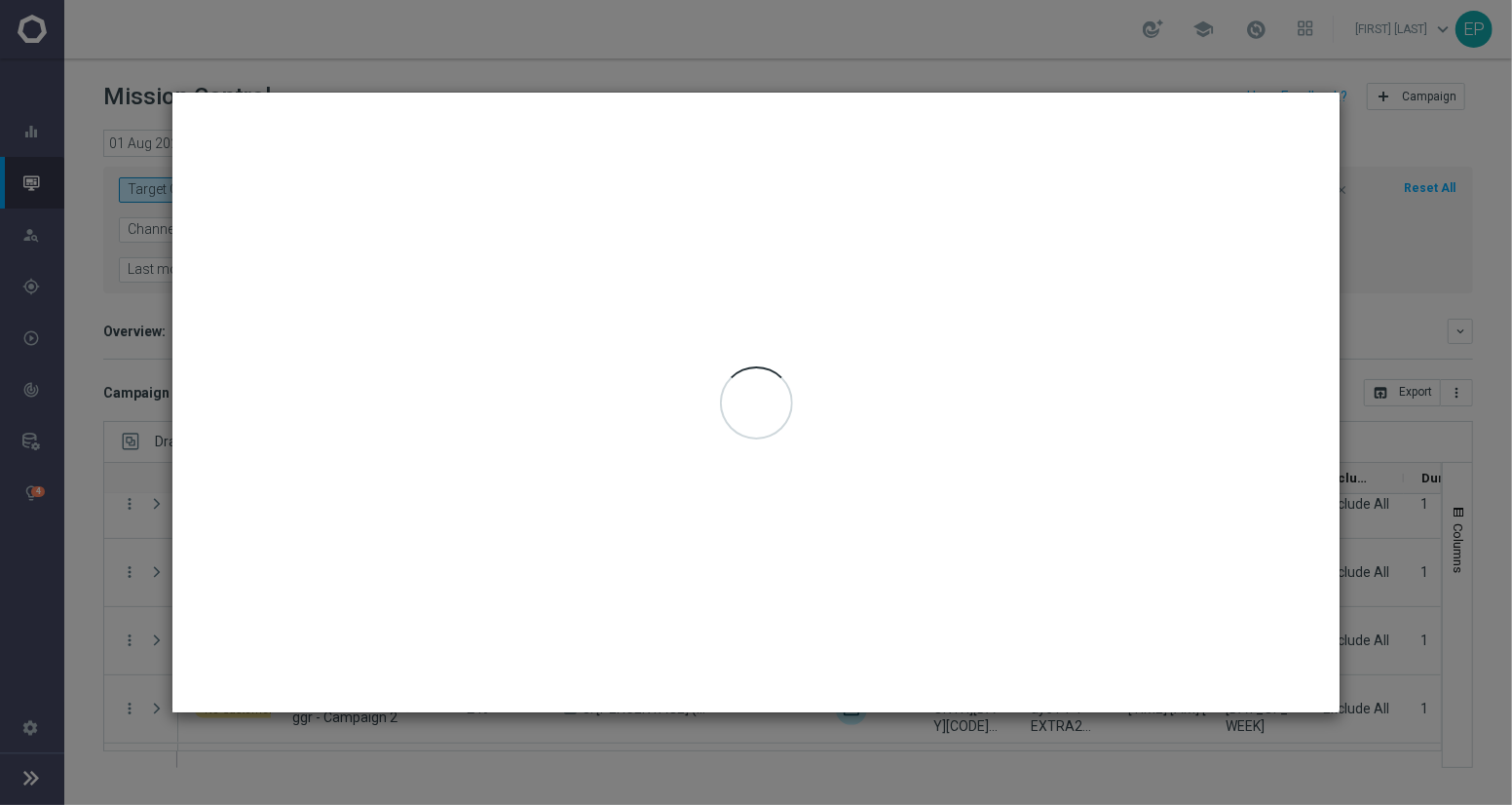 type on "01 Aug 2025 - 01 Aug 2025" 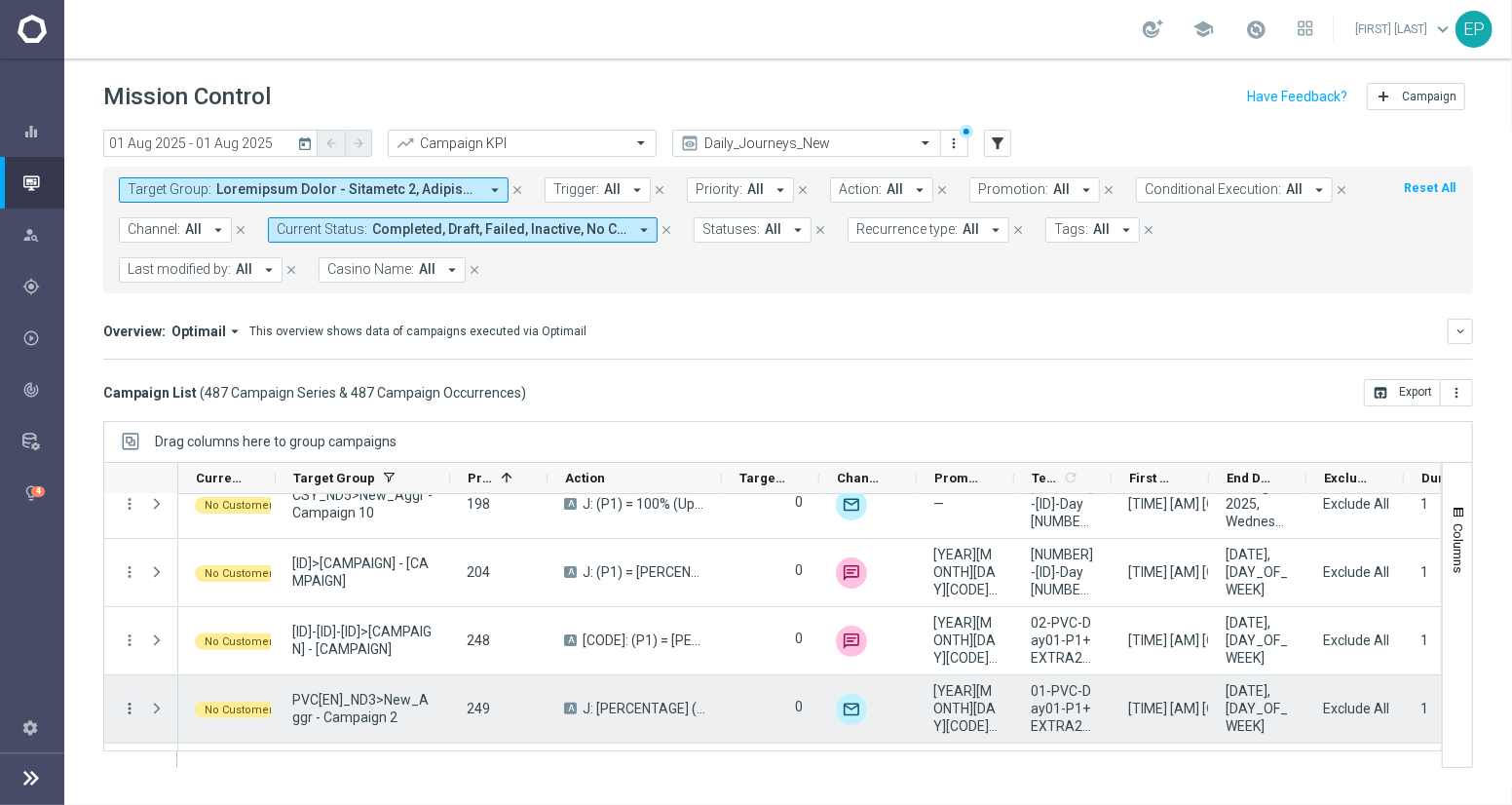 click on "more_vert" at bounding box center [130, 709] 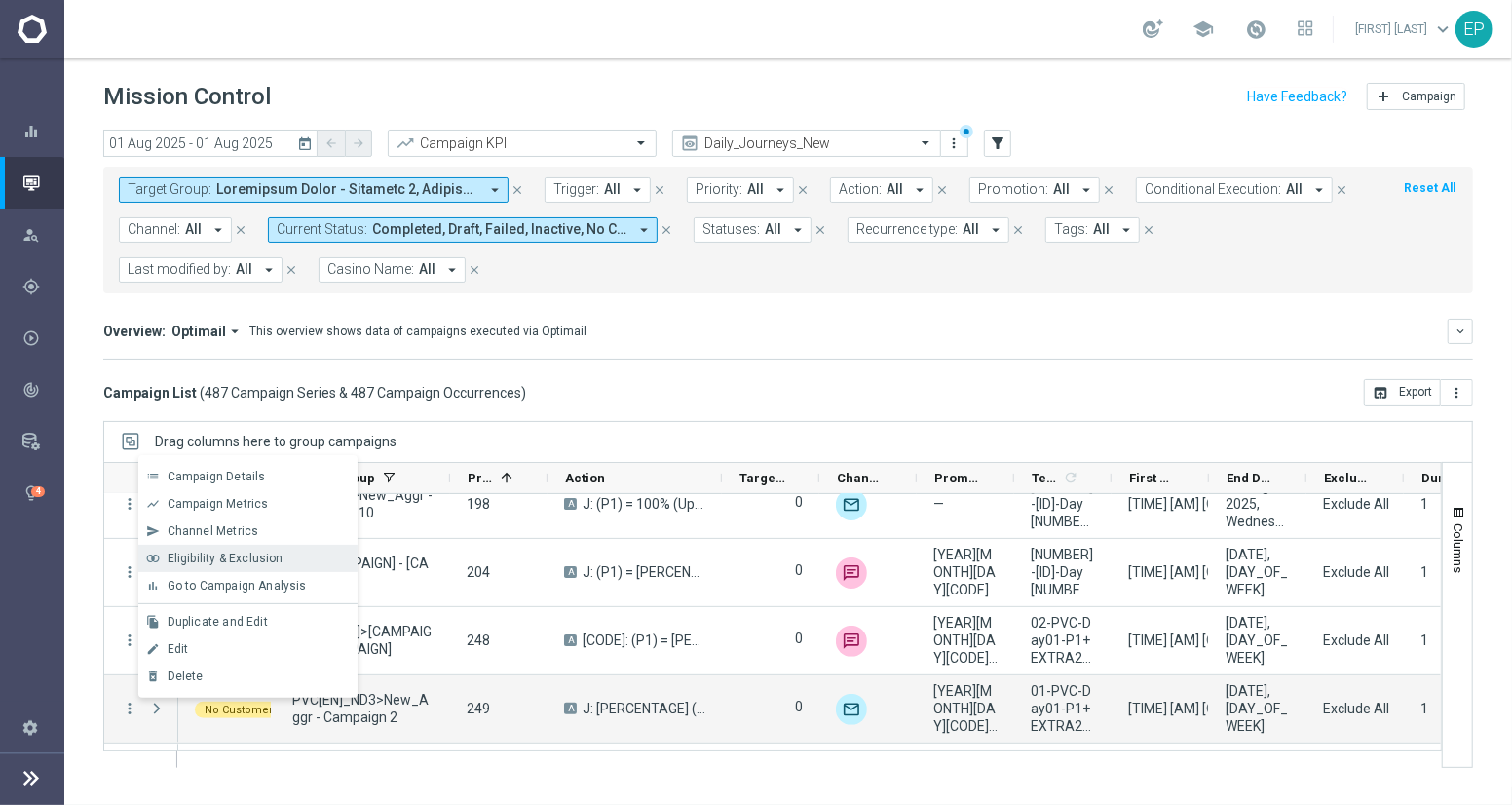 click on "Eligibility & Exclusion" at bounding box center (225, 558) 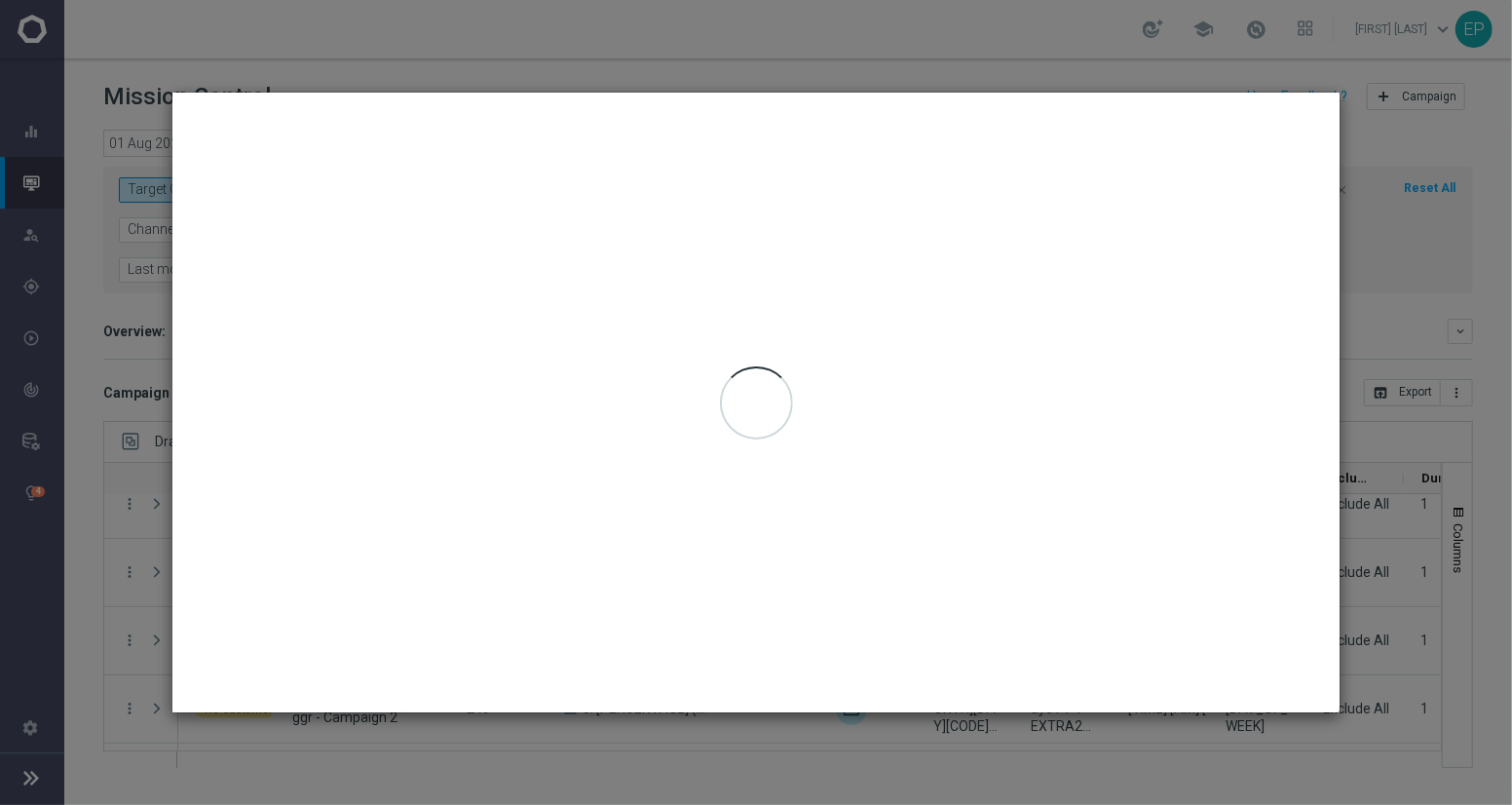 type on "01 Aug 2025 - 01 Aug 2025" 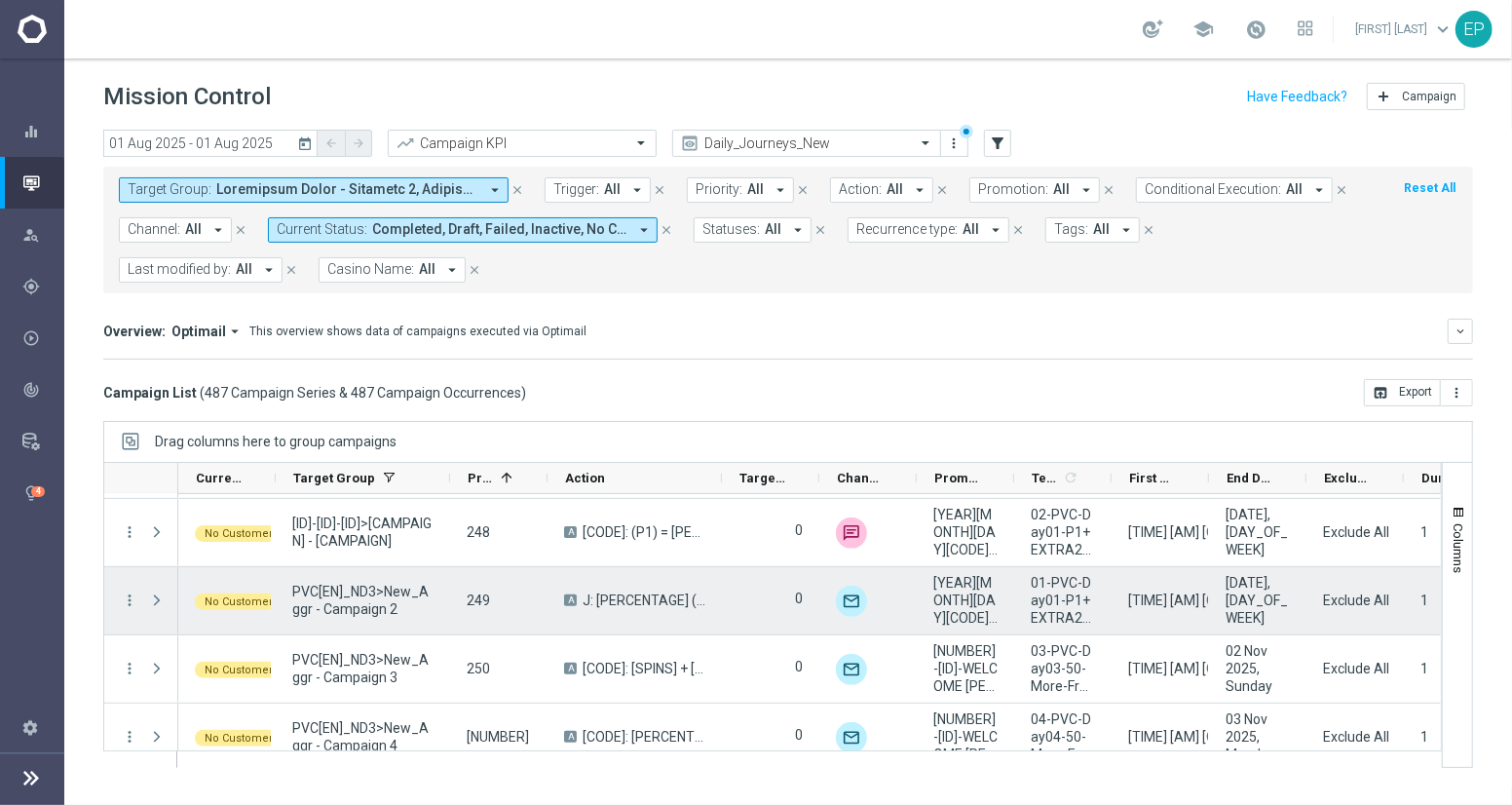 scroll, scrollTop: 649, scrollLeft: 0, axis: vertical 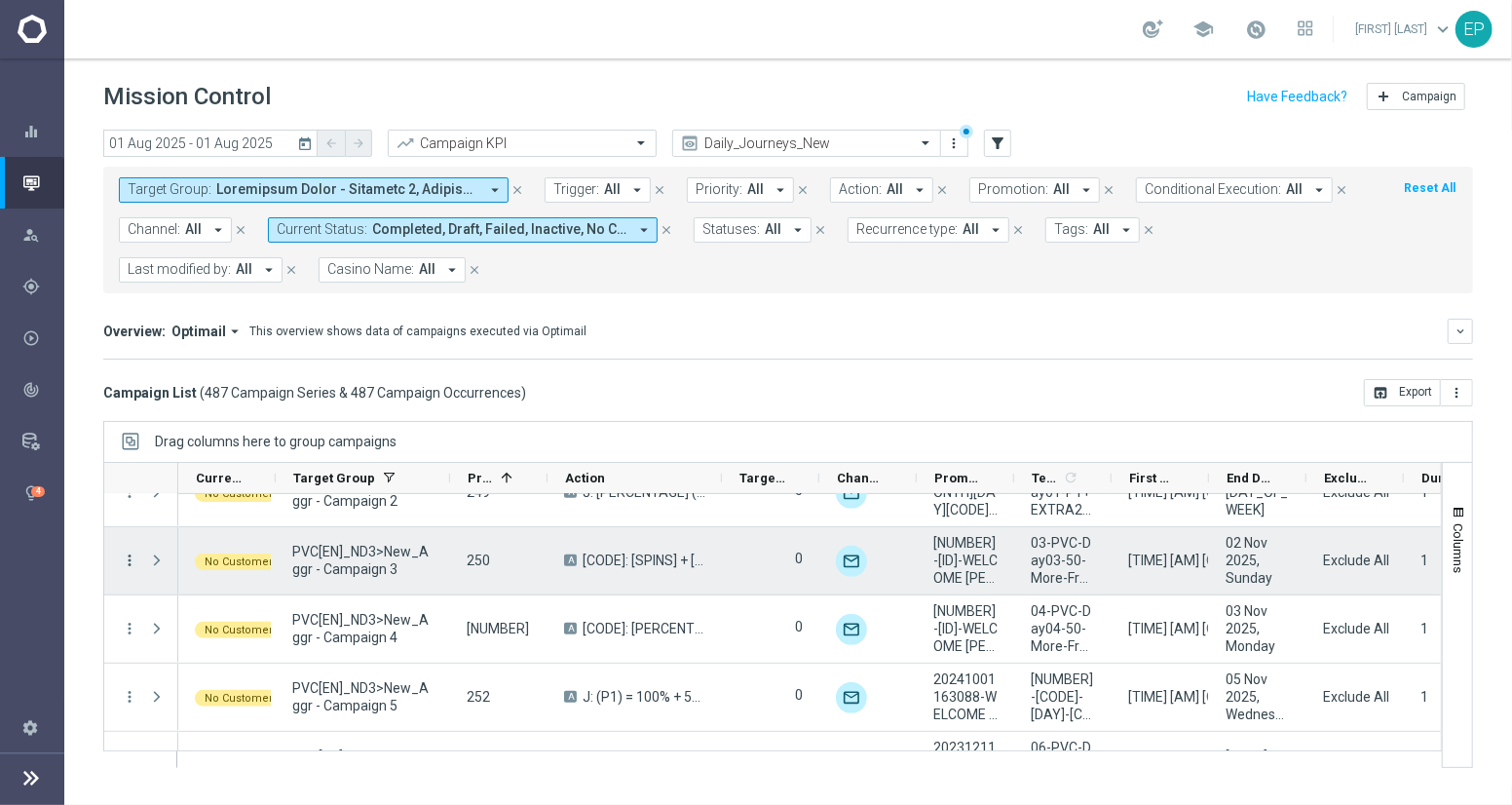 click on "more_vert" at bounding box center (130, 560) 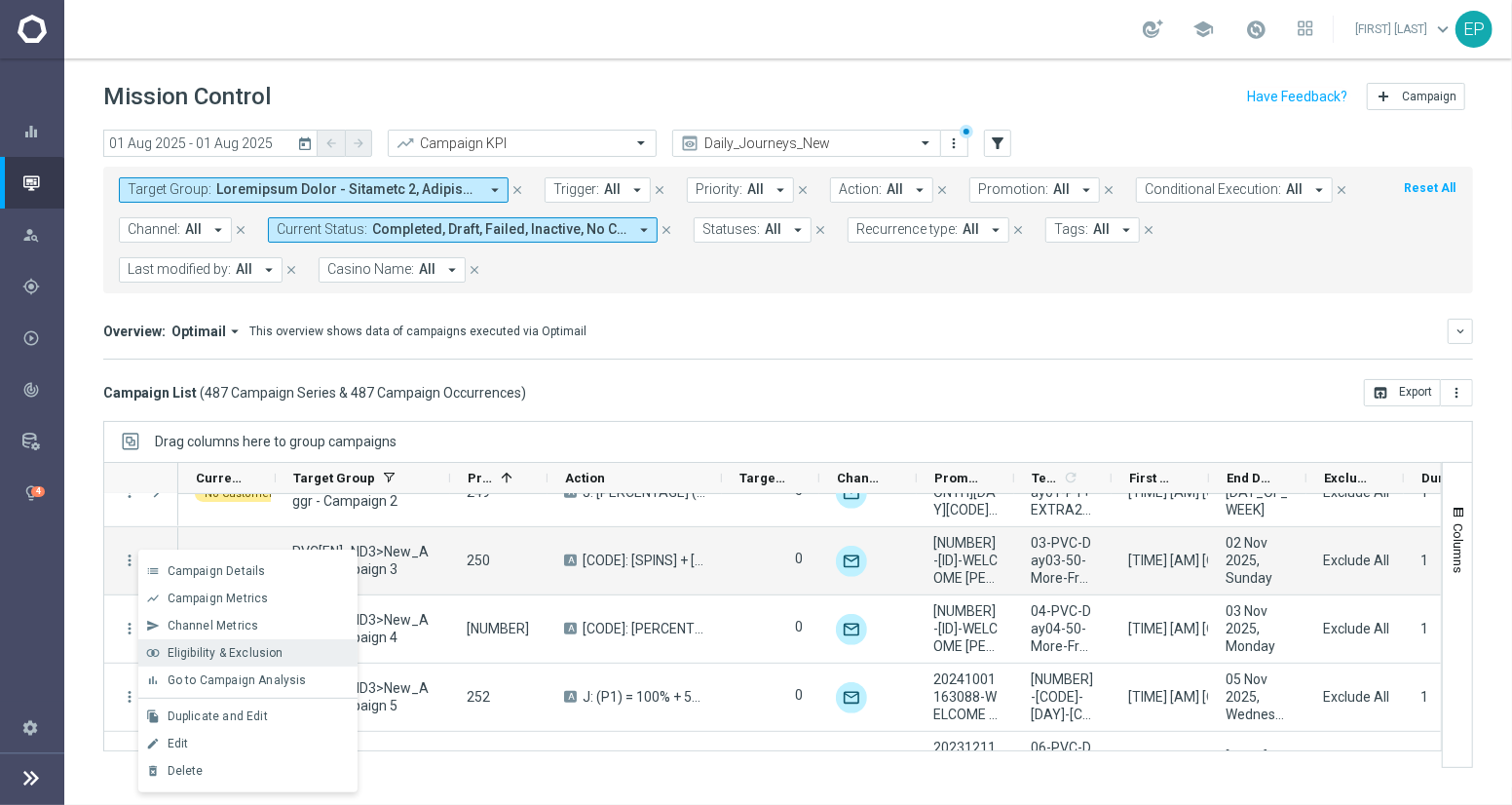 click on "Eligibility & Exclusion" at bounding box center [225, 653] 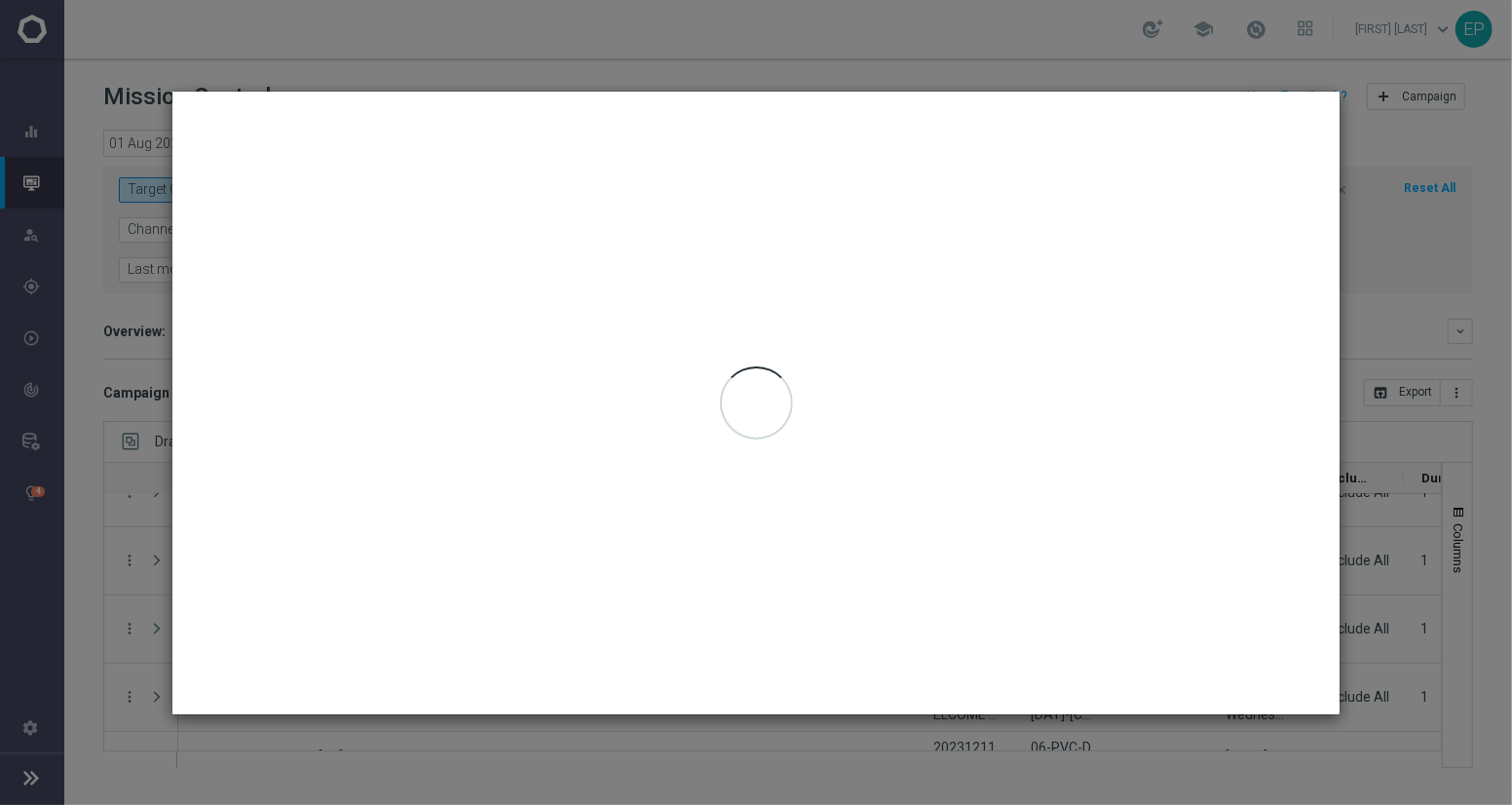 type on "01 Aug 2025 - 01 Aug 2025" 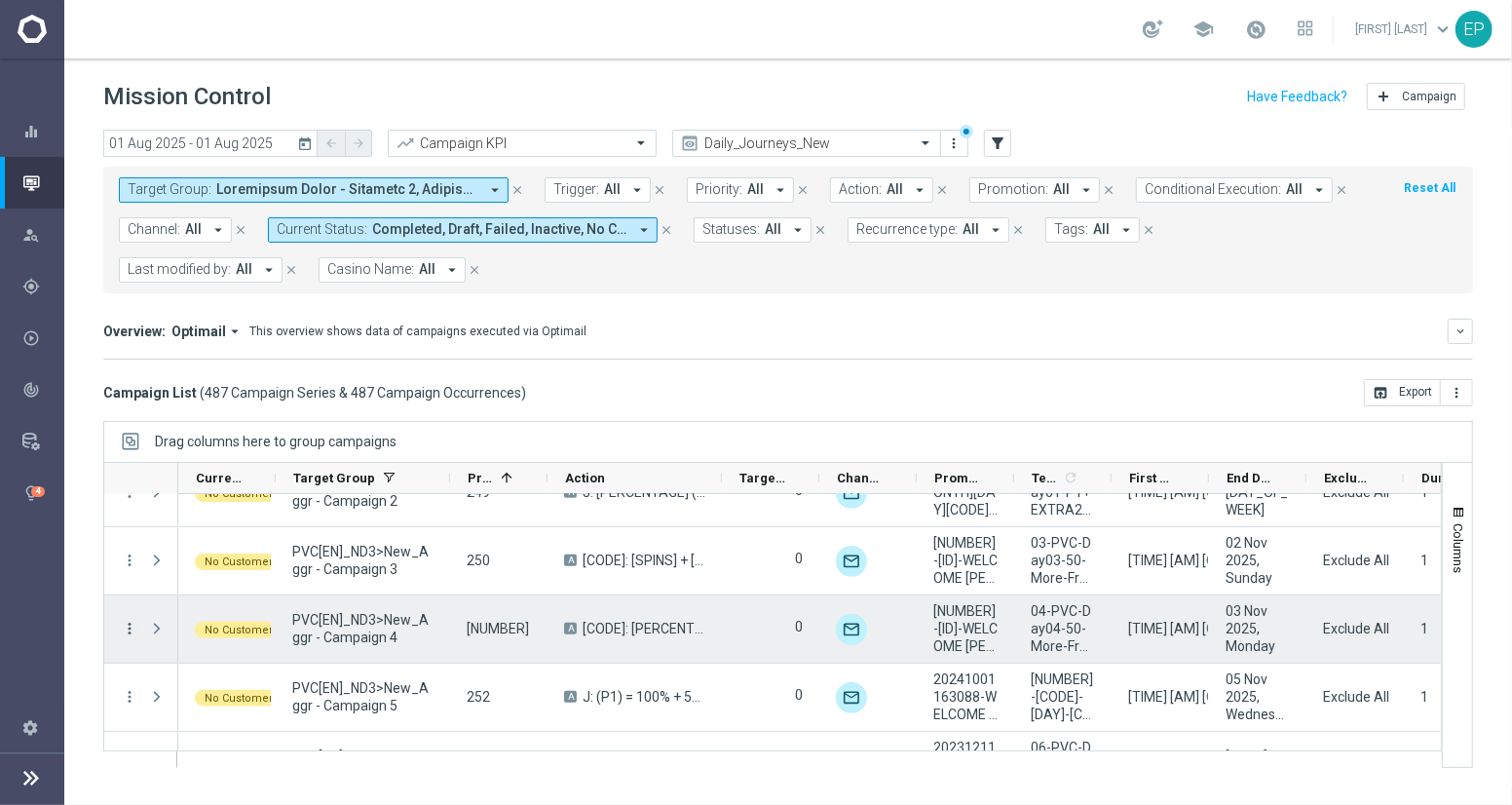 click on "more_vert" at bounding box center [130, 629] 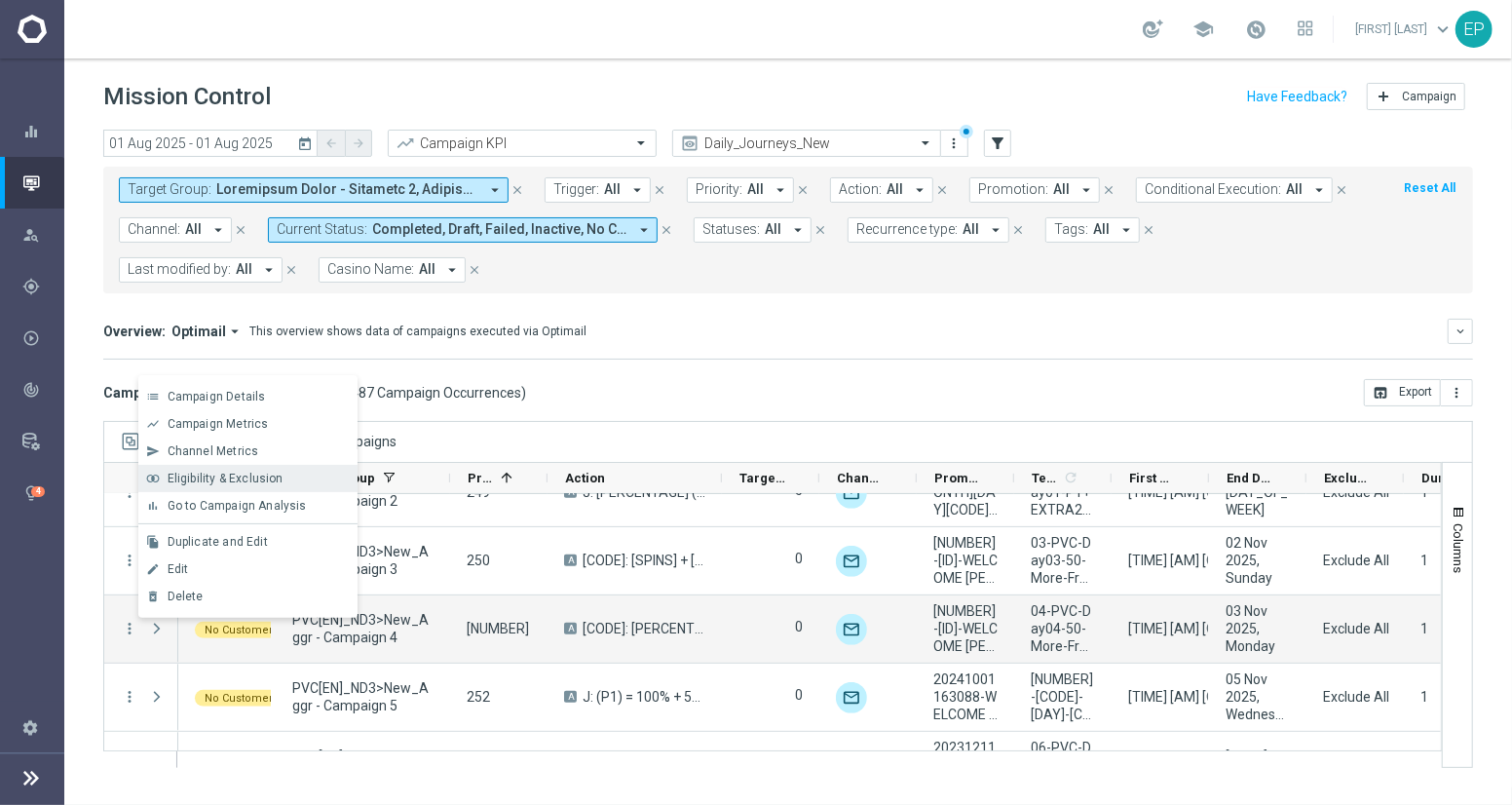 click on "Eligibility & Exclusion" at bounding box center (225, 479) 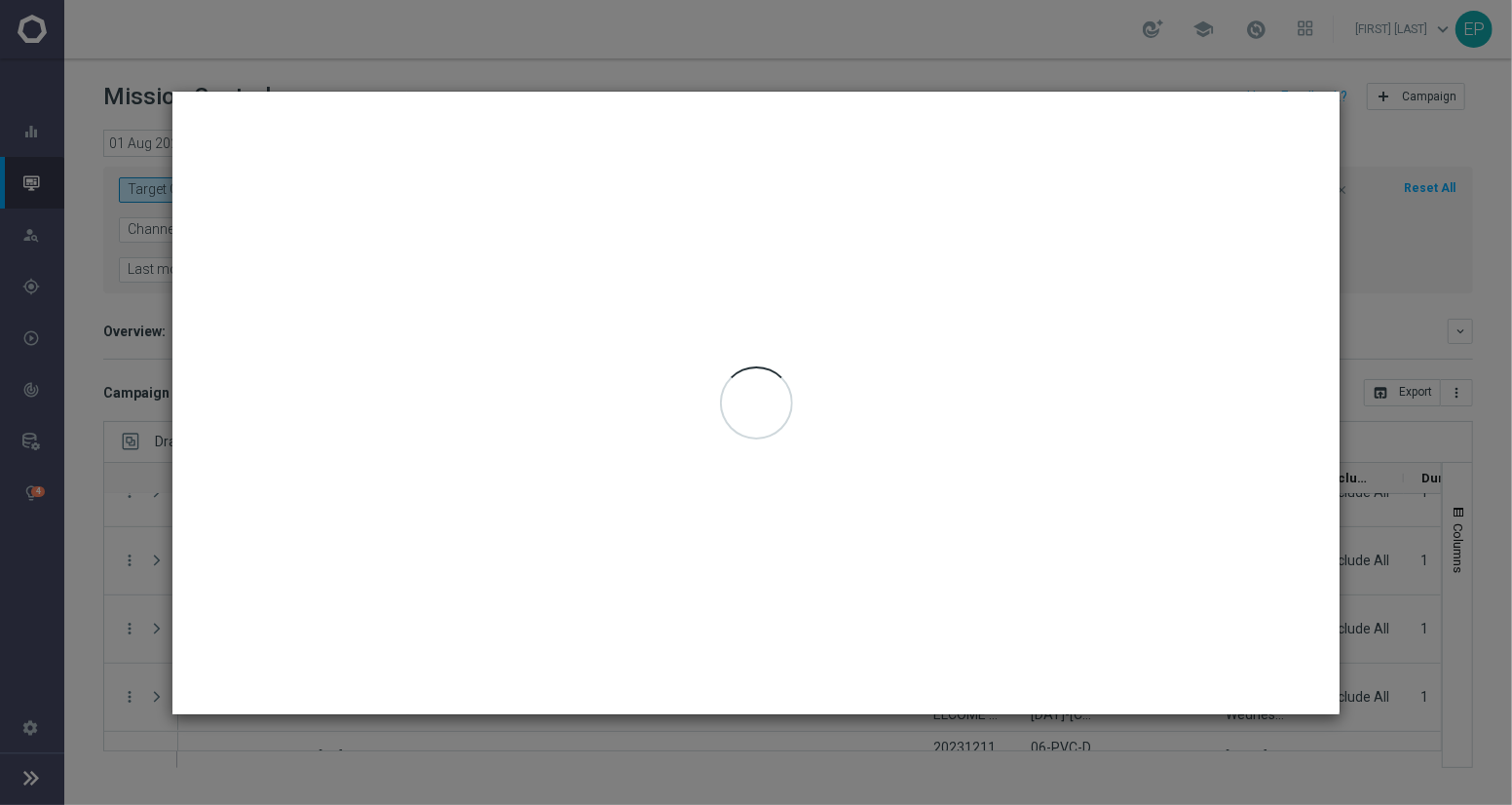 type on "01 Aug 2025 - 01 Aug 2025" 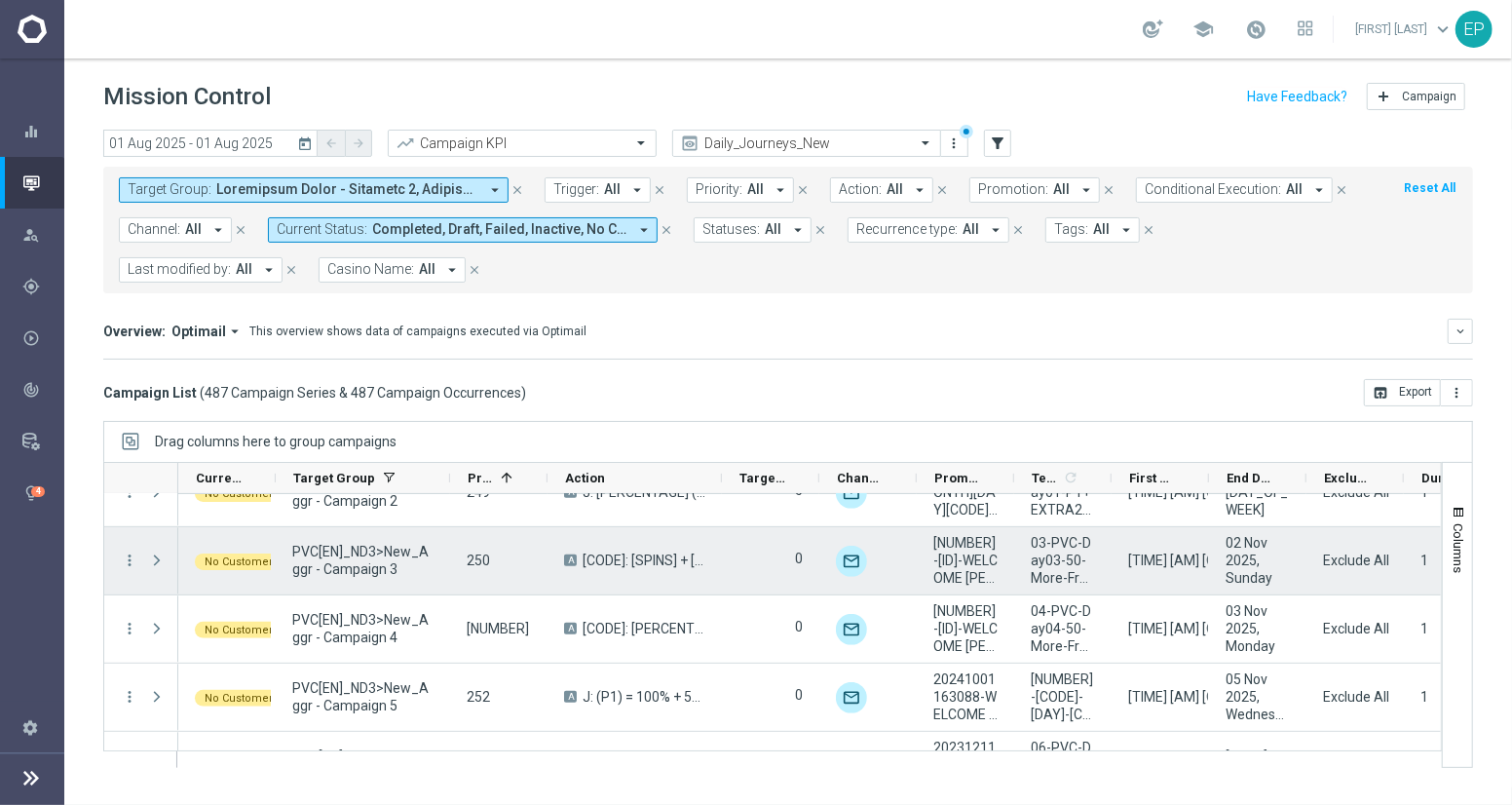 scroll, scrollTop: 541, scrollLeft: 0, axis: vertical 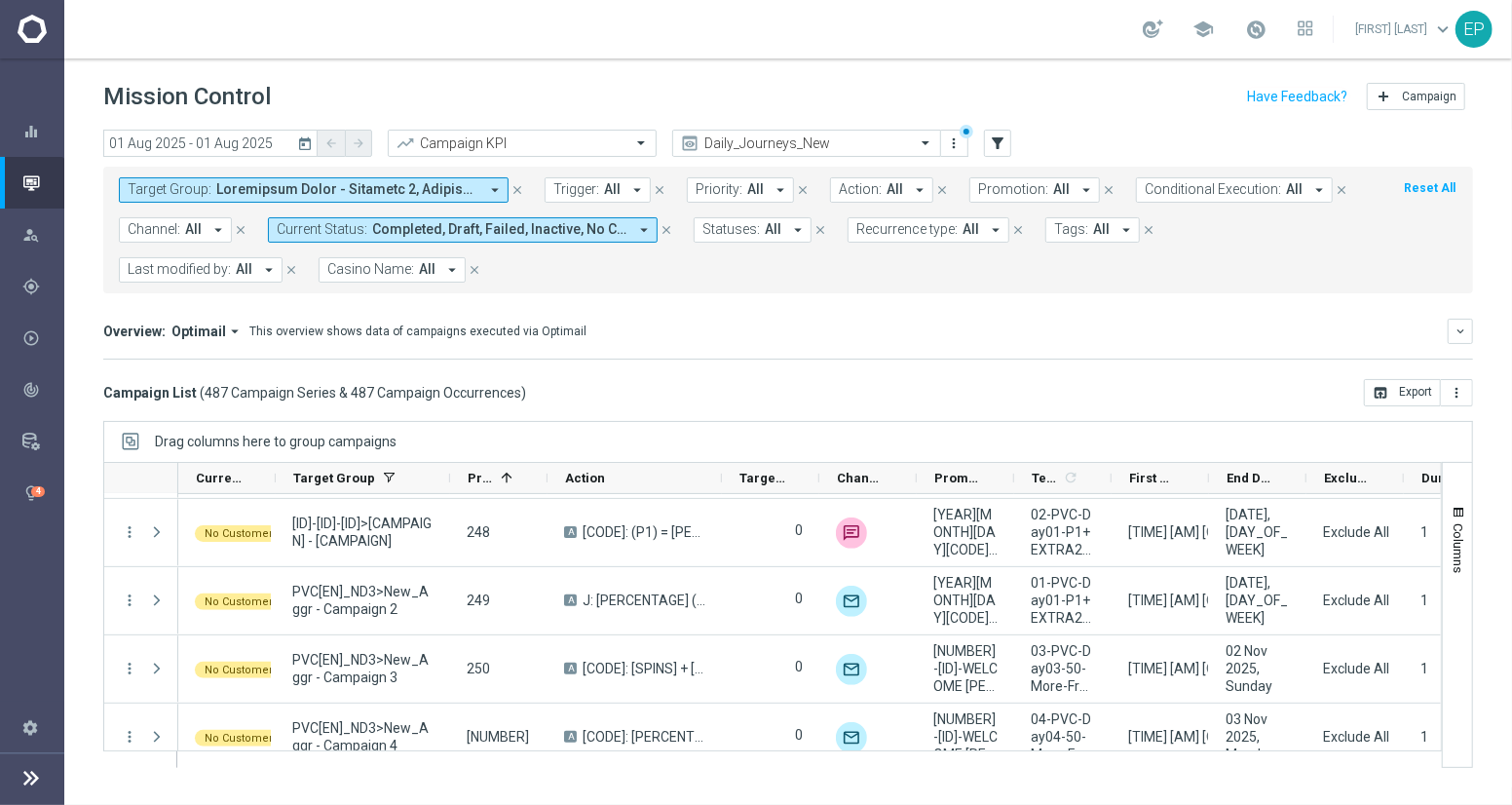 click on "Promotion:" at bounding box center (1013, 189) 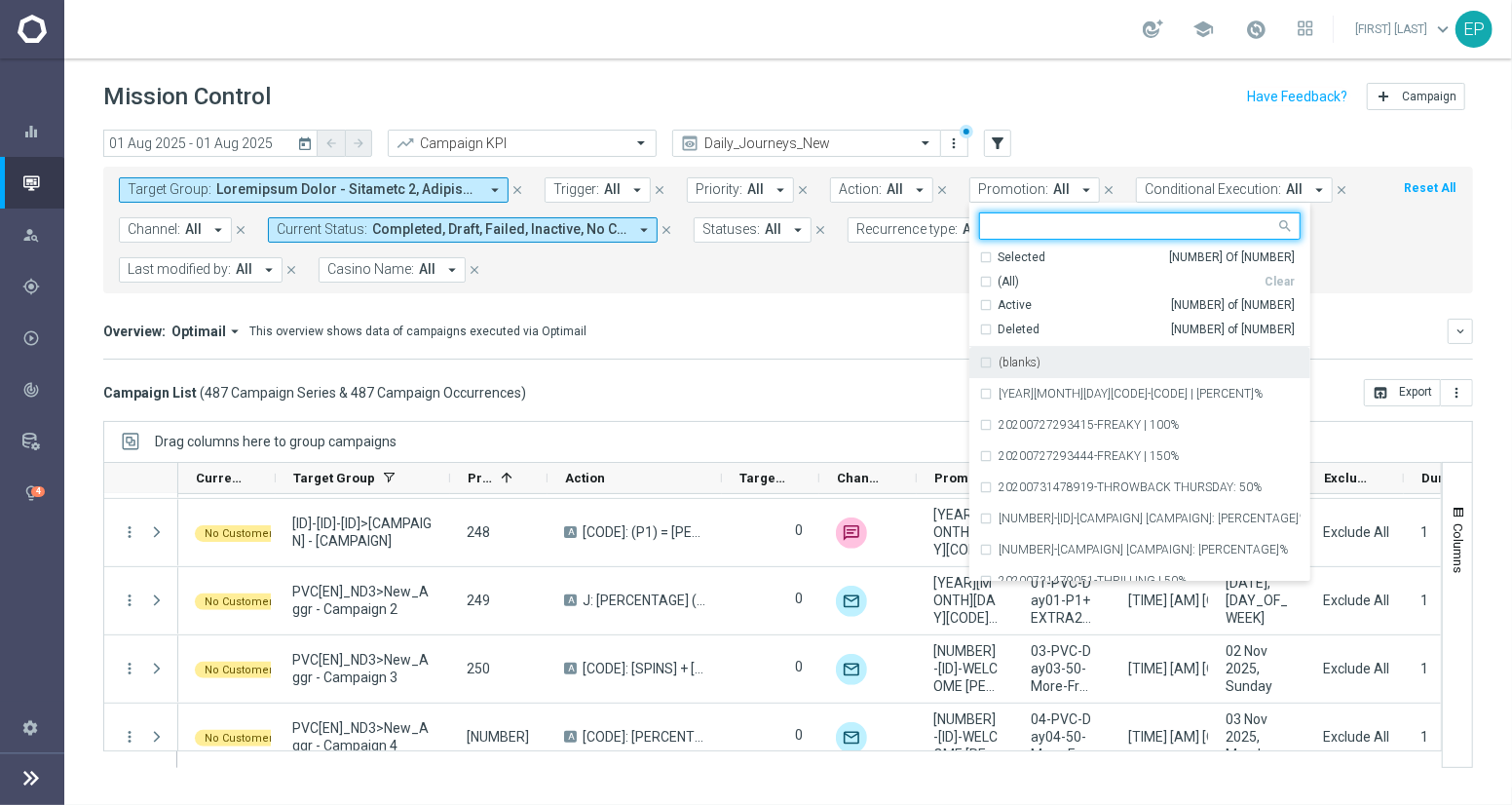 click on "(blanks)" at bounding box center (1019, 363) 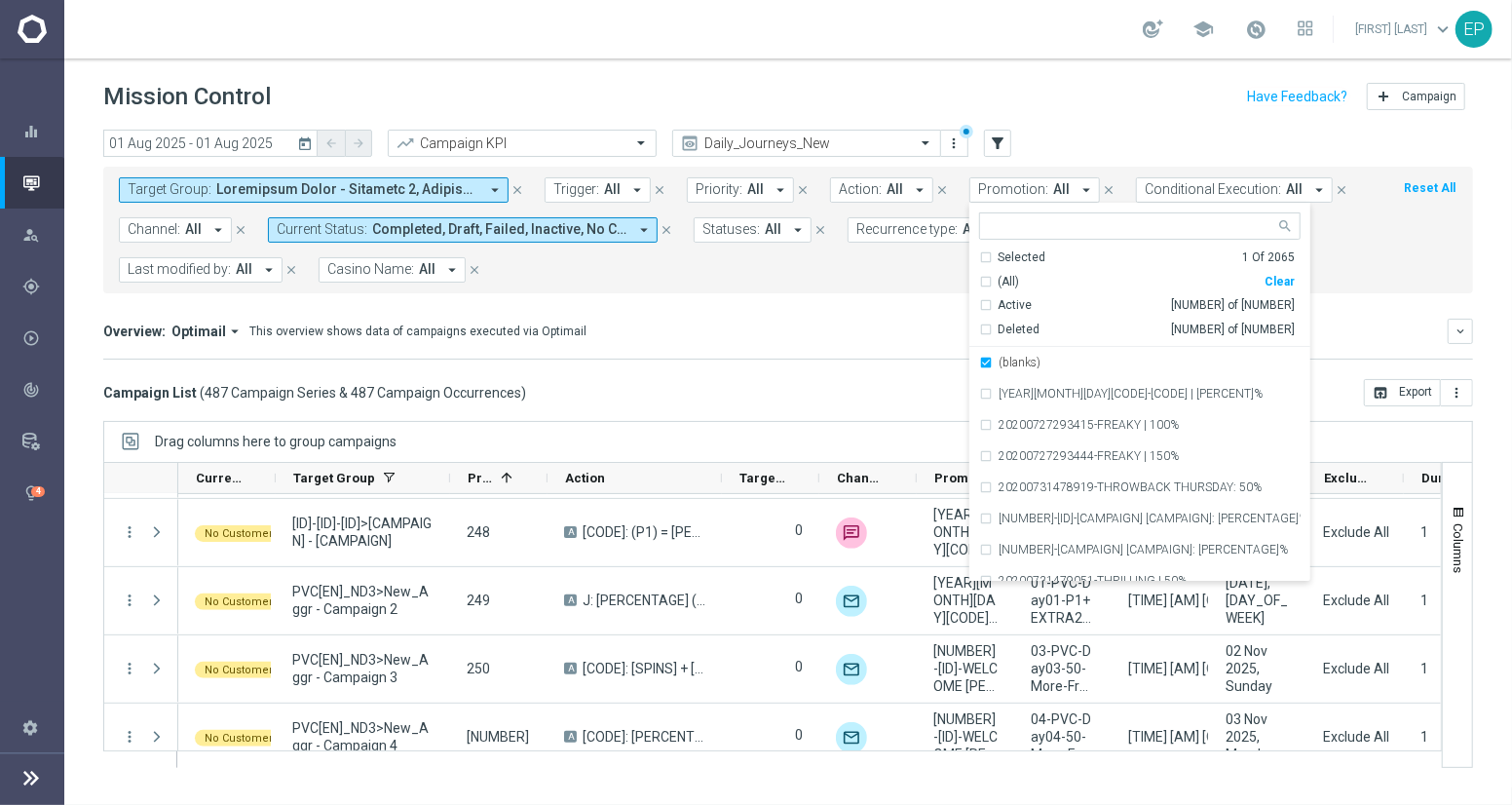 click on "Overview:
Optimail
arrow_drop_down
This overview shows data of campaigns executed via Optimail
keyboard_arrow_down
Direct Response VS Increase In Total Deposit Amount
Direct Response
--
Test Response" 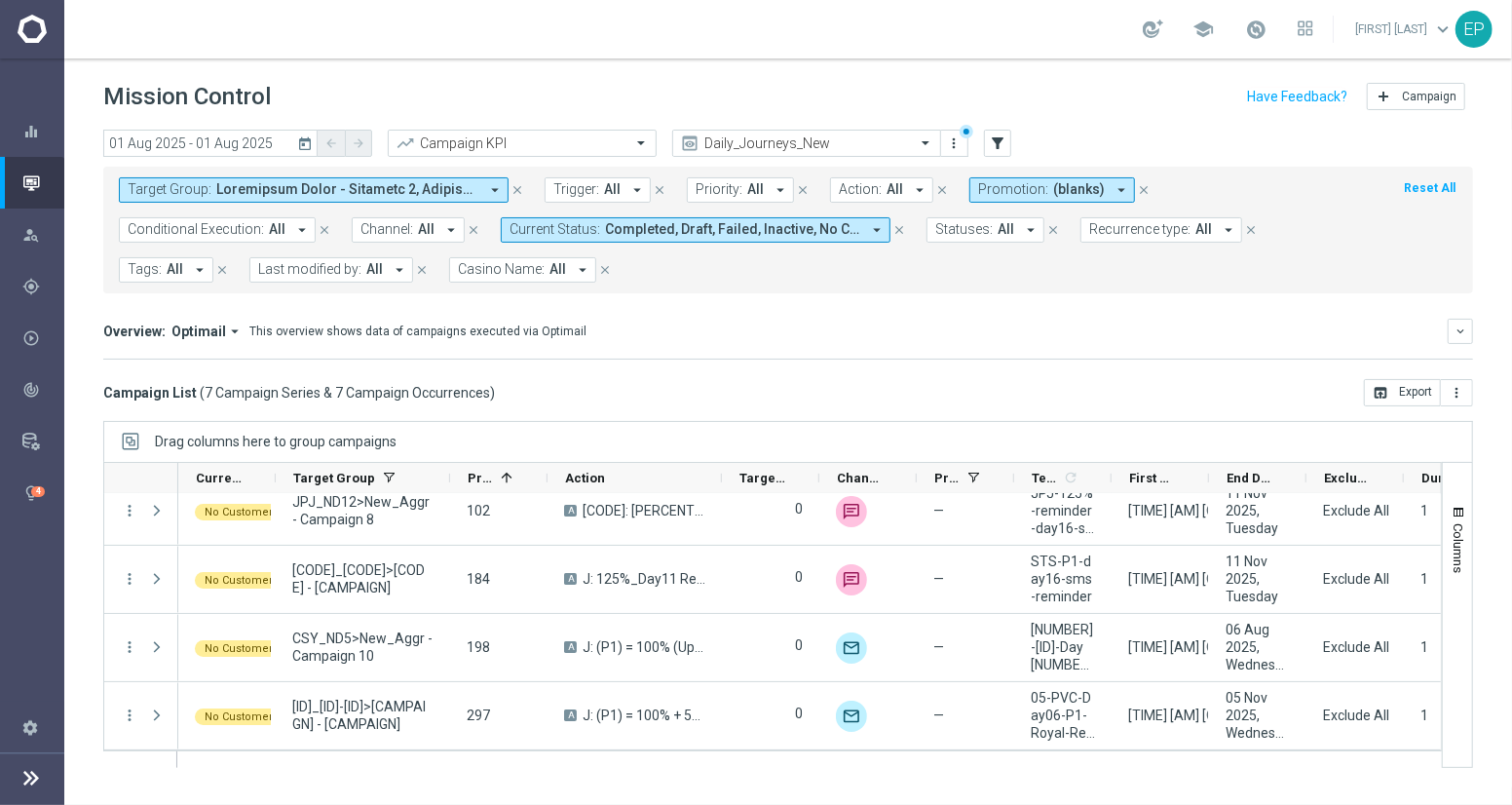 scroll, scrollTop: 218, scrollLeft: 0, axis: vertical 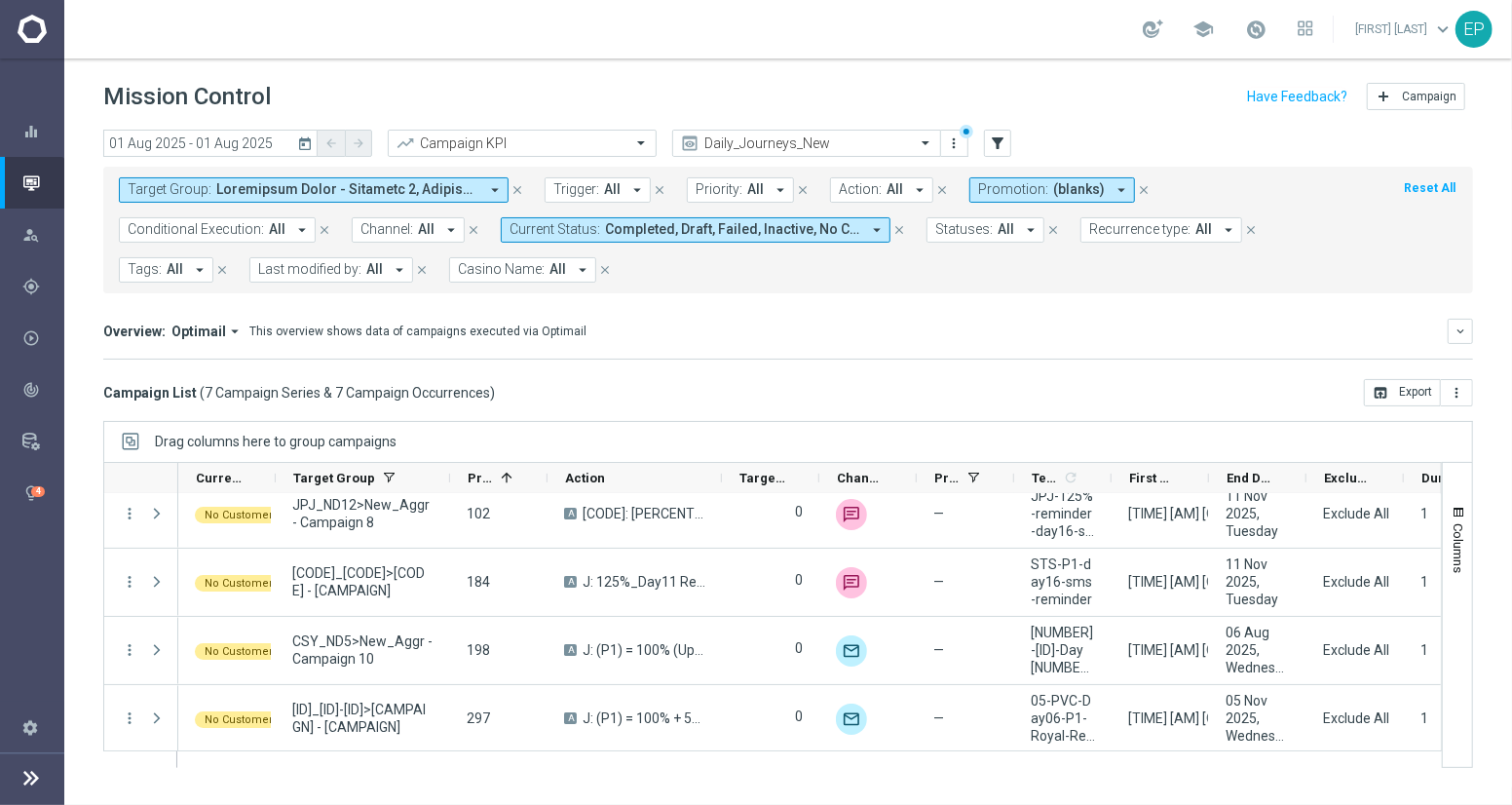 click on "All" at bounding box center (277, 229) 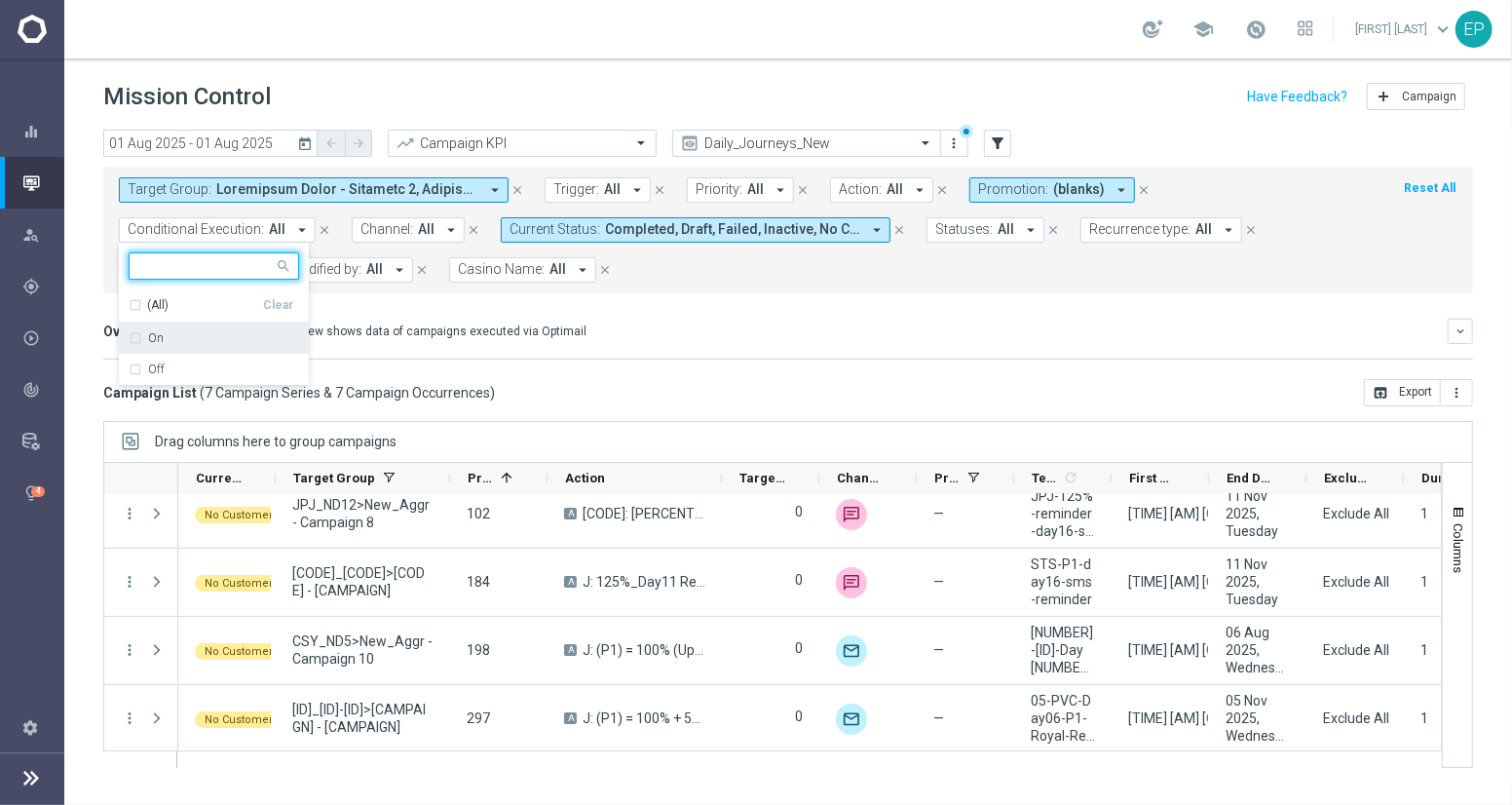 click on "On" at bounding box center [223, 338] 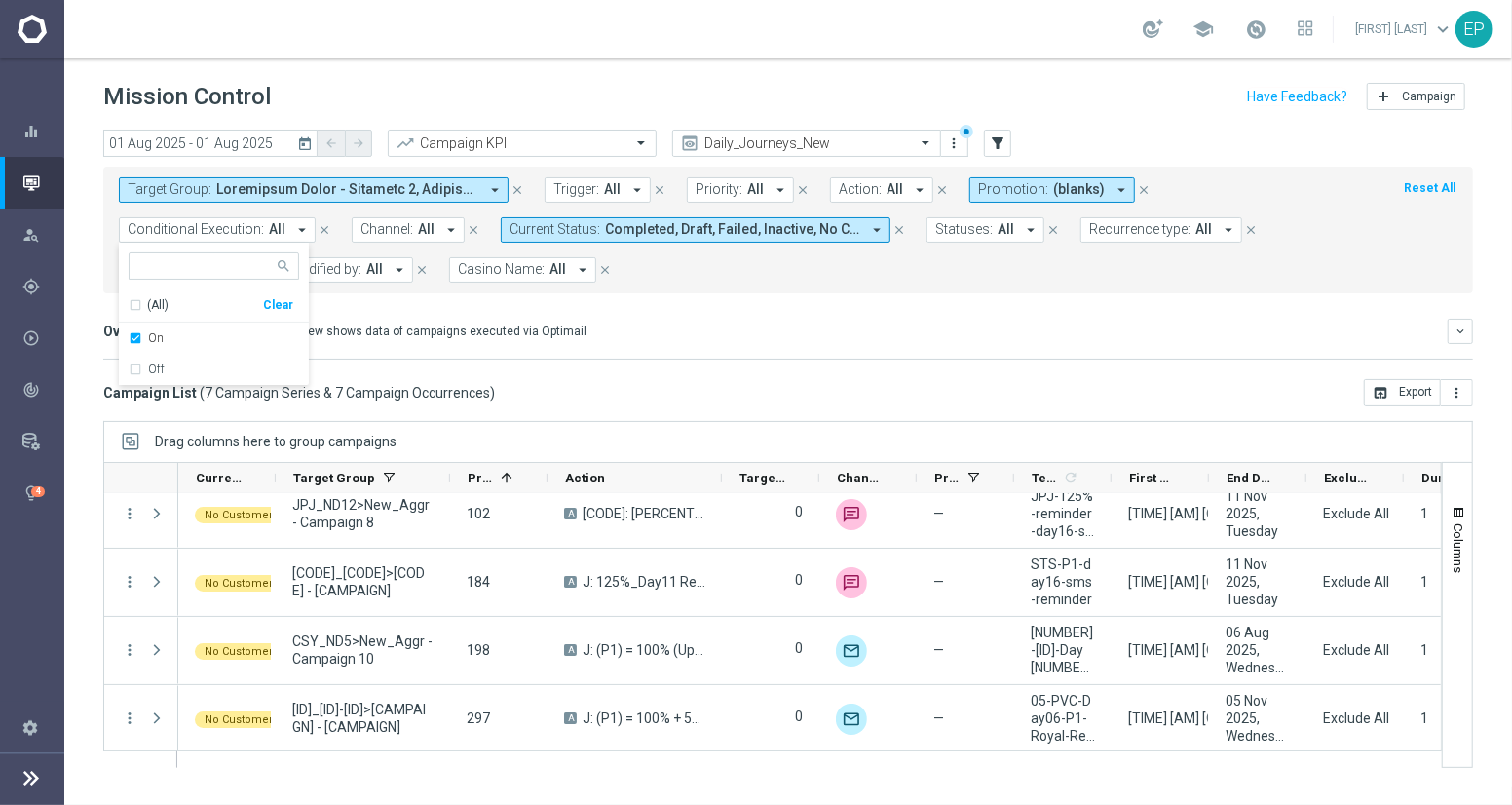 click on "Overview:
Optimail
arrow_drop_down
This overview shows data of campaigns executed via Optimail
keyboard_arrow_down
Direct Response VS Increase In Total Deposit Amount
Direct Response
--
Test Response" 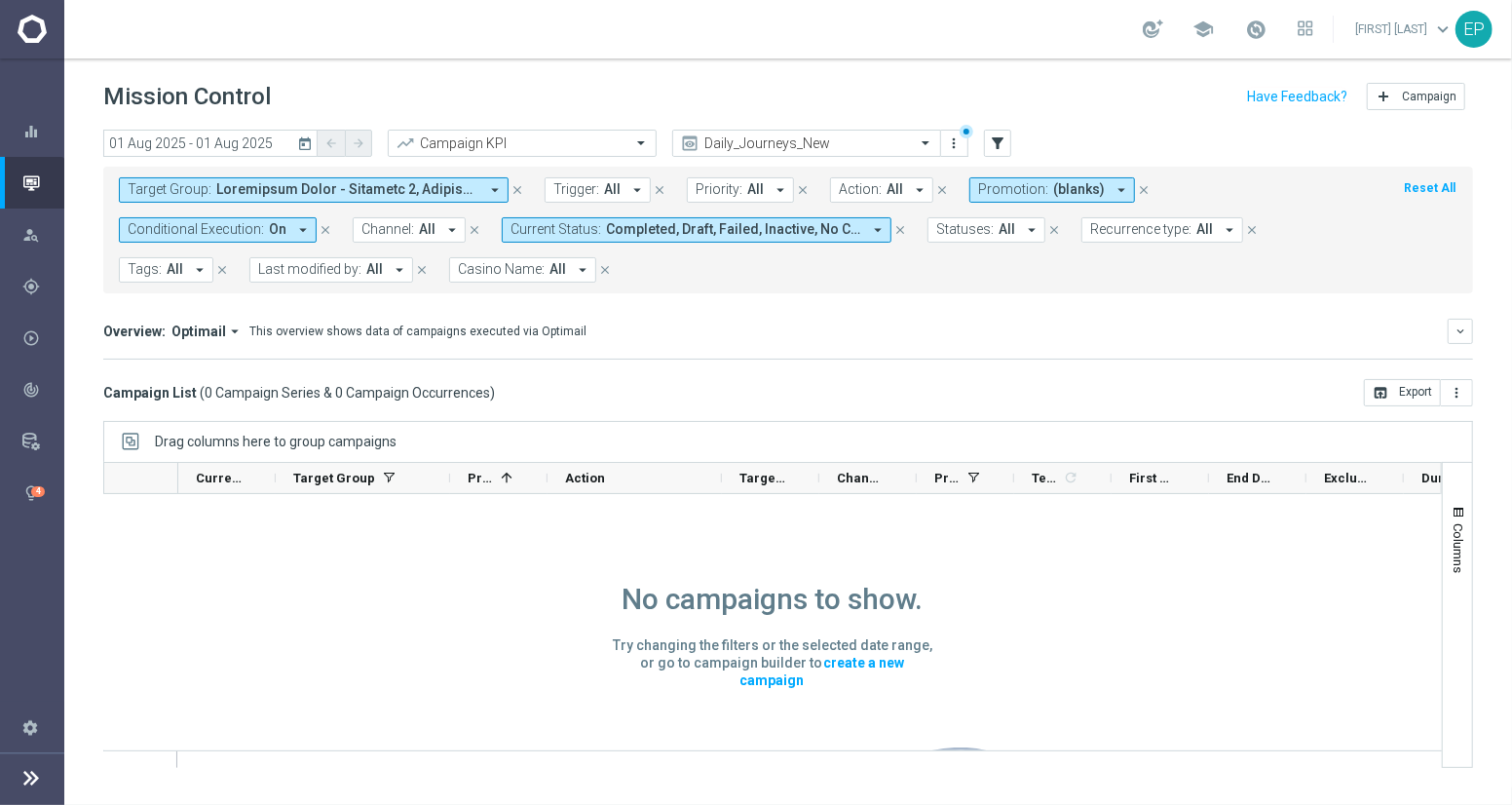 scroll, scrollTop: 0, scrollLeft: 0, axis: both 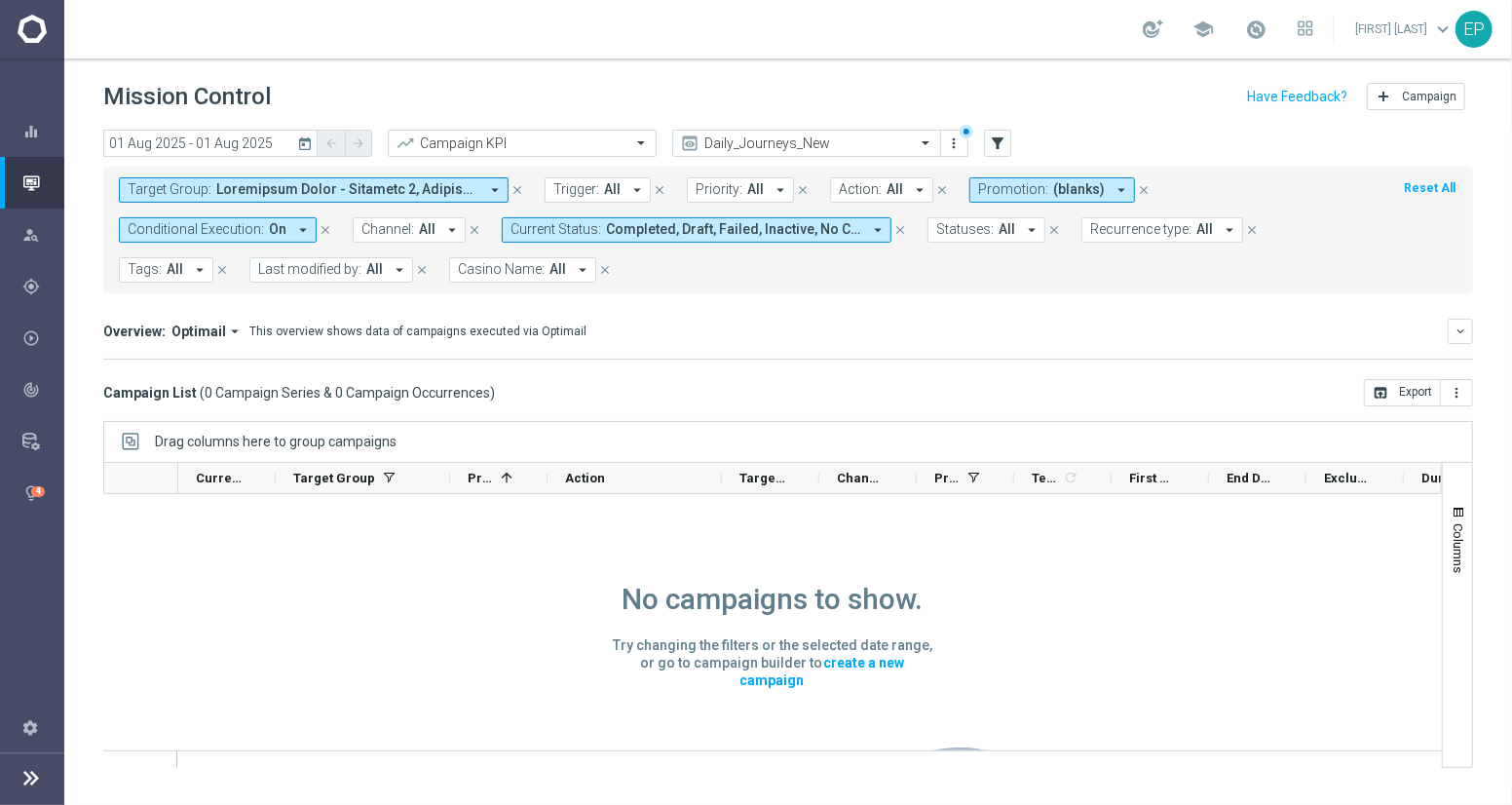 click on "Conditional Execution:" at bounding box center [196, 229] 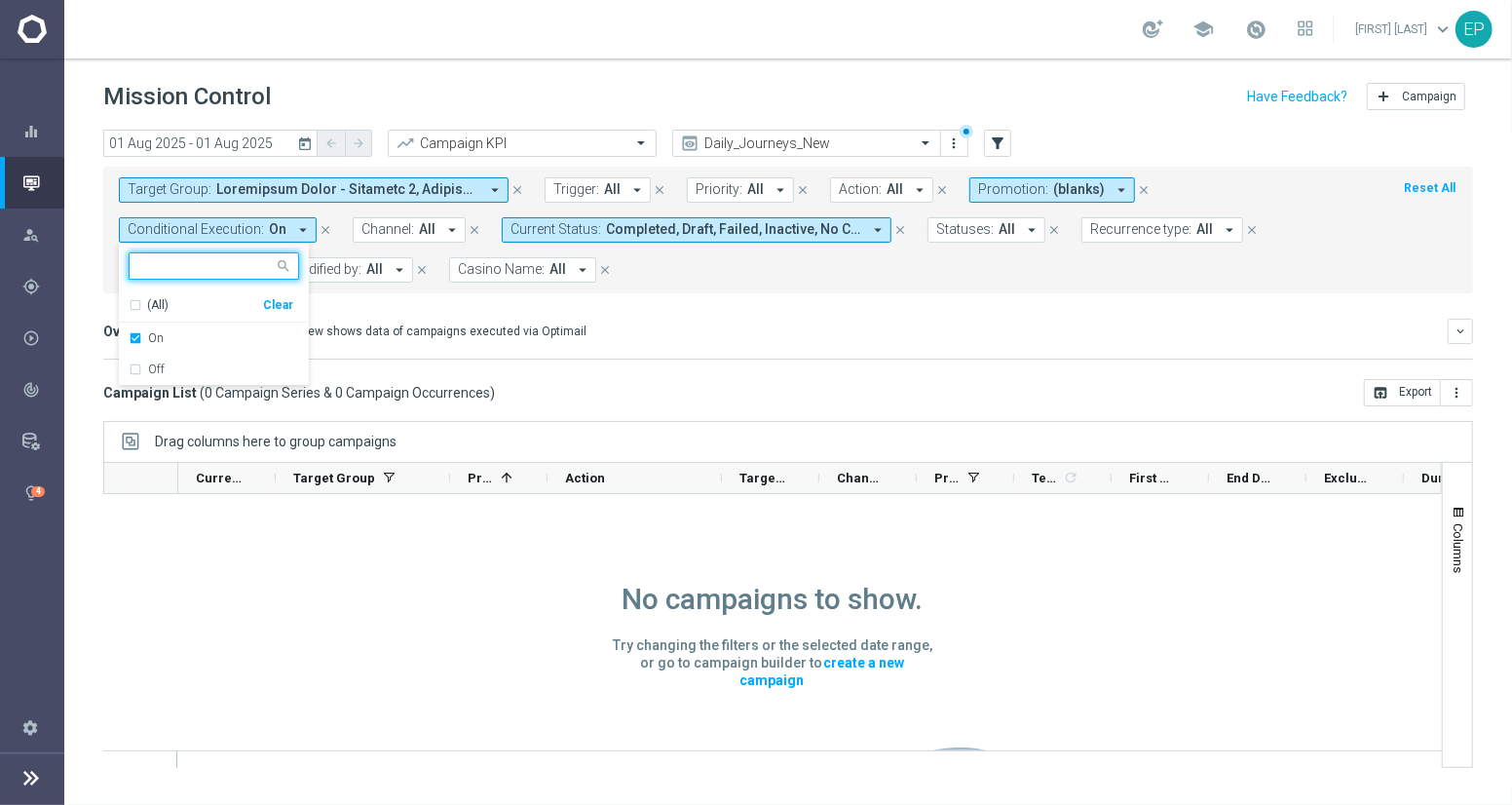 click on "Clear" at bounding box center [0, 0] 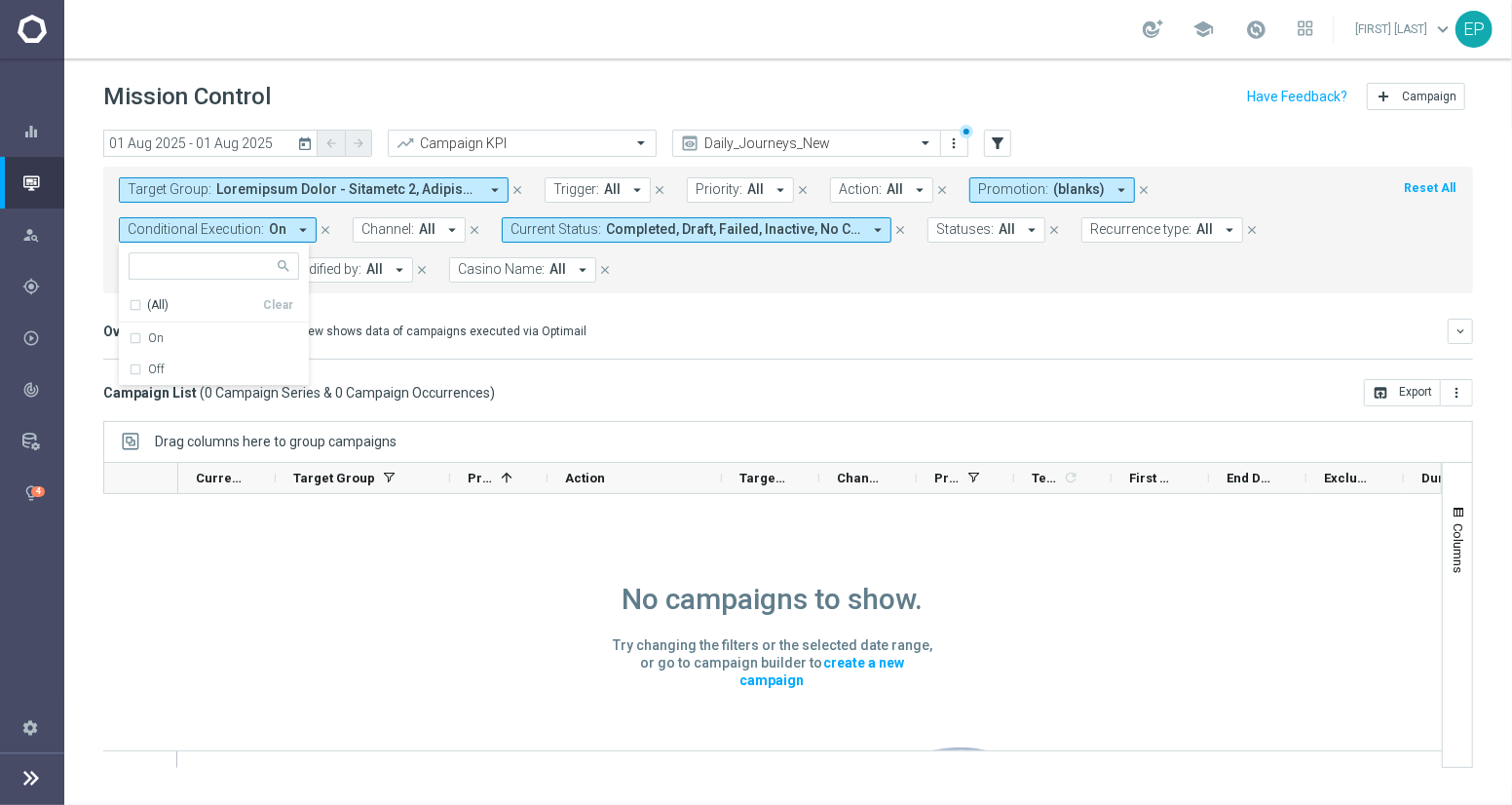 click on "(blanks)" at bounding box center (1078, 189) 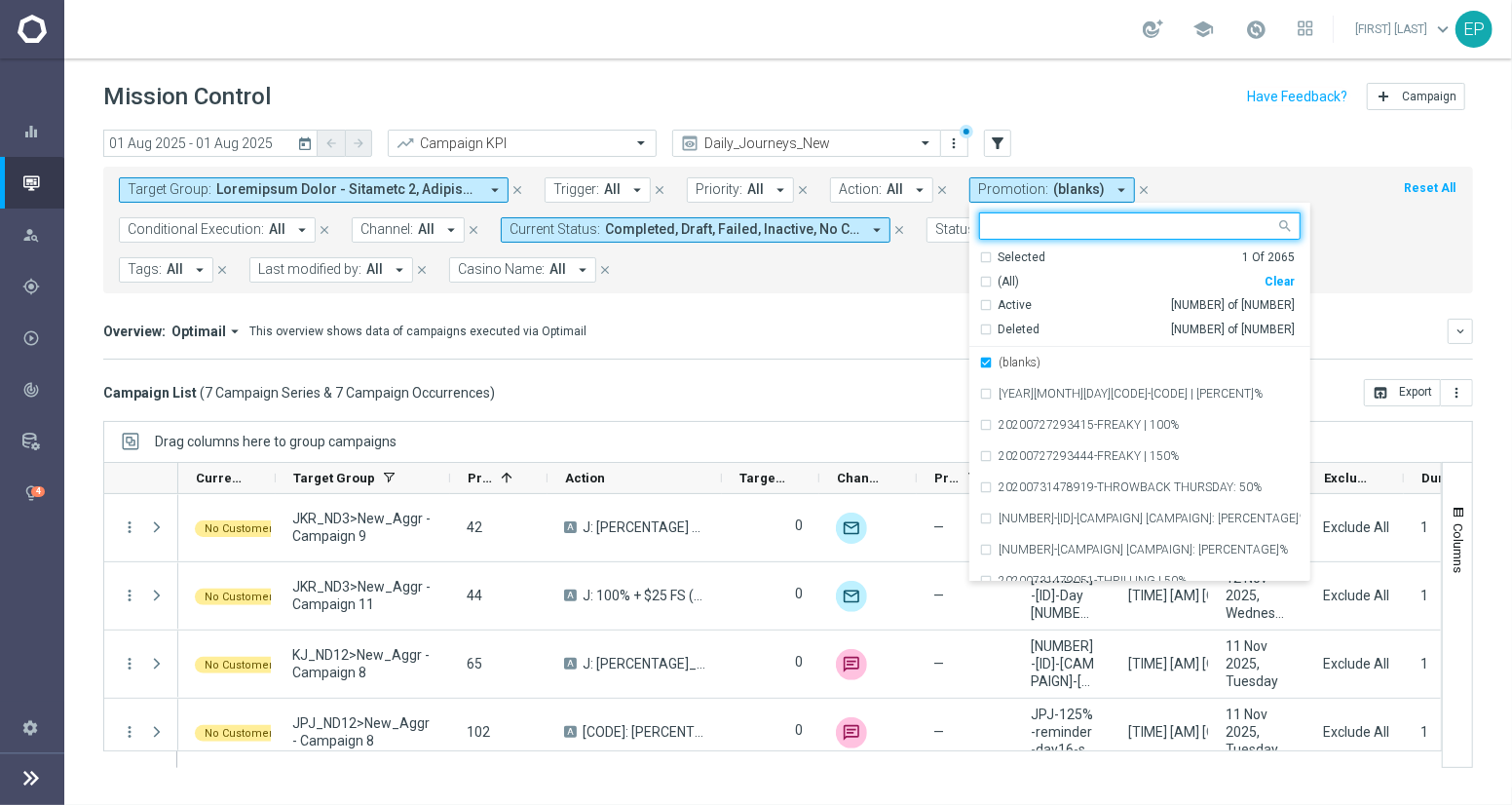 click on "Clear" at bounding box center [0, 0] 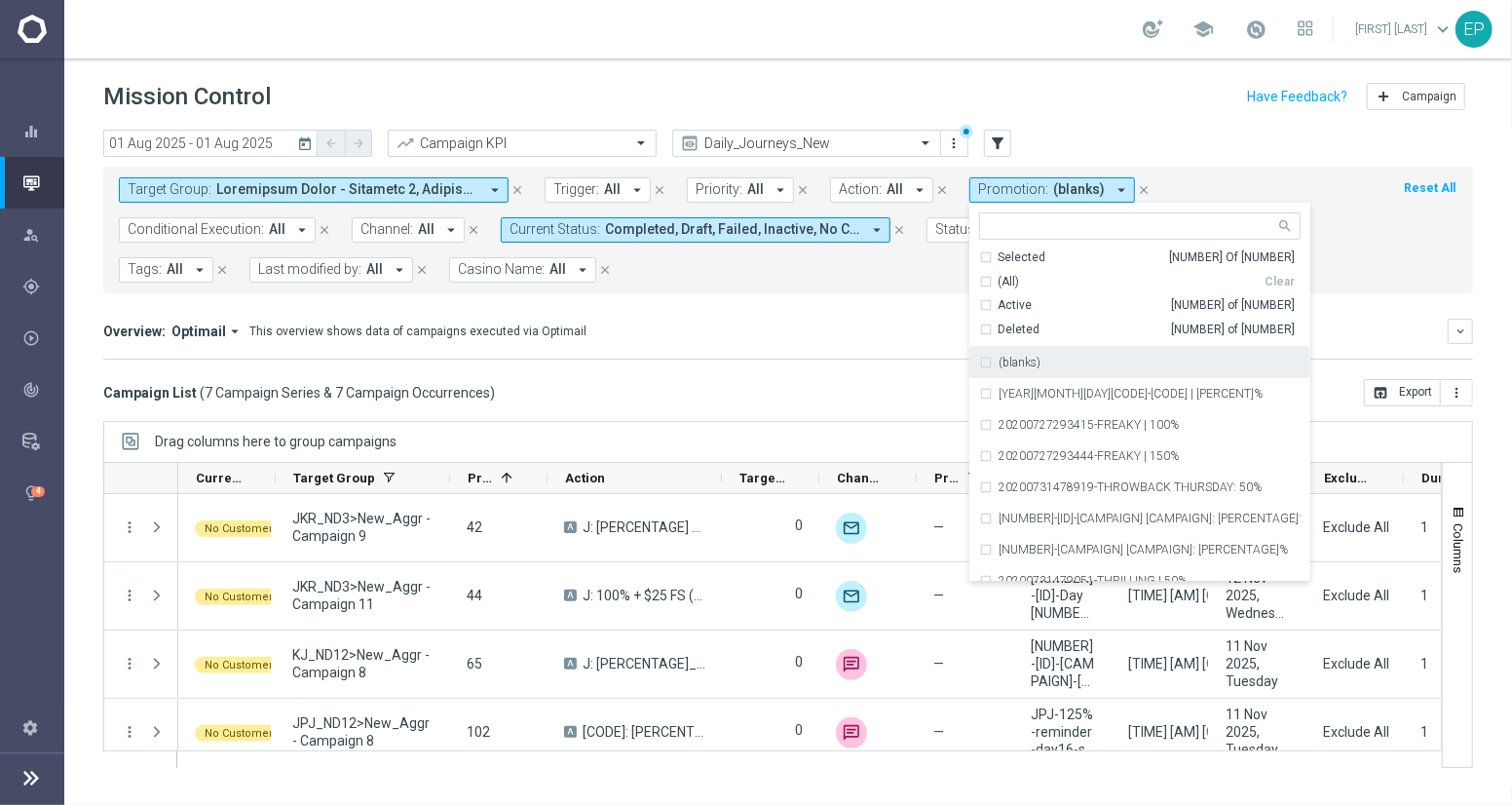 click on "Overview:
Optimail
arrow_drop_down
This overview shows data of campaigns executed via Optimail
keyboard_arrow_down
Direct Response VS Increase In Total Deposit Amount
Direct Response
--
Test Response" 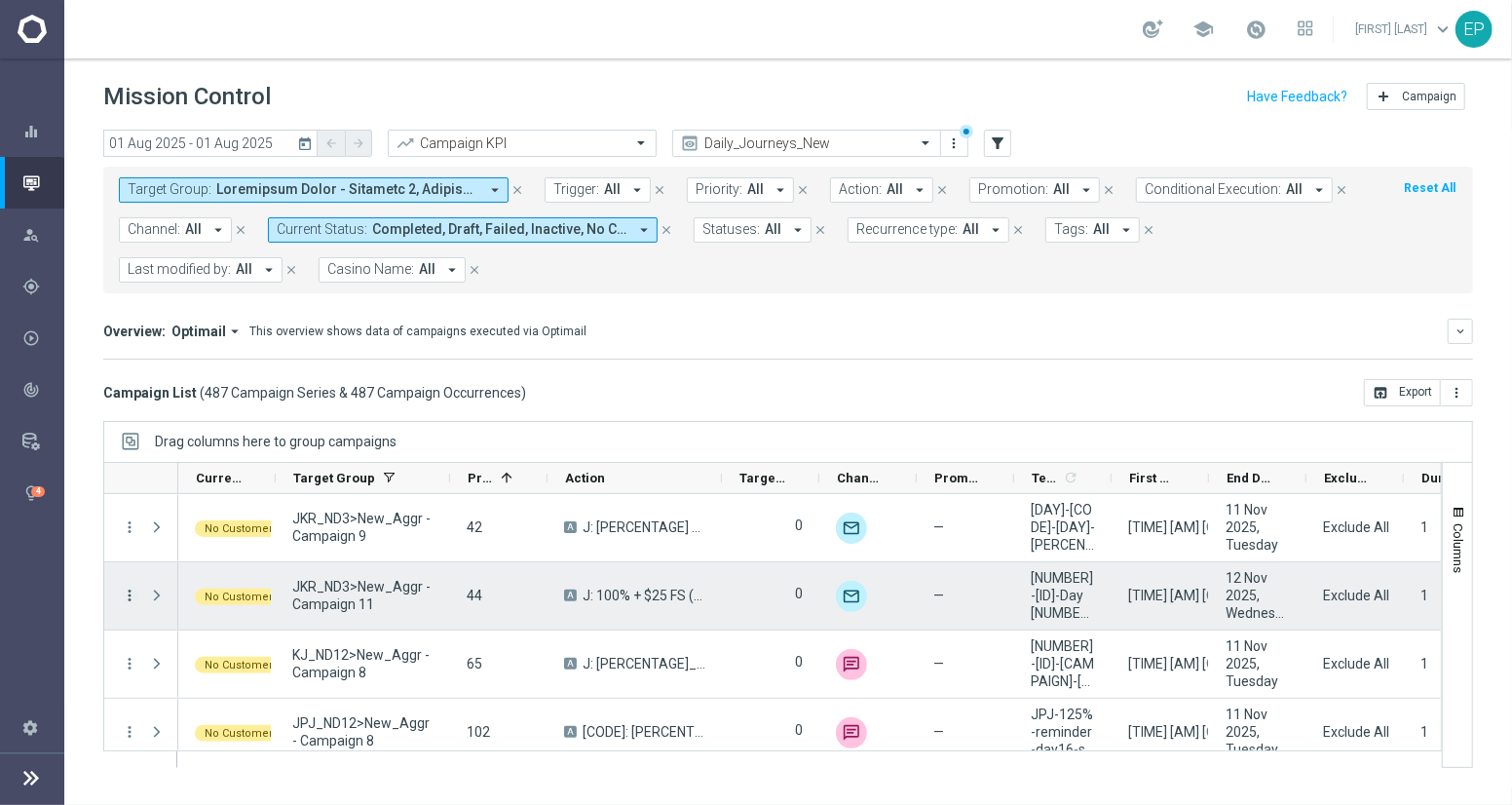 click on "more_vert" at bounding box center (130, 595) 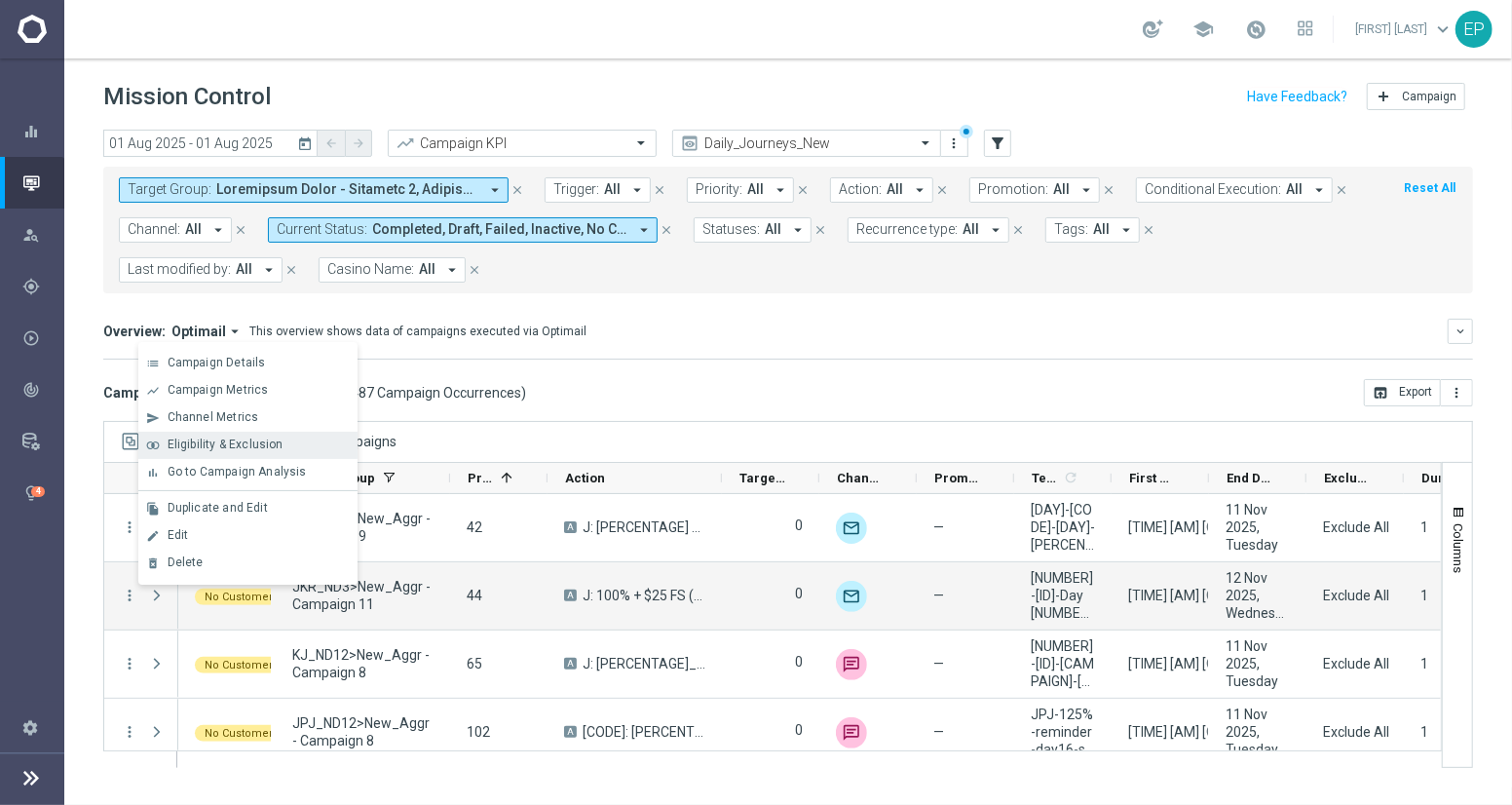 click on "Eligibility & Exclusion" at bounding box center (225, 444) 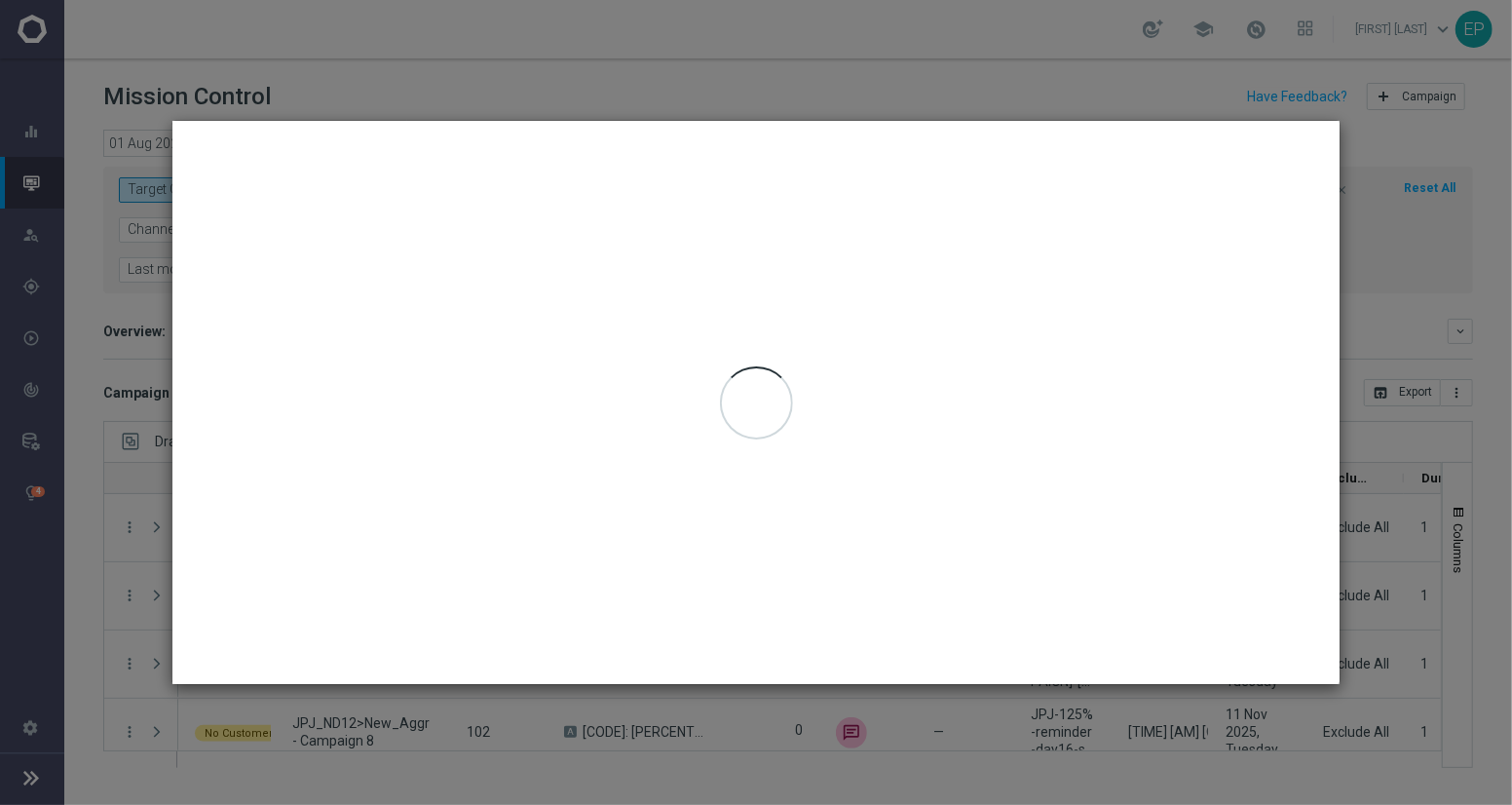type on "01 Aug 2025 - 01 Aug 2025" 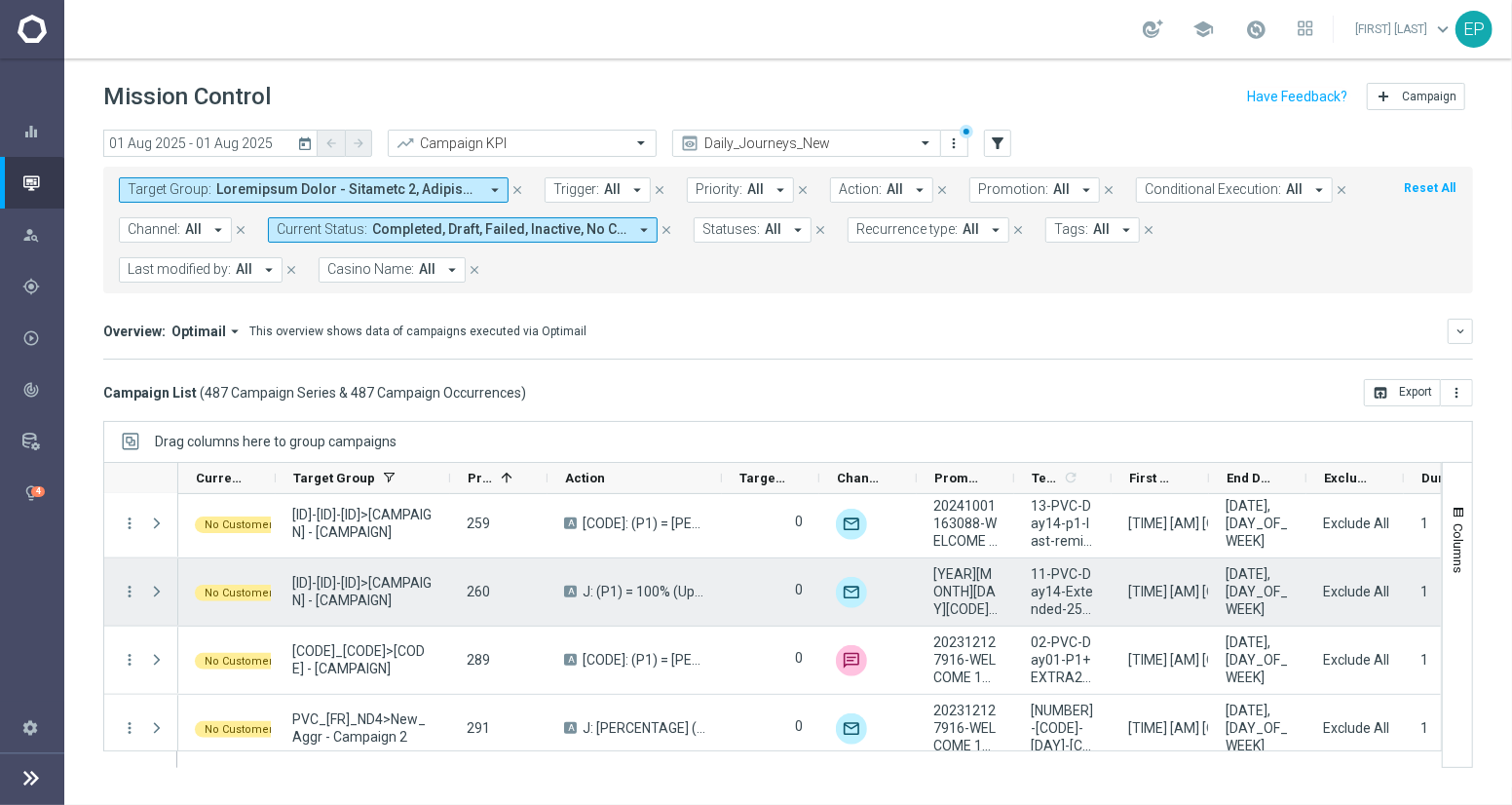 scroll, scrollTop: 1407, scrollLeft: 0, axis: vertical 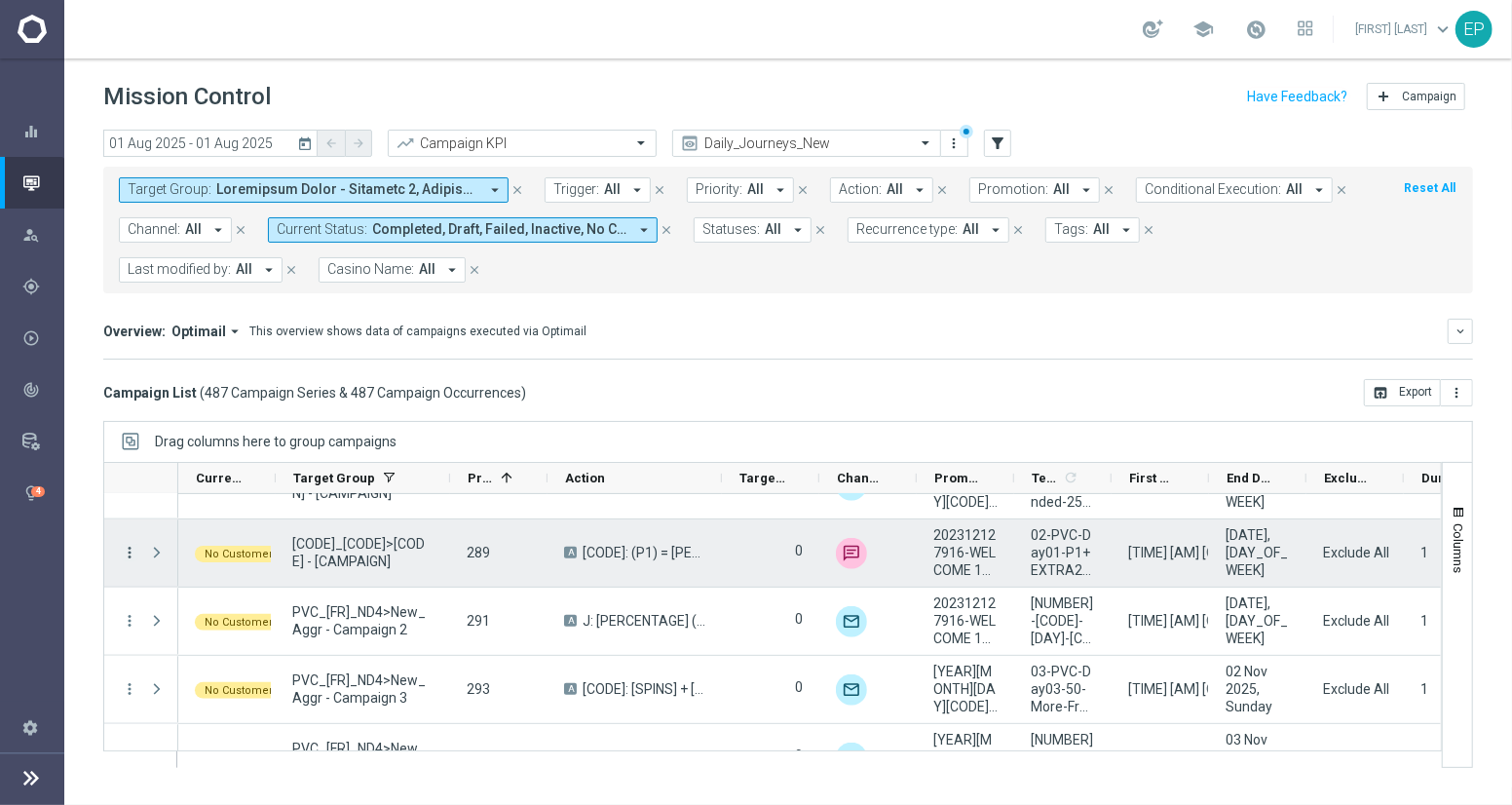 click on "more_vert" at bounding box center [130, 553] 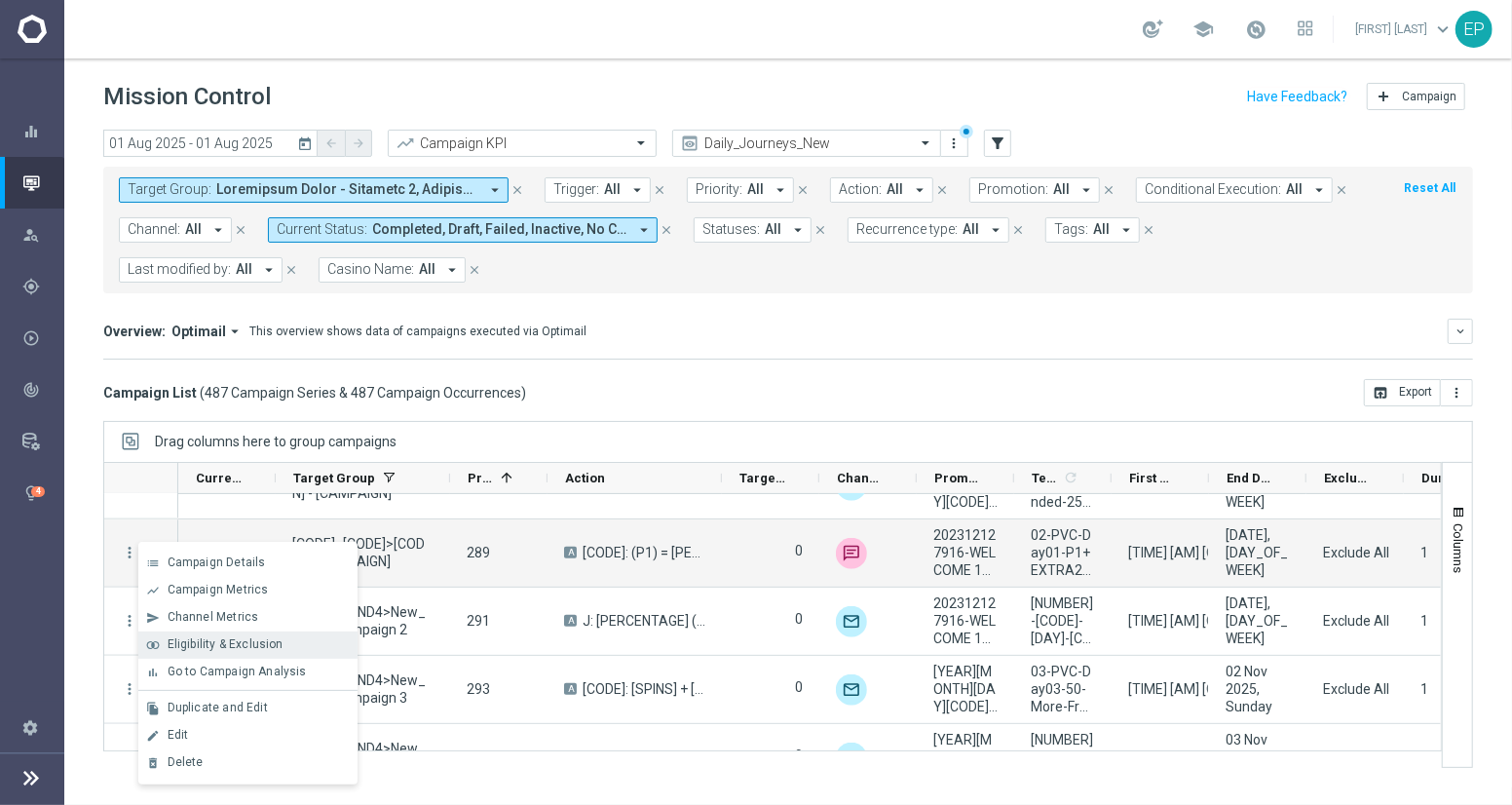 click on "Eligibility & Exclusion" at bounding box center (225, 644) 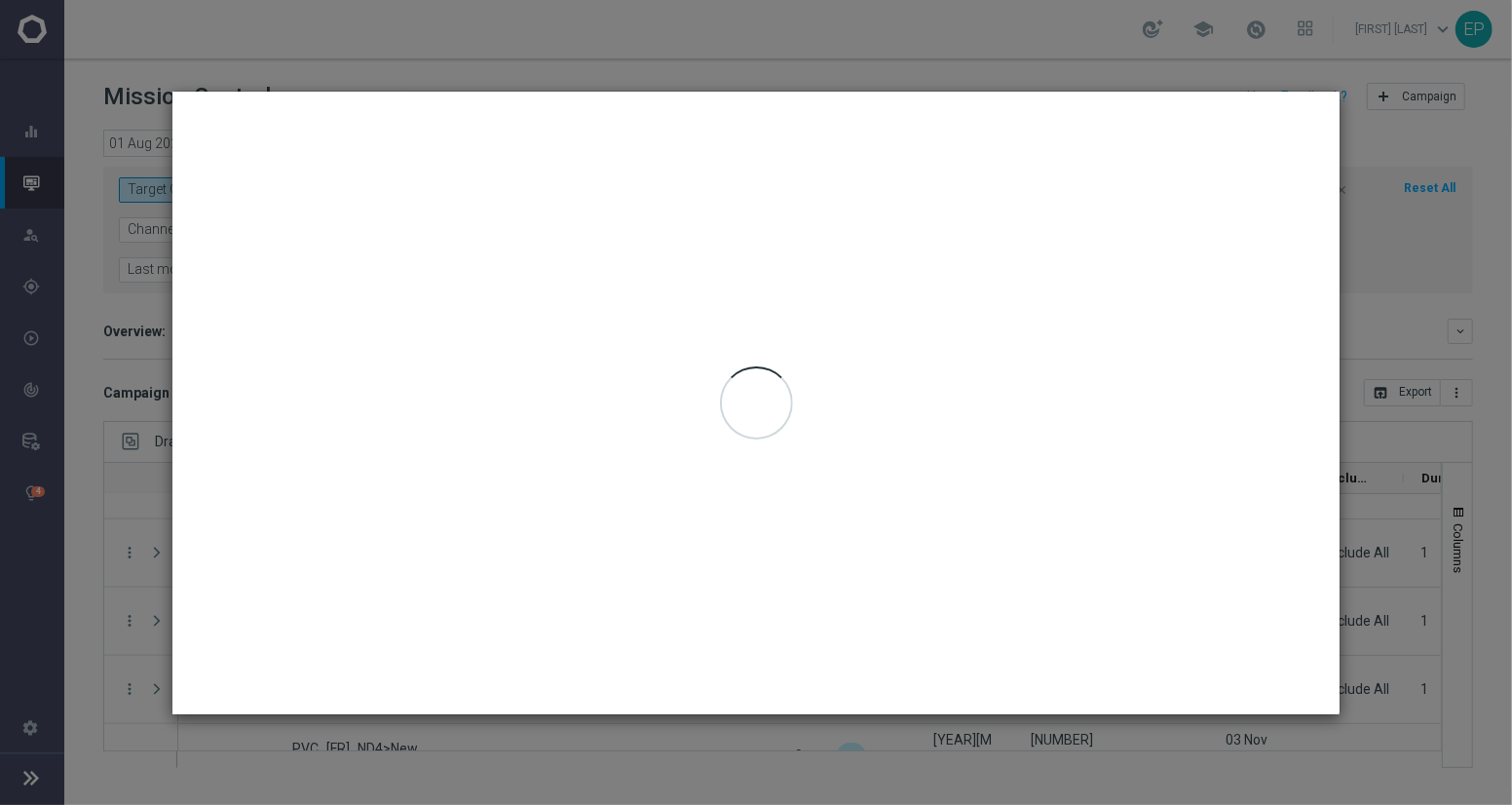 type on "01 Aug 2025 - 01 Aug 2025" 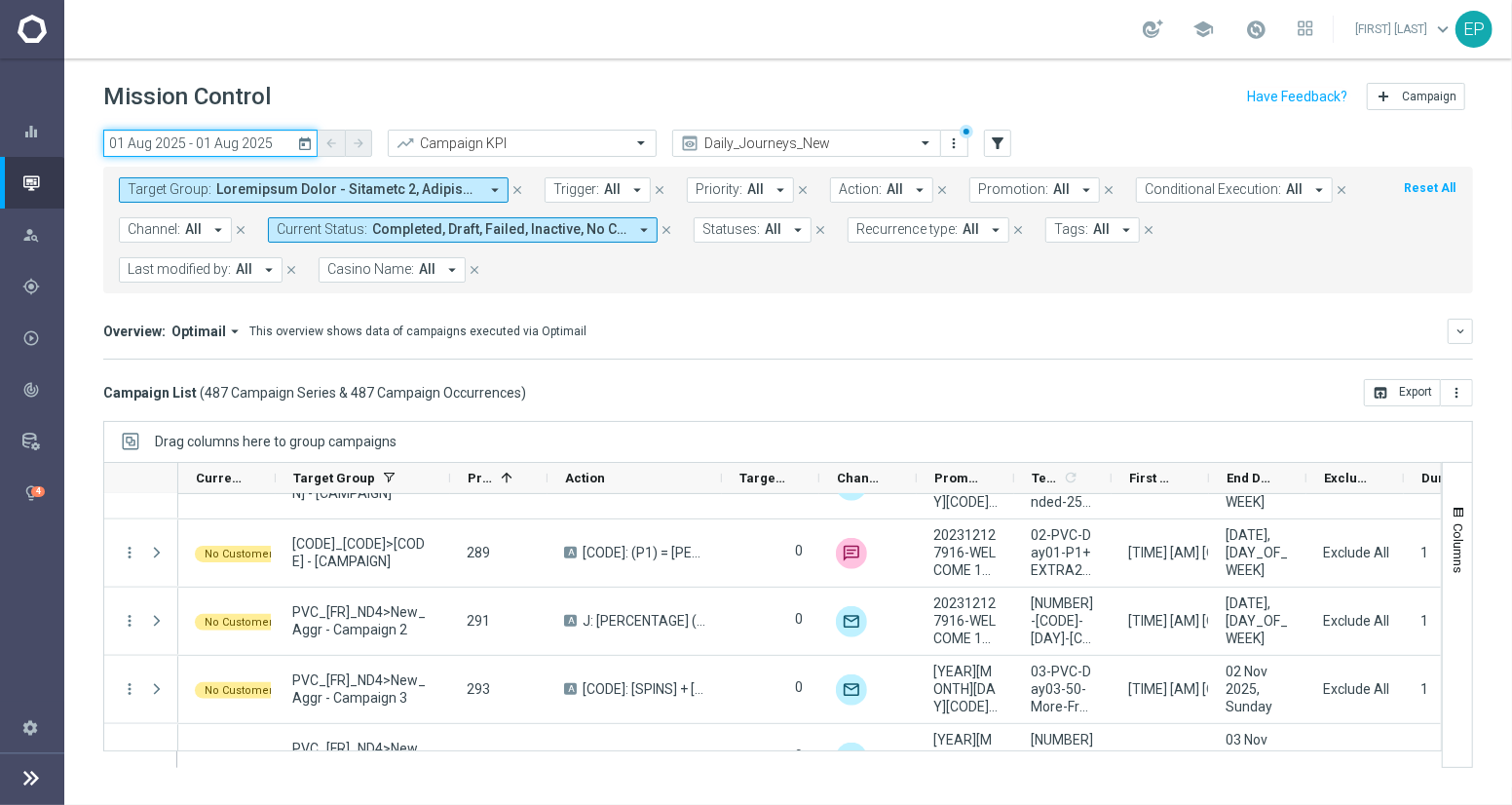 click on "01 Aug 2025 - 01 Aug 2025" 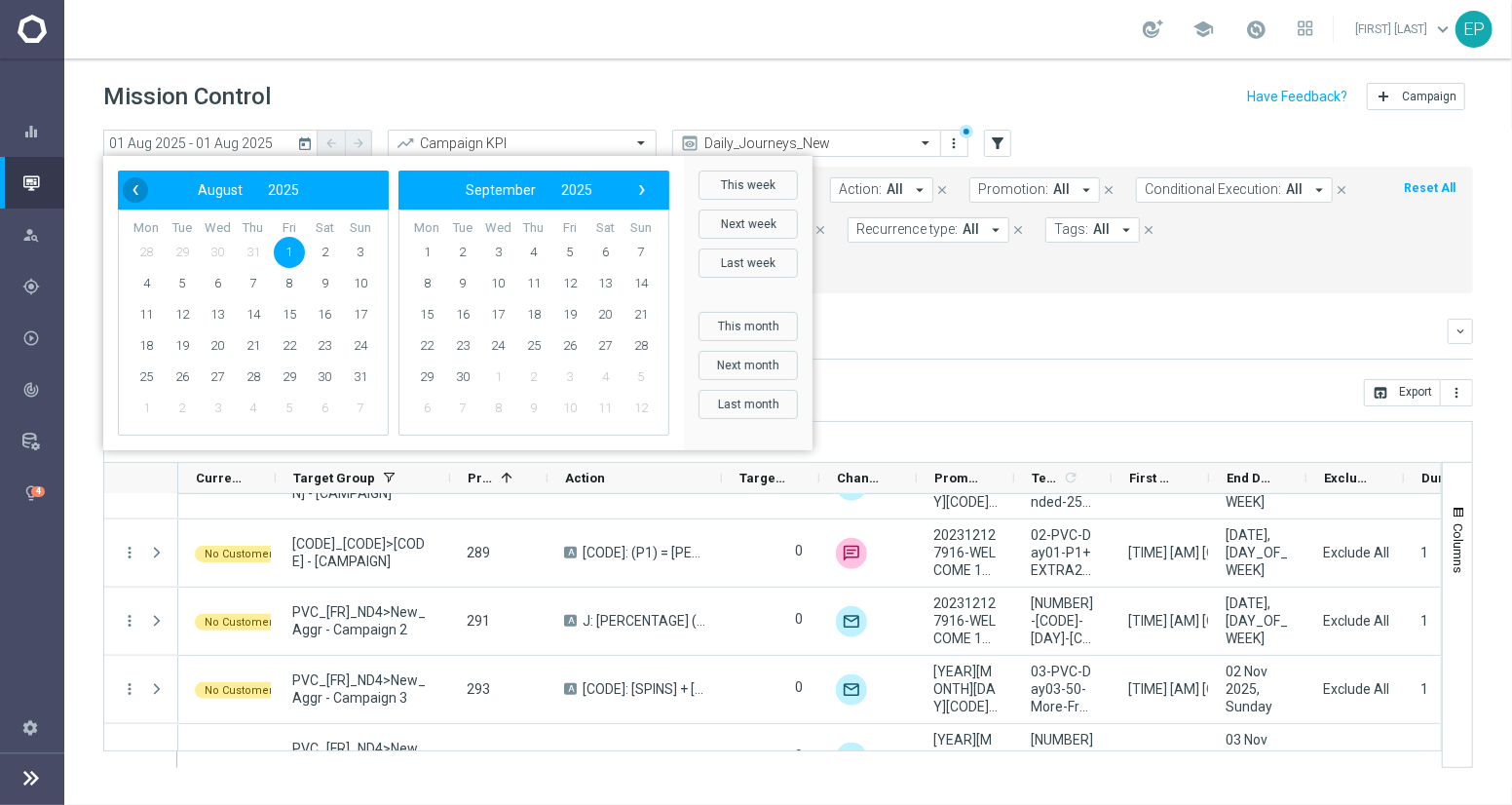 click on "‹" 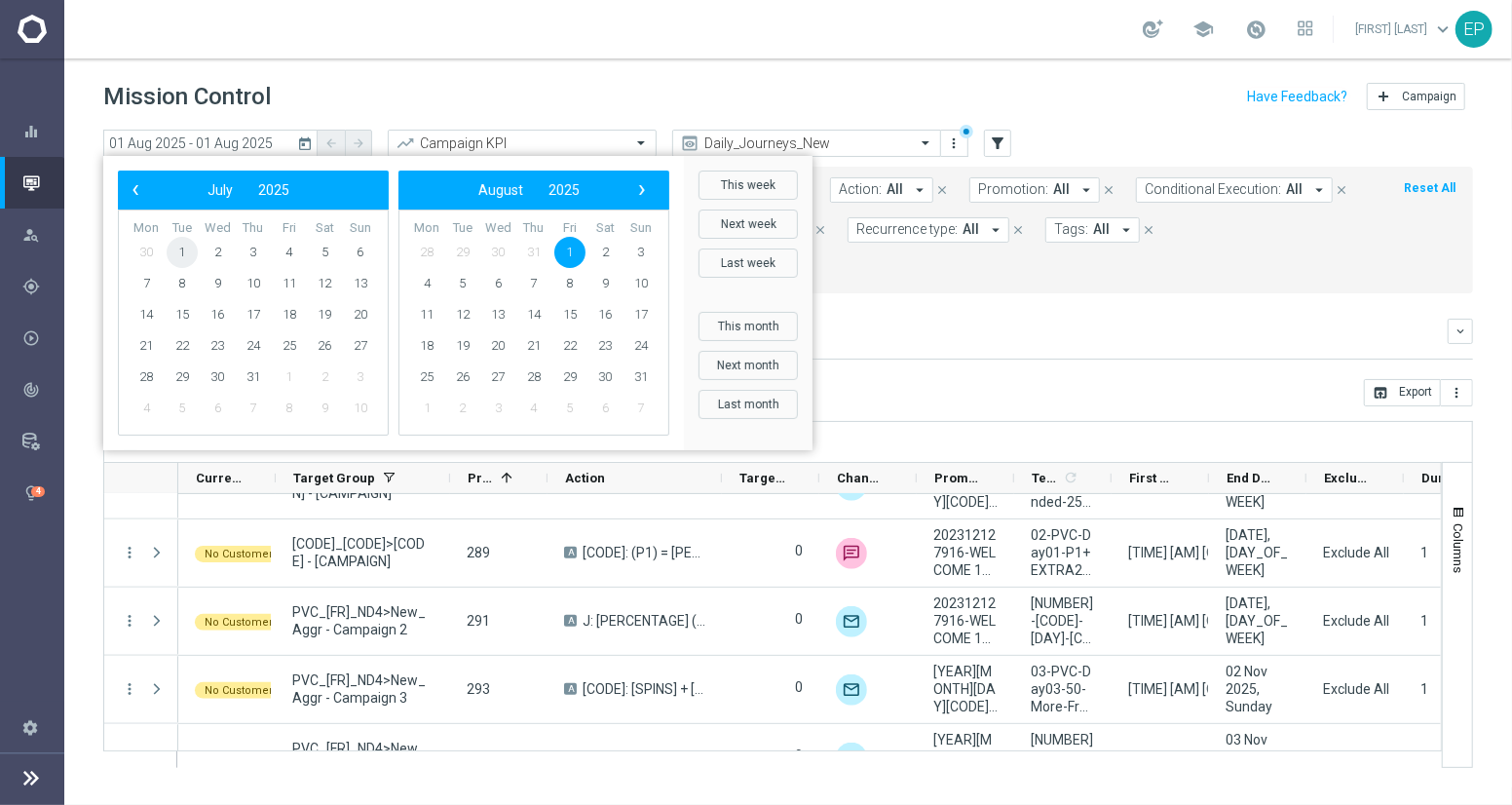 click on "1" 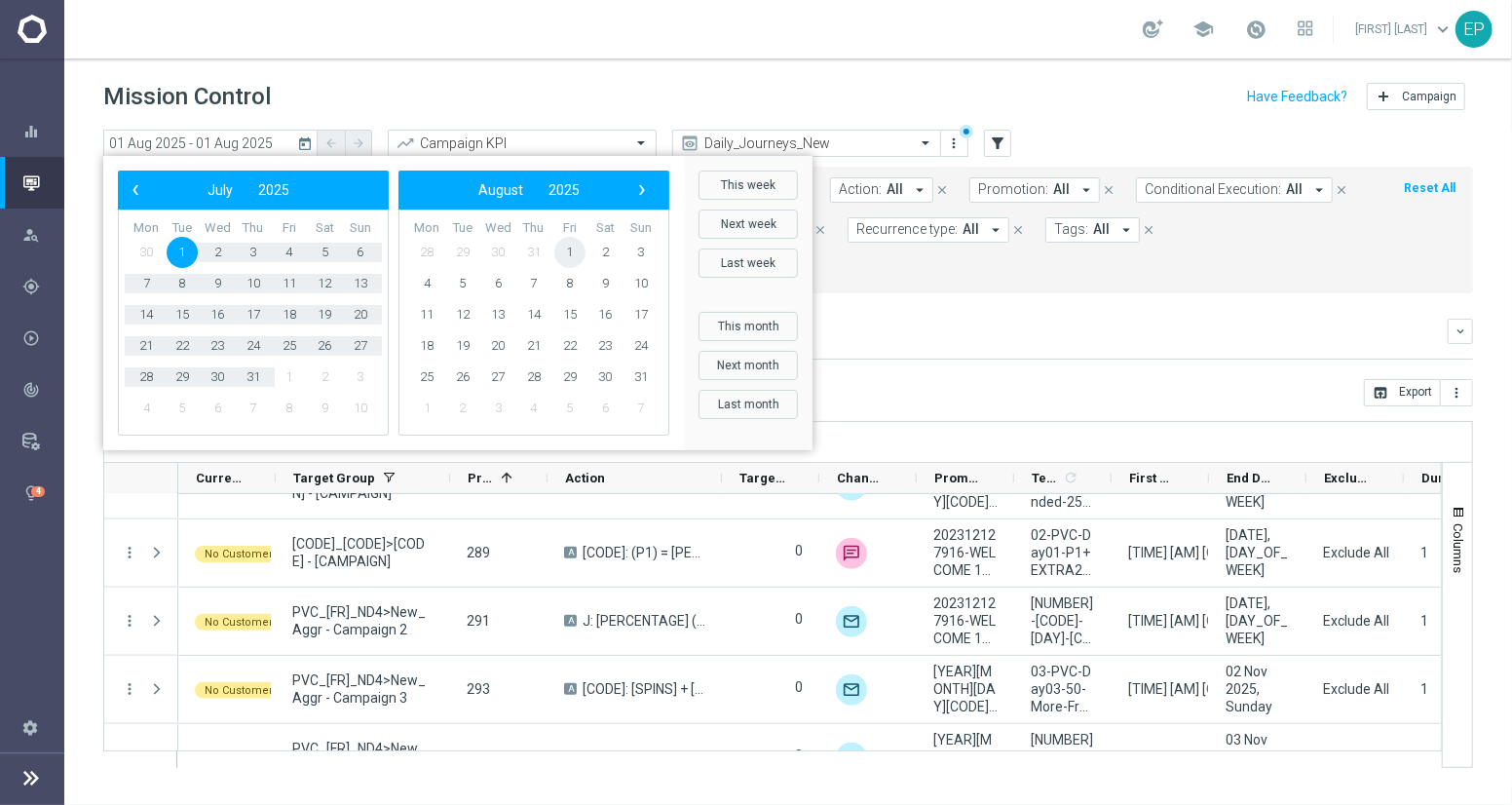 click on "1" 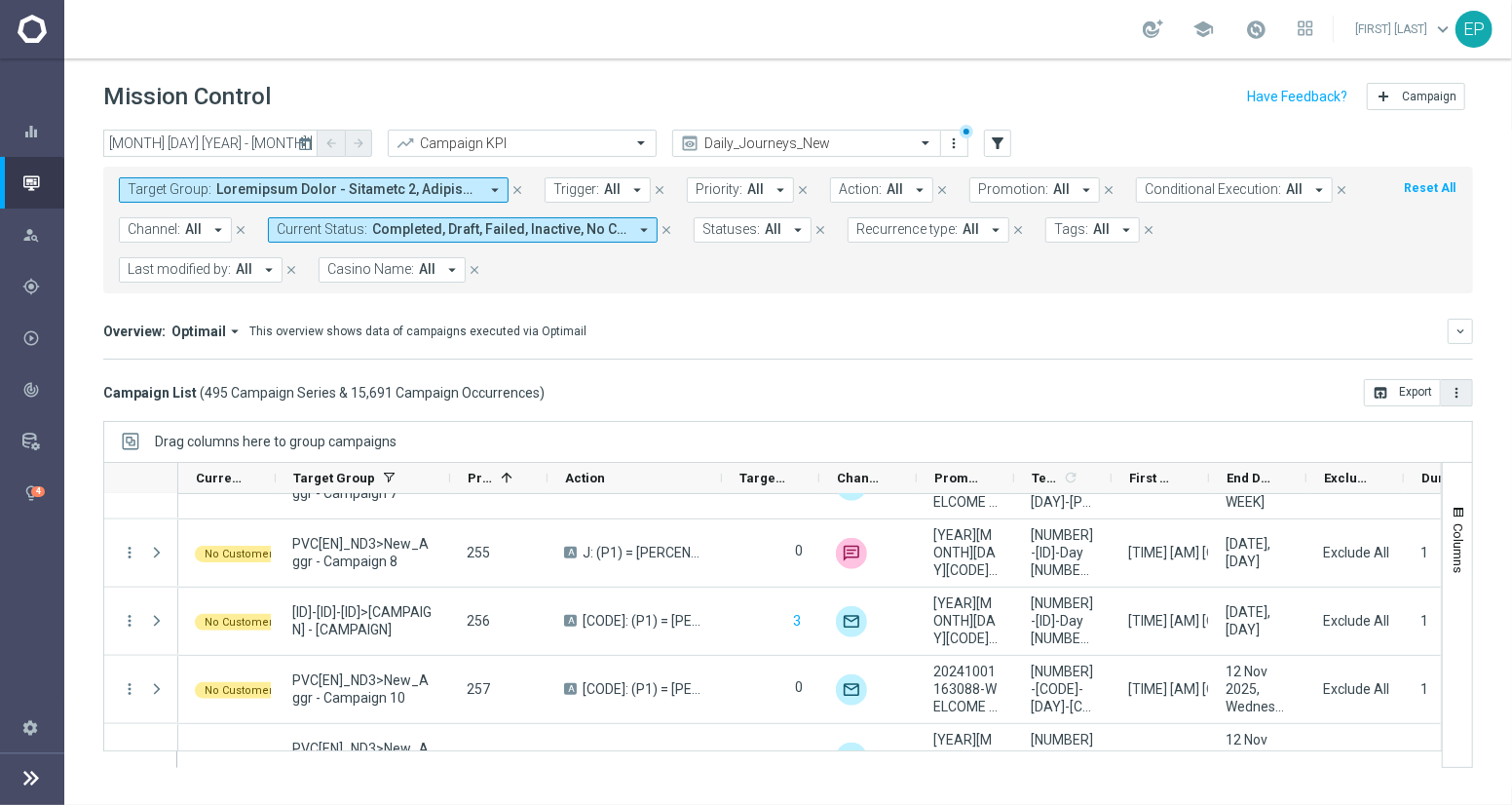click on "more_vert" 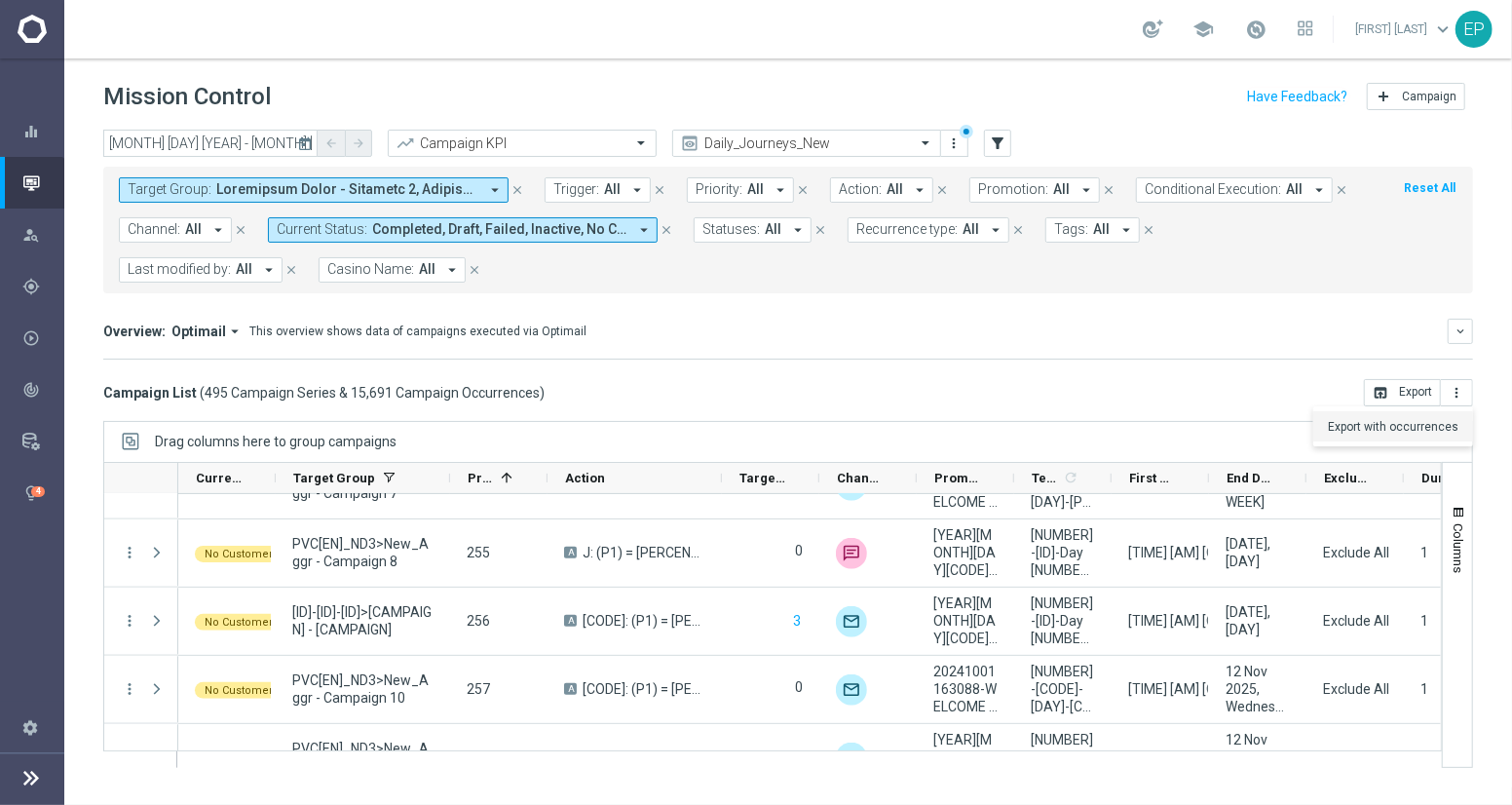 click on "Export with occurrences" 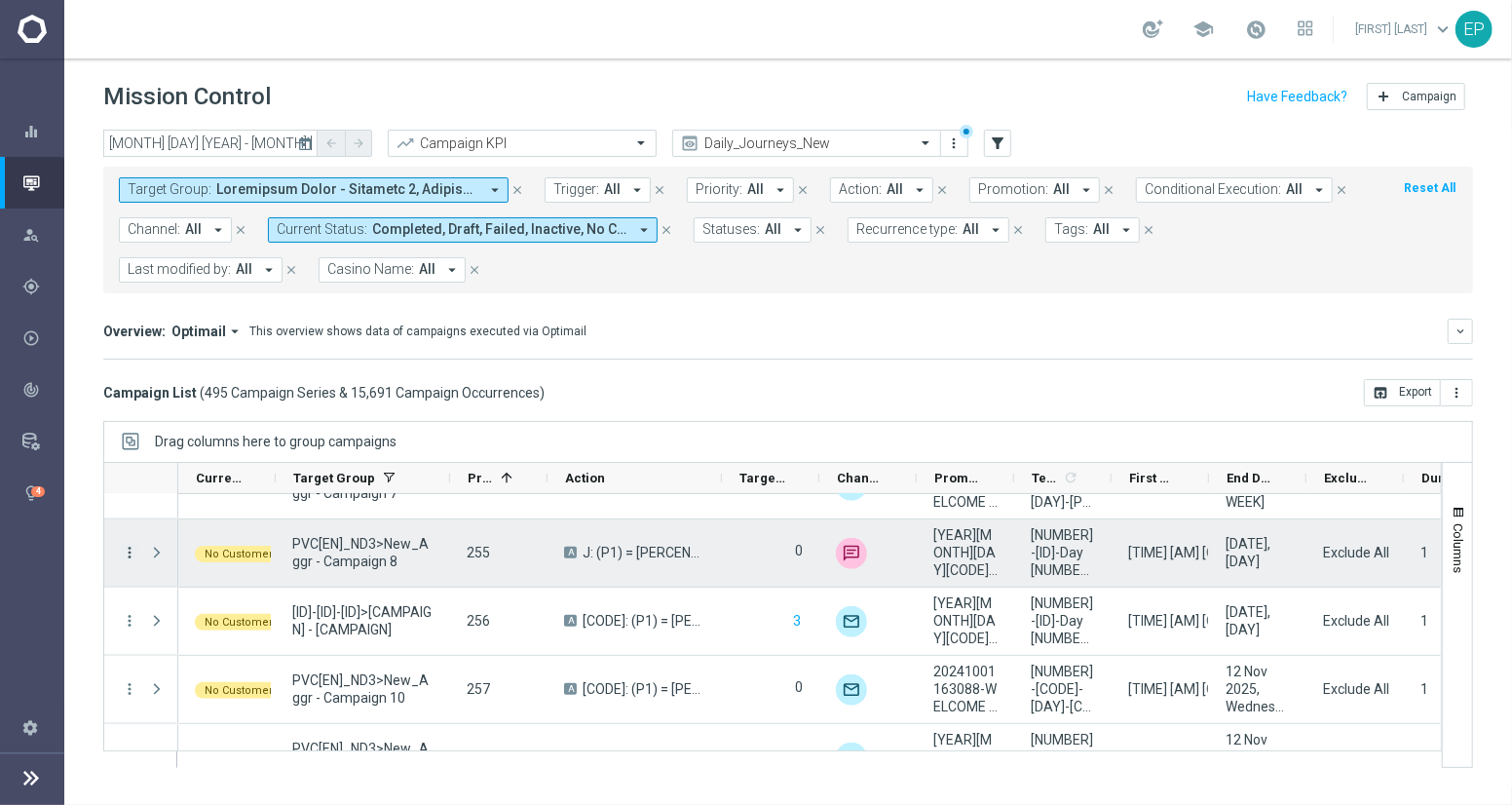 click on "more_vert" at bounding box center (130, 553) 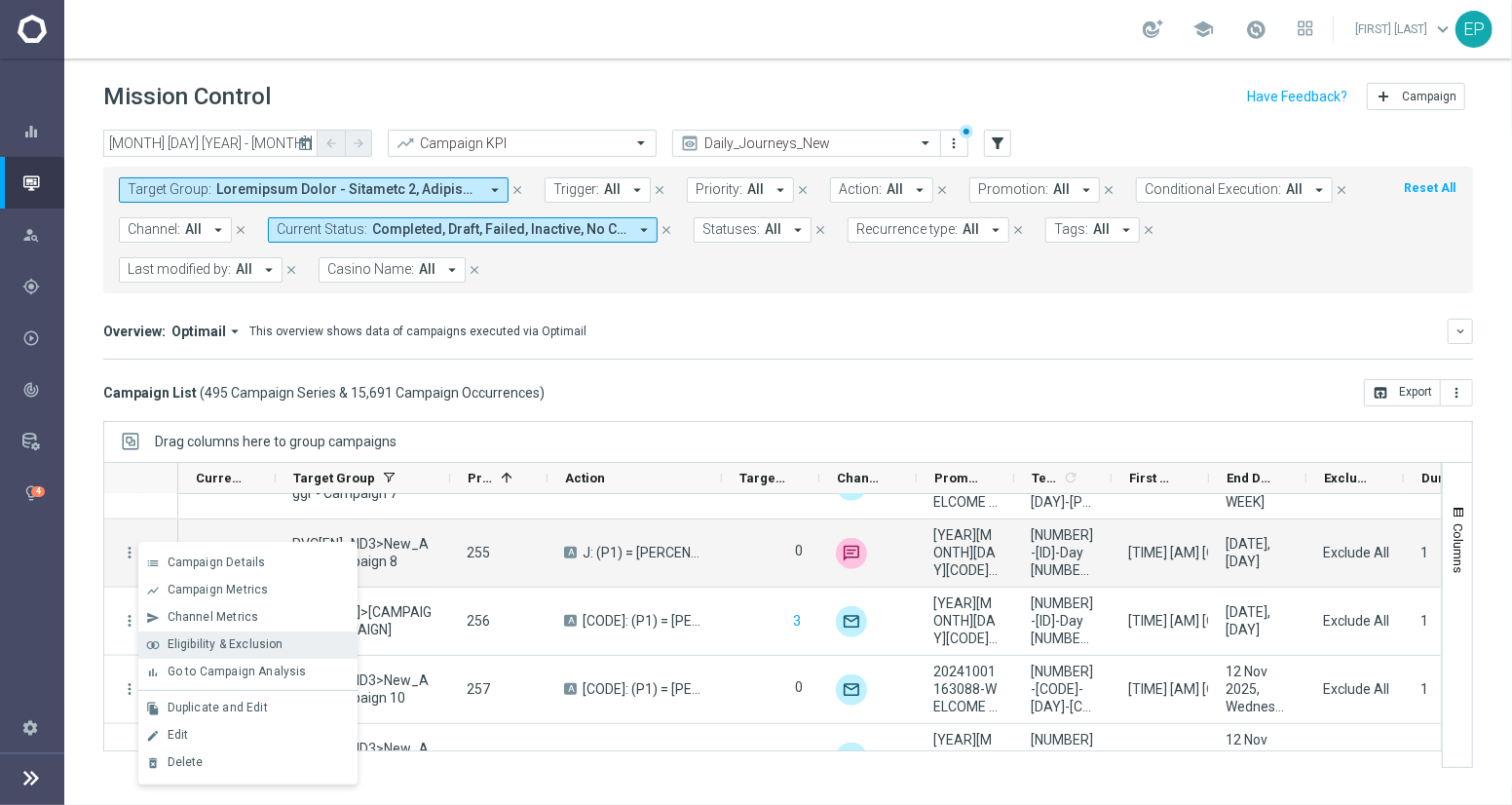 click on "join_inner
Eligibility & Exclusion" at bounding box center [247, 645] 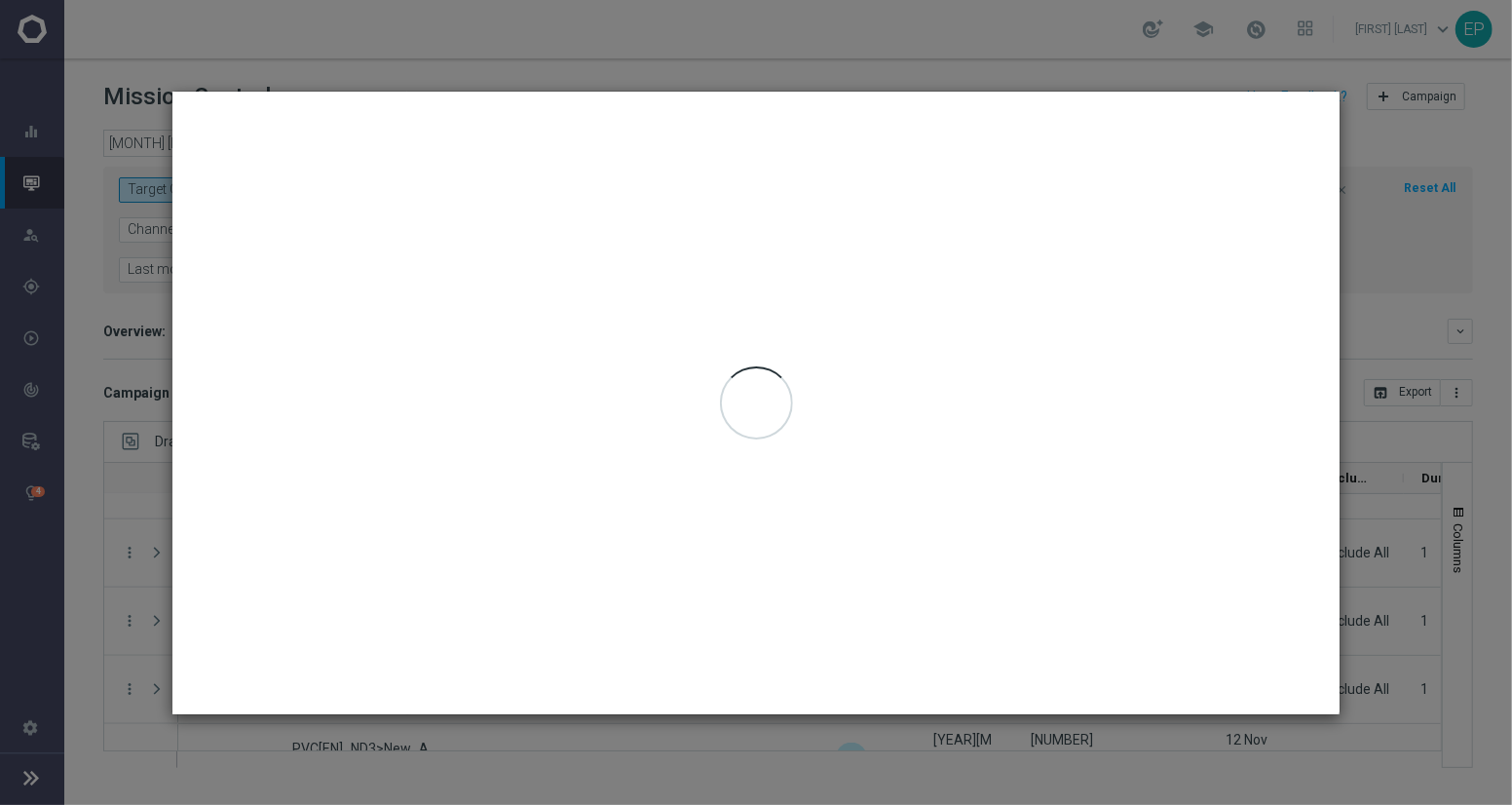 type on "[MONTH] [DAY] [YEAR] - [MONTH] [DAY] [YEAR]" 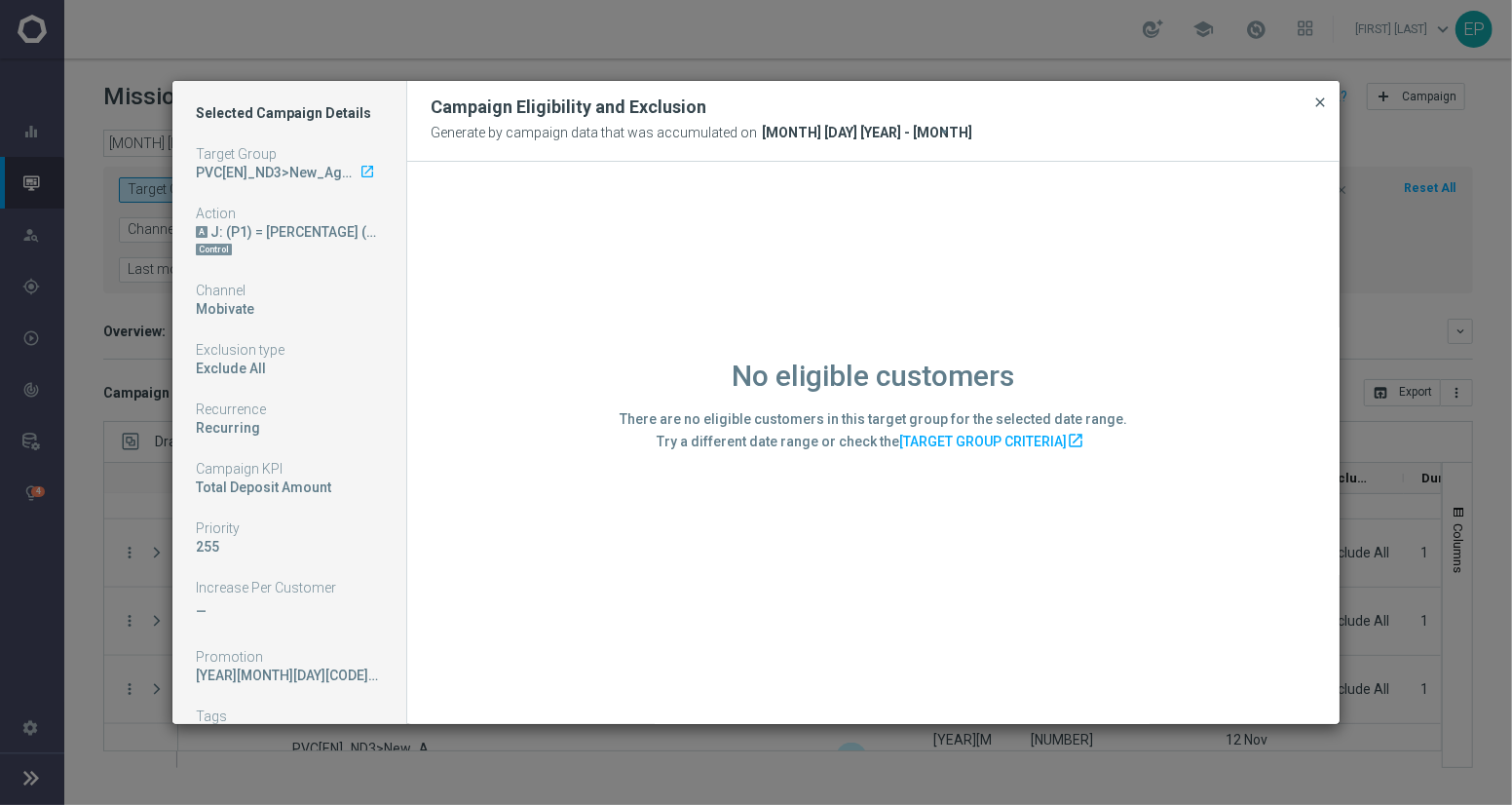click on "close" 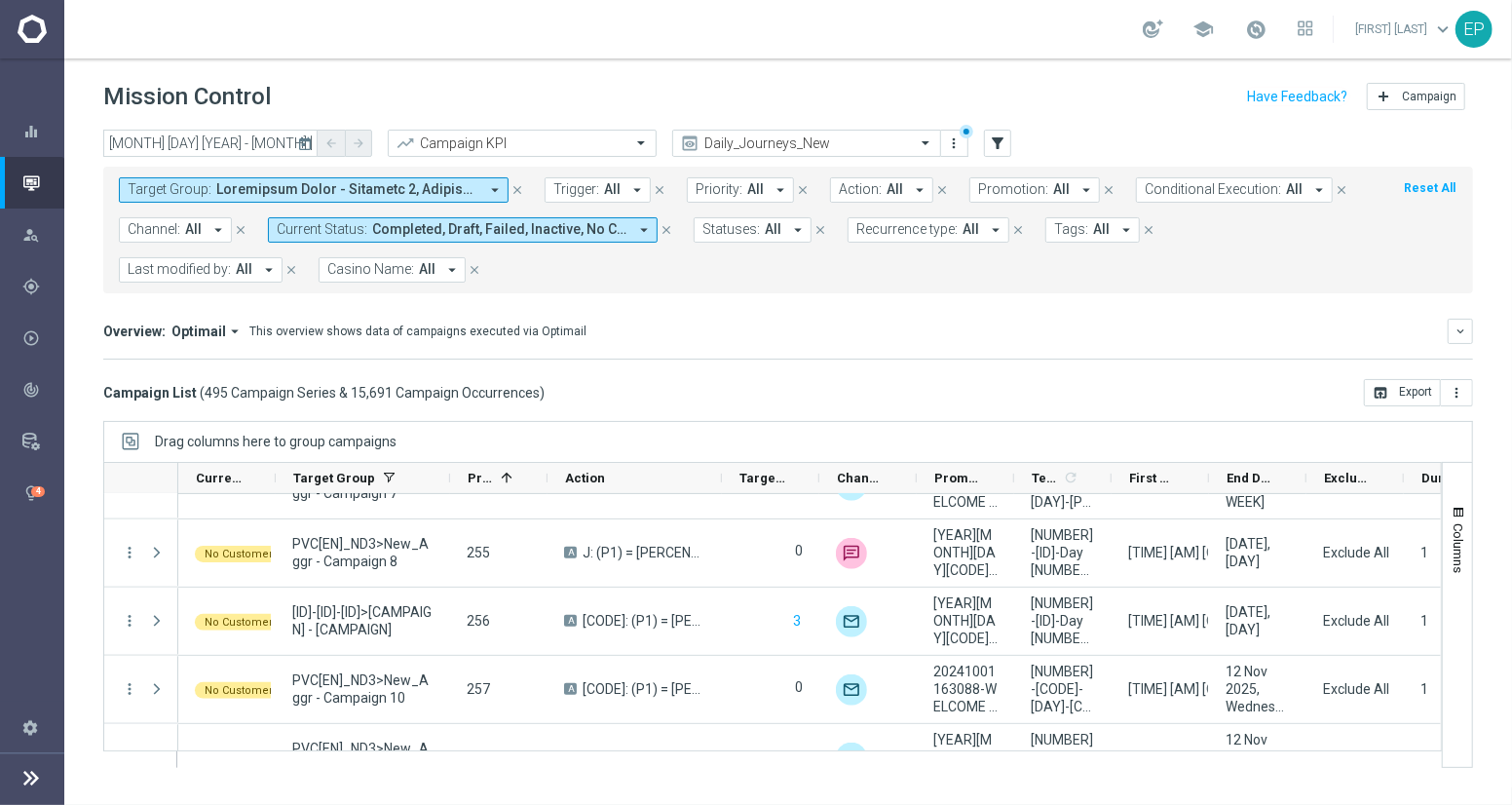 drag, startPoint x: 415, startPoint y: 222, endPoint x: 429, endPoint y: 233, distance: 17.804494 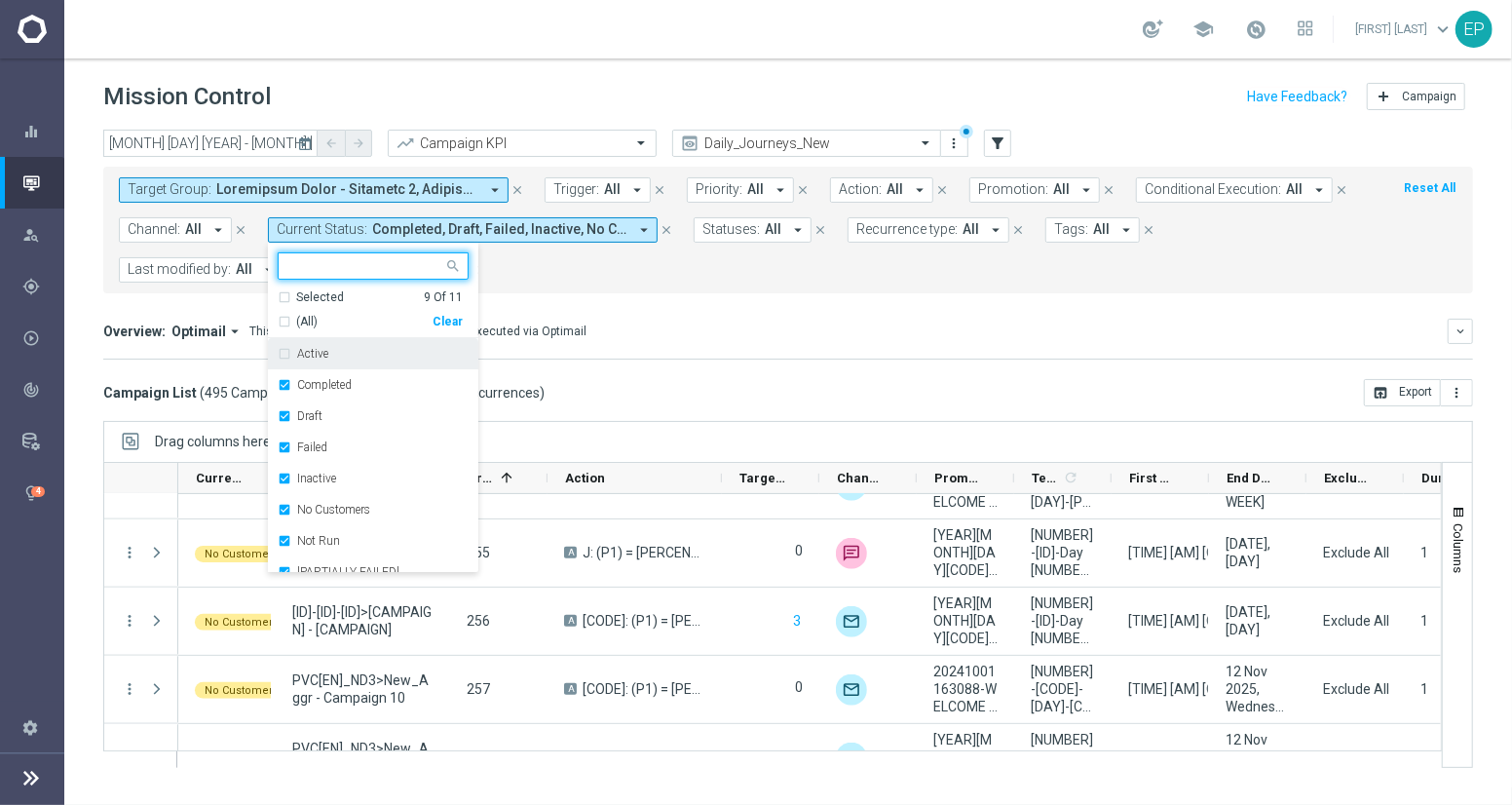 click on "(All)" at bounding box center [307, 322] 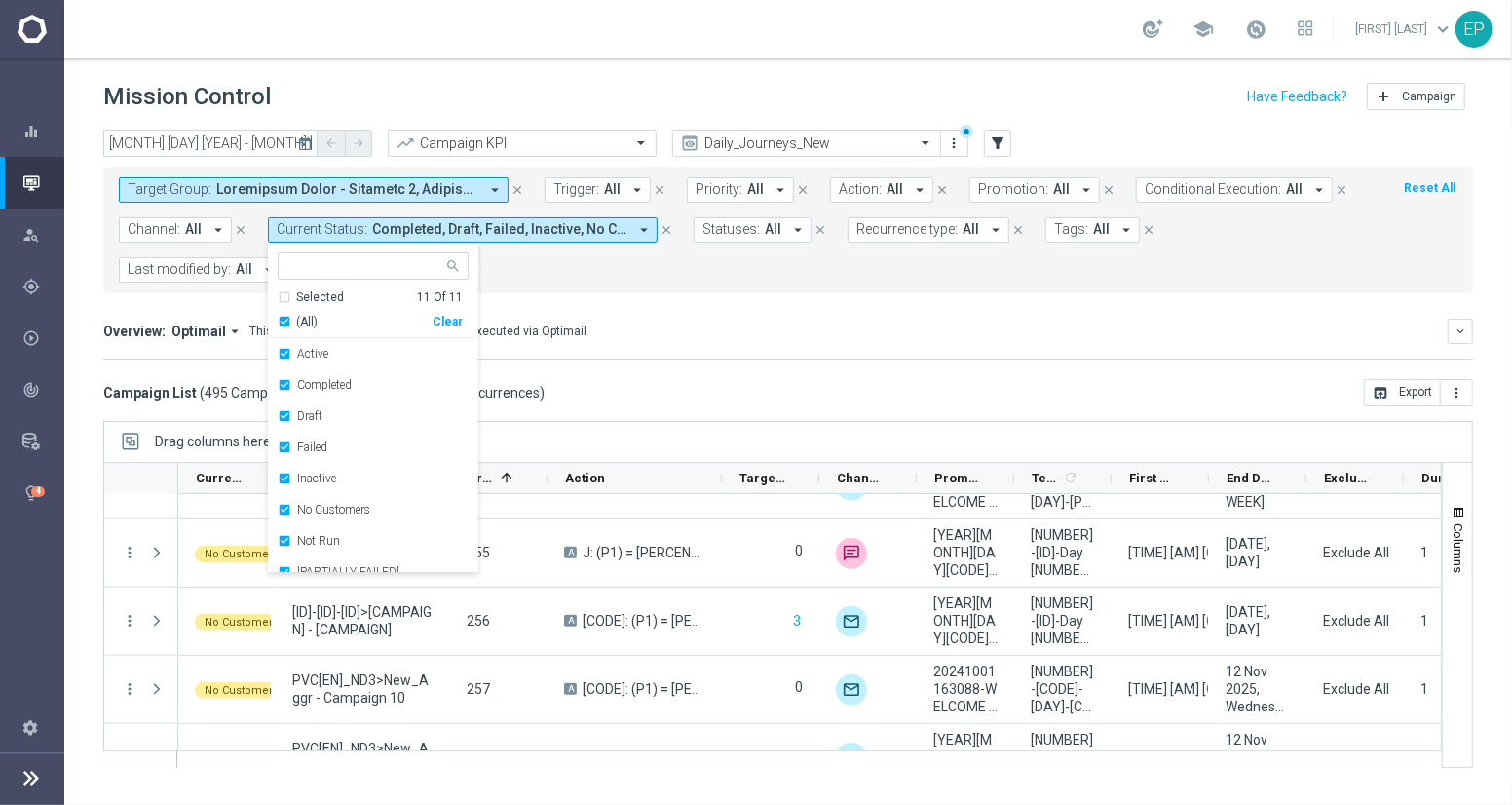 click on "[OVERVIEW]:
[OPTIMAIL]
arrow_drop_down
[THIS] [OVERVIEW] [SHOWS] [DATA] [OF] [CAMPAIGNS] [EXECUTED] [VIA] [OPTIMAIL]
keyboard_arrow_down
[DIRECT RESPONSE] VS [INCREASE] IN [TOTAL DEPOSIT AMOUNT]
[DIRECT RESPONSE]
[CURRENCY][AMOUNT]
[TEST RESPONSE]" 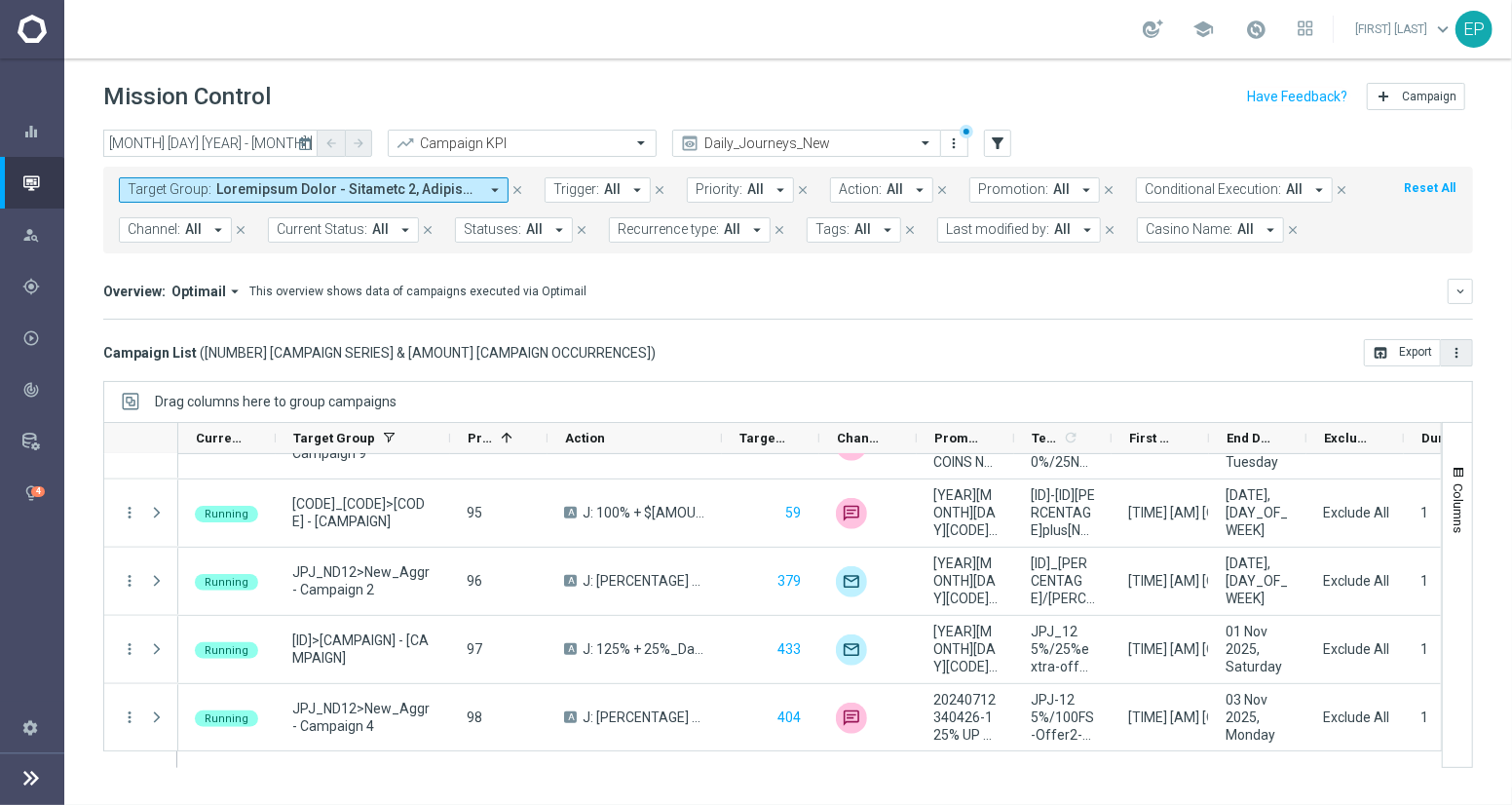 click on "more_vert" 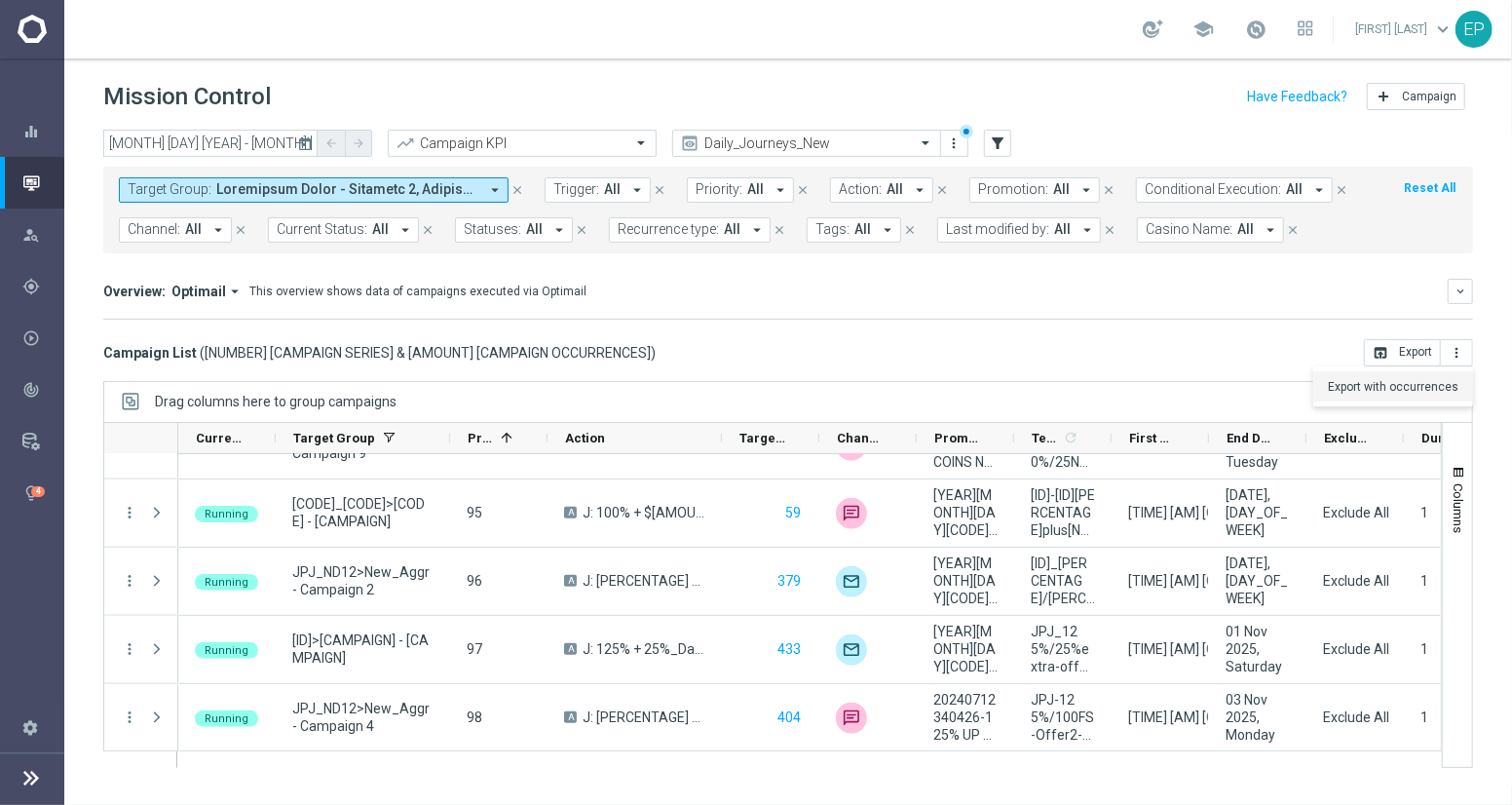 click on "Export with occurrences" 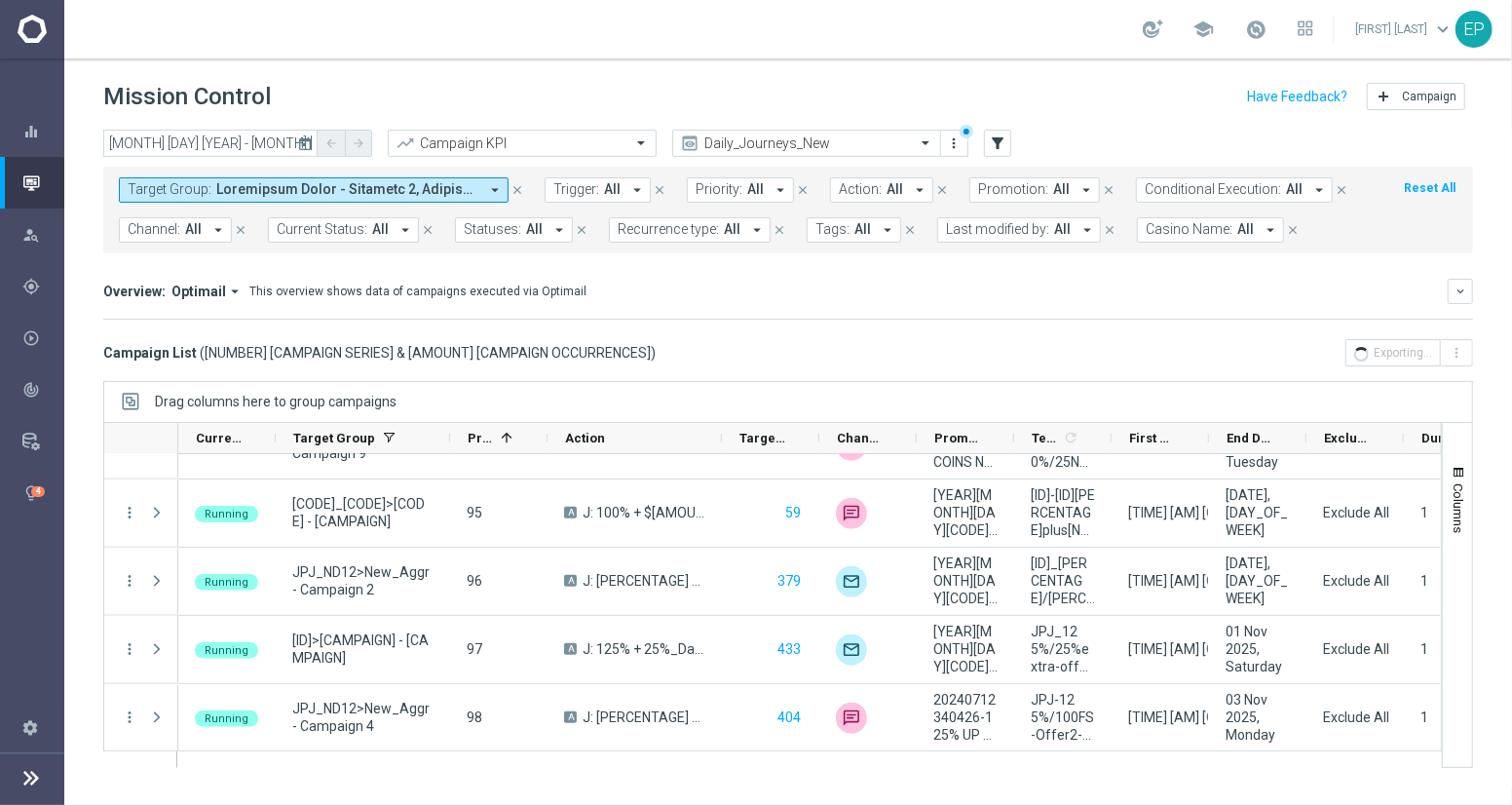 scroll, scrollTop: 0, scrollLeft: 61, axis: horizontal 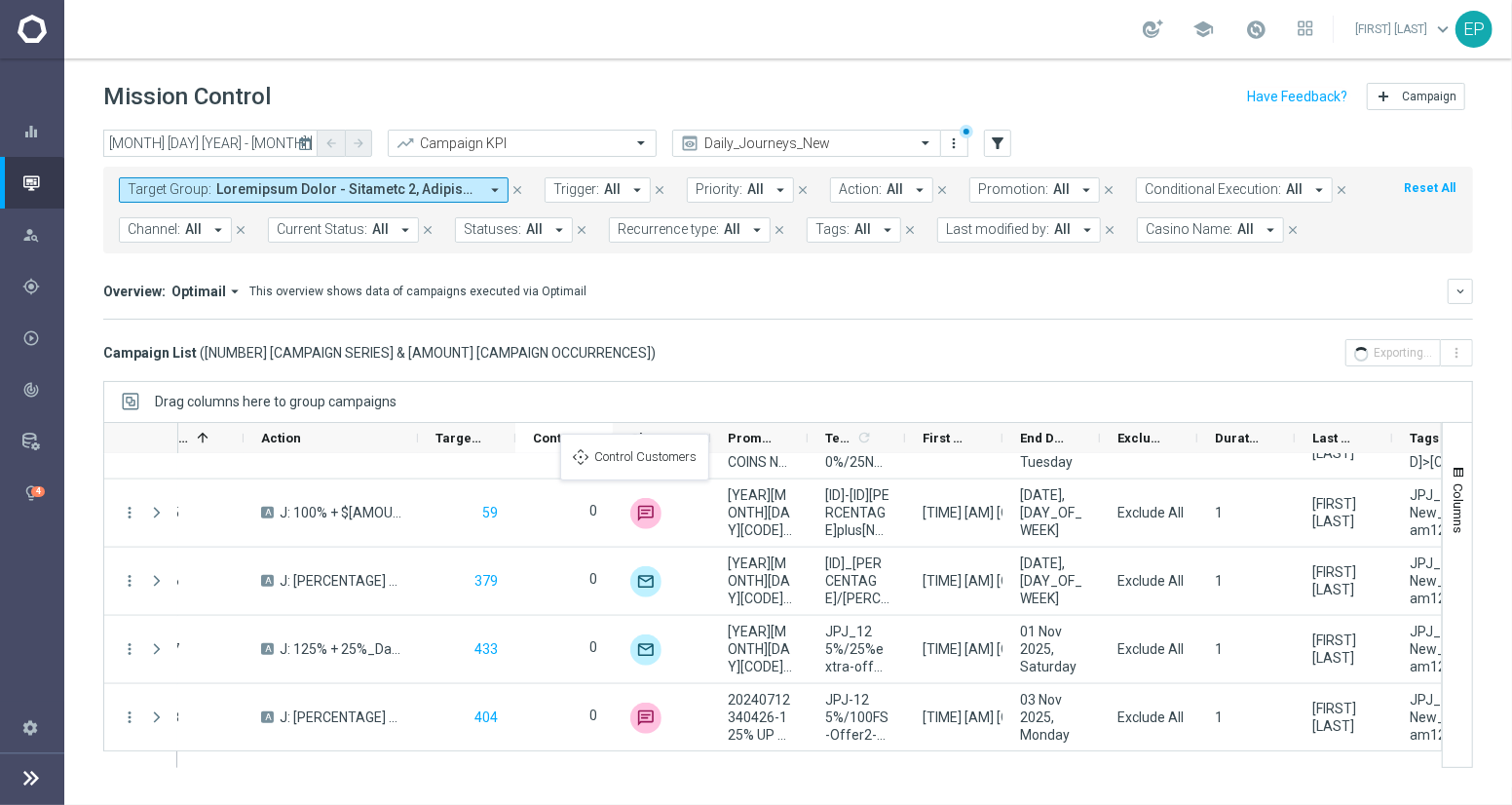 drag, startPoint x: 1233, startPoint y: 440, endPoint x: 567, endPoint y: 445, distance: 666.0188 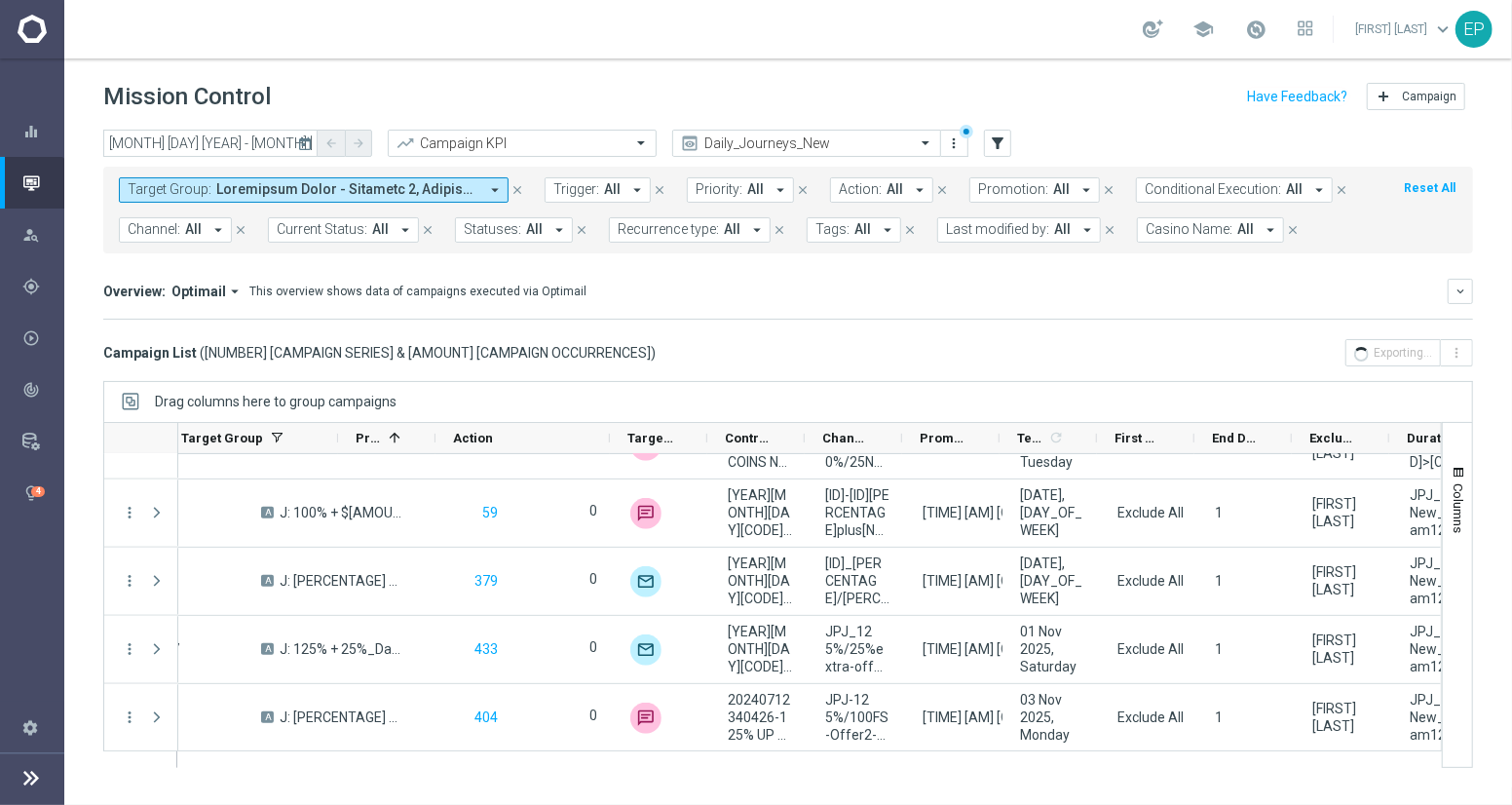 scroll, scrollTop: 0, scrollLeft: 101, axis: horizontal 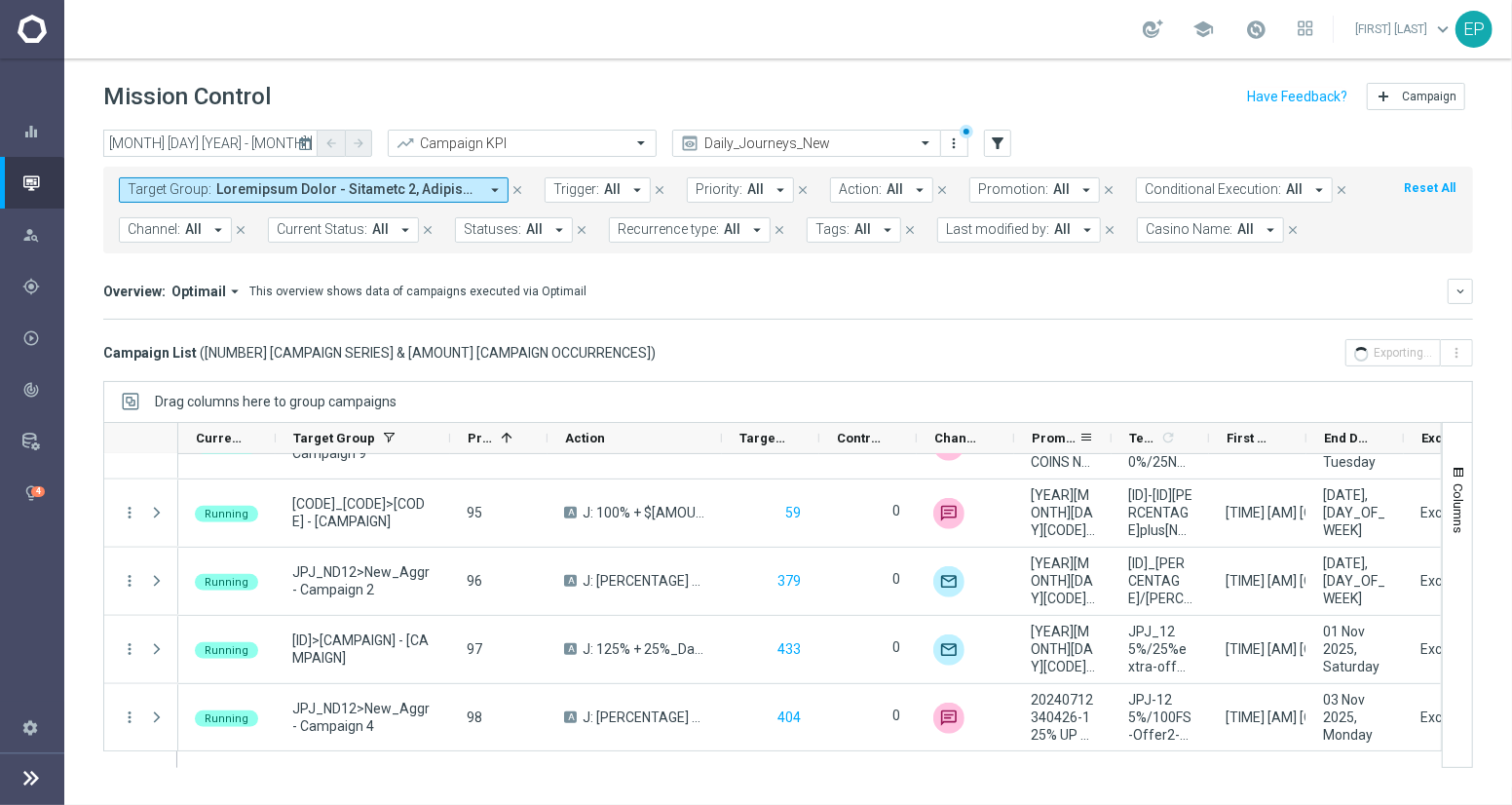 drag, startPoint x: 465, startPoint y: 438, endPoint x: 1040, endPoint y: 437, distance: 575.00087 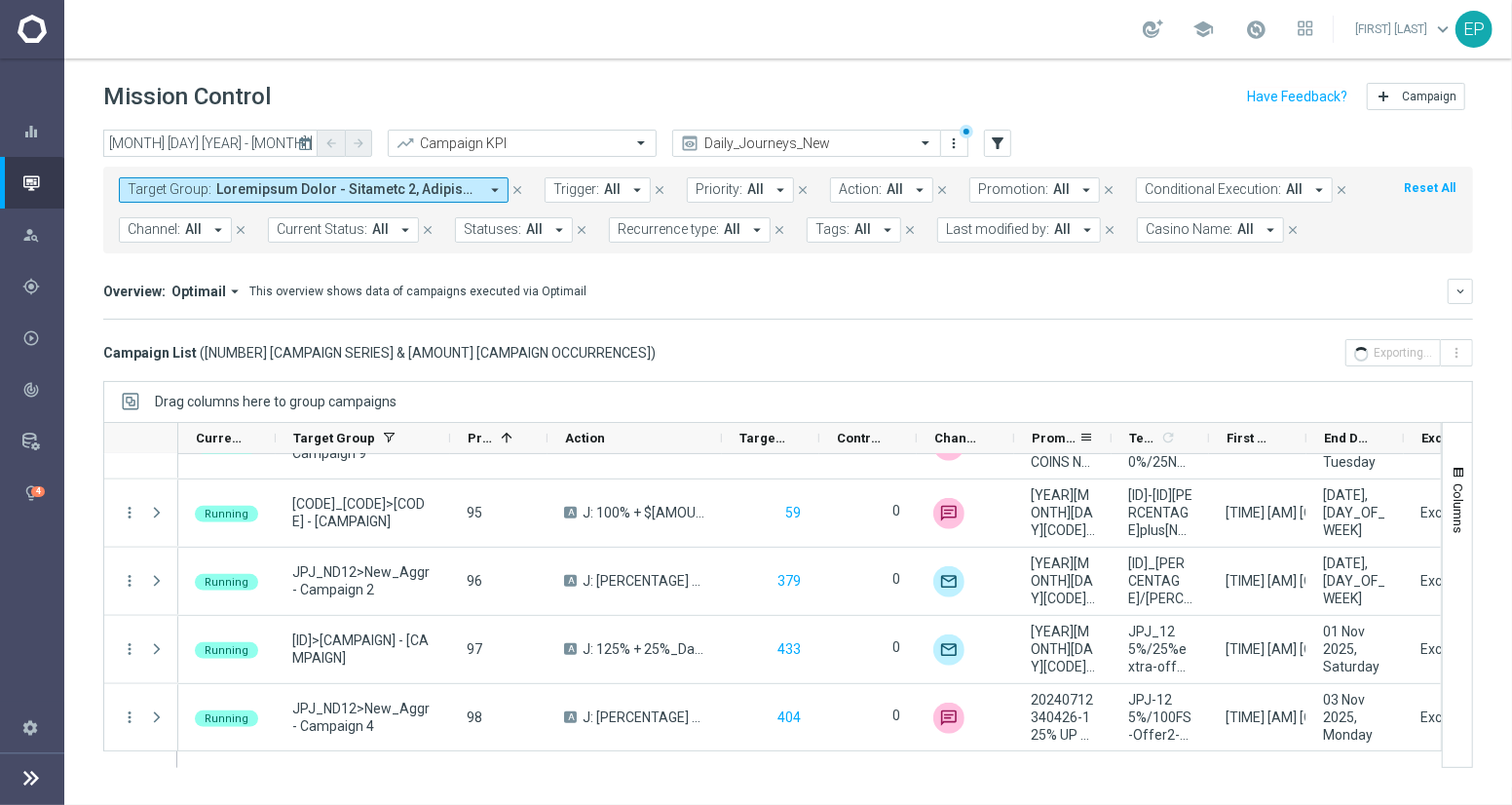 click on "Priority
1
Action
Targeted Customers" at bounding box center (1083, 439) 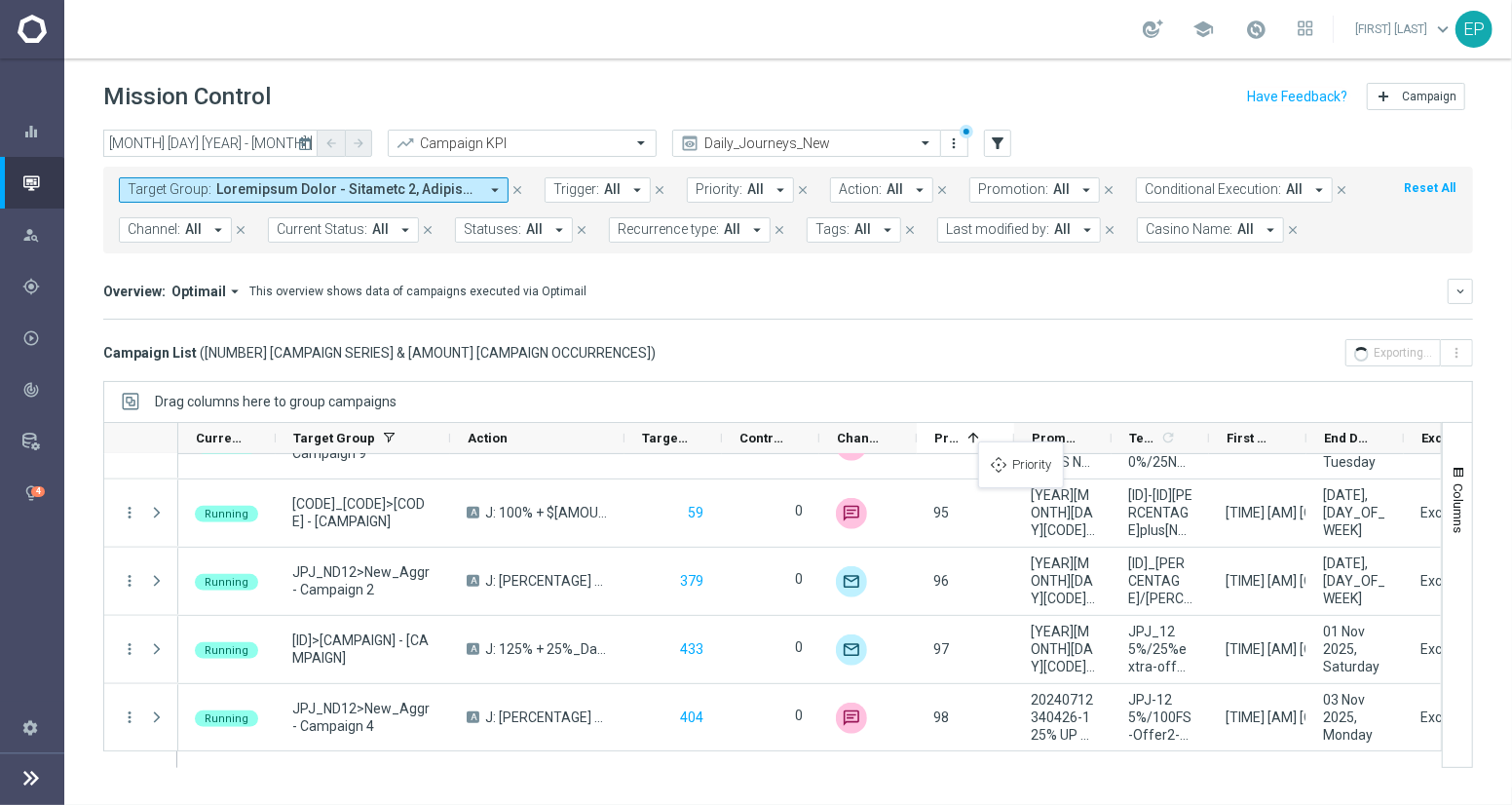drag, startPoint x: 479, startPoint y: 434, endPoint x: 988, endPoint y: 453, distance: 509.354 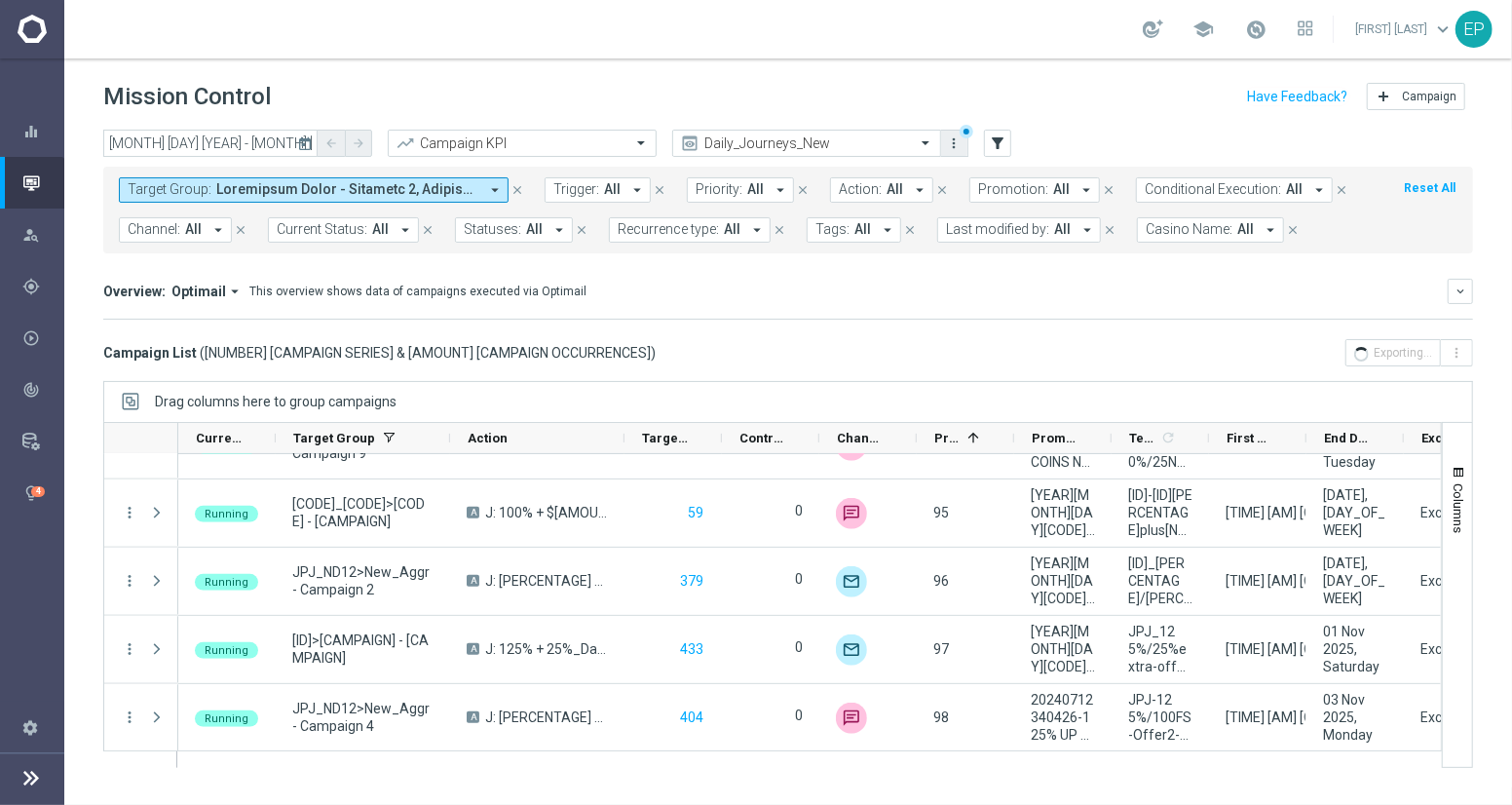 click on "more_vert" 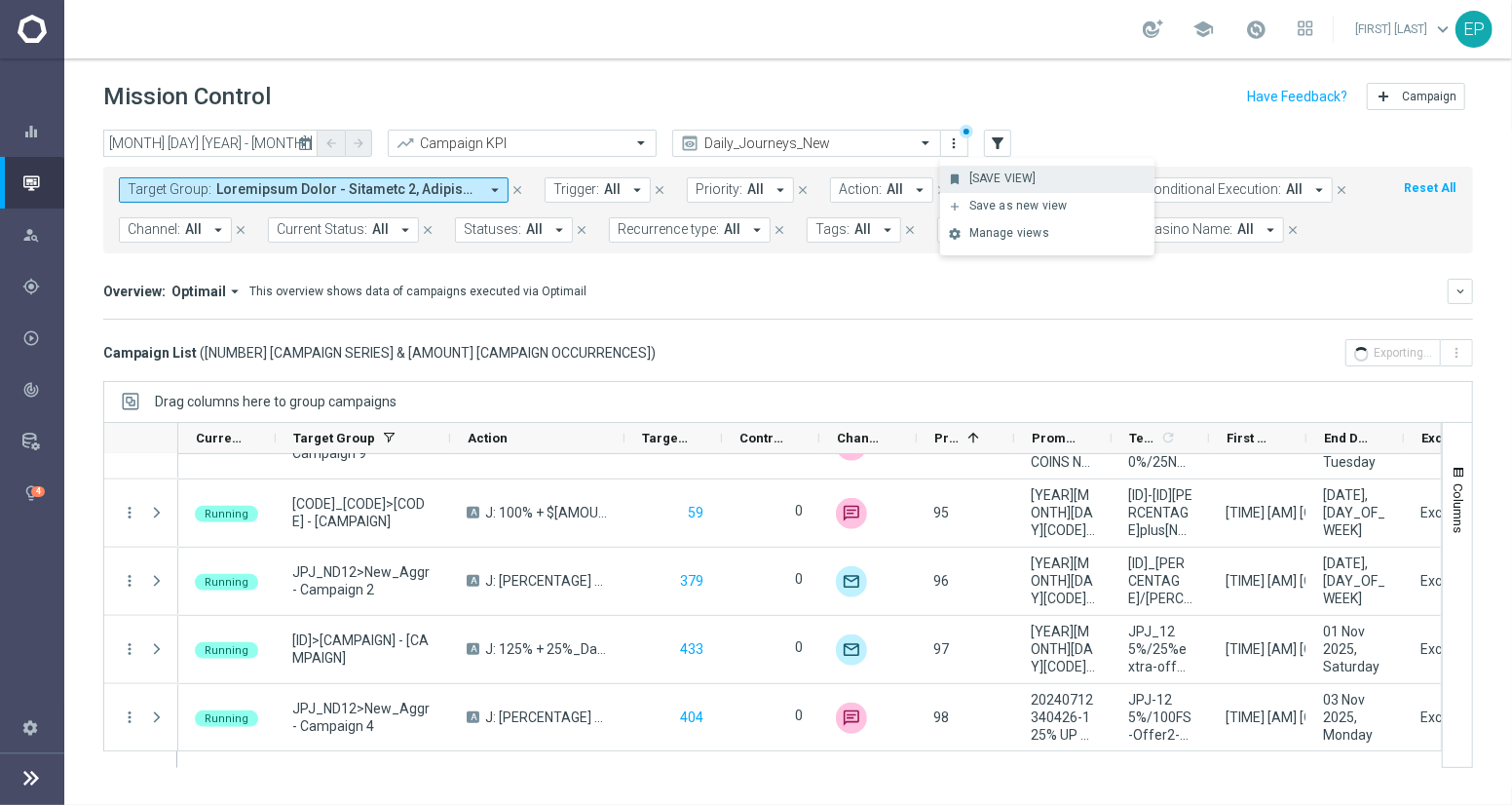click on "[SAVE VIEW]" at bounding box center [1057, 178] 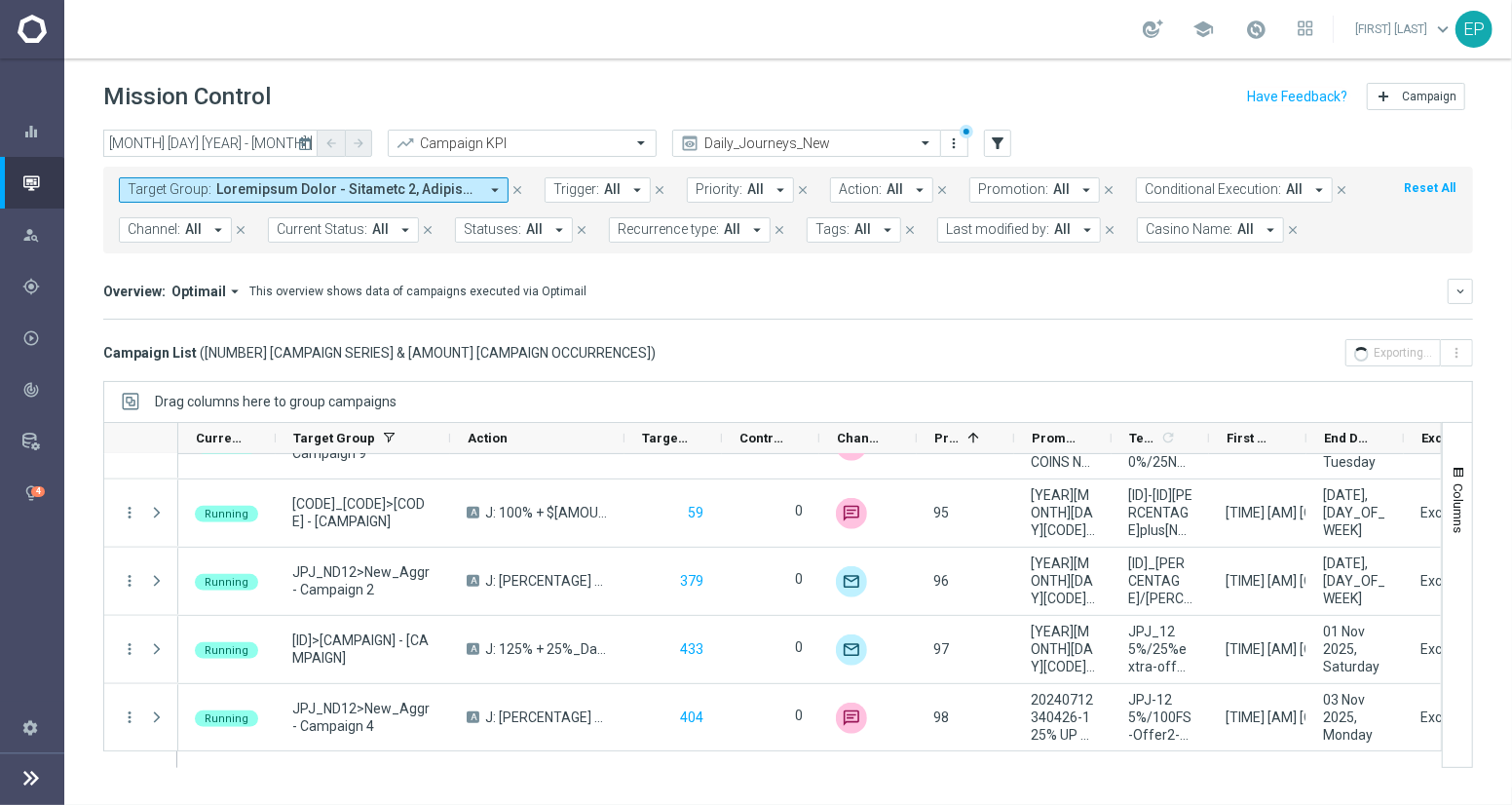 scroll, scrollTop: 0, scrollLeft: 12, axis: horizontal 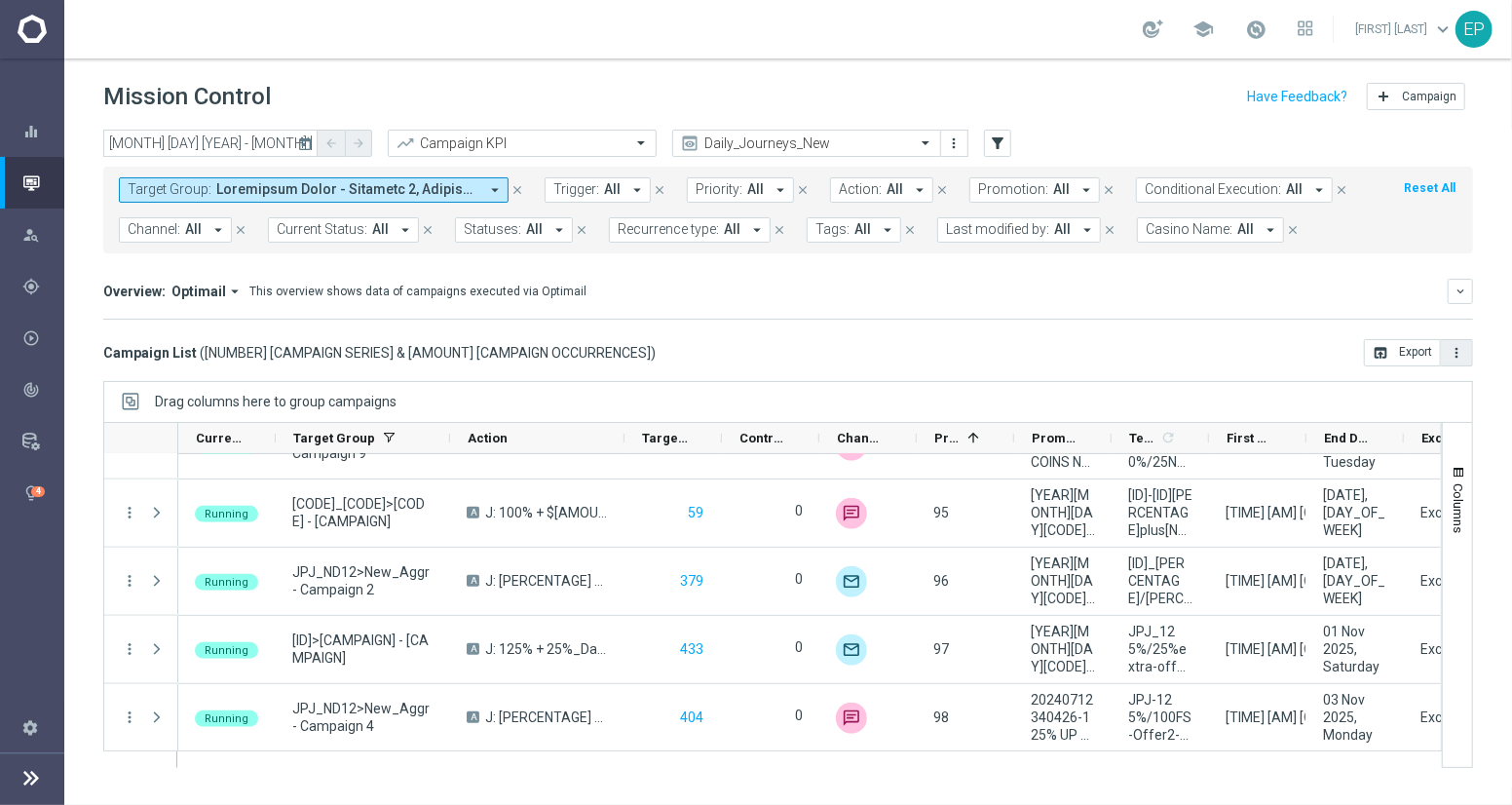 click on "more_vert" 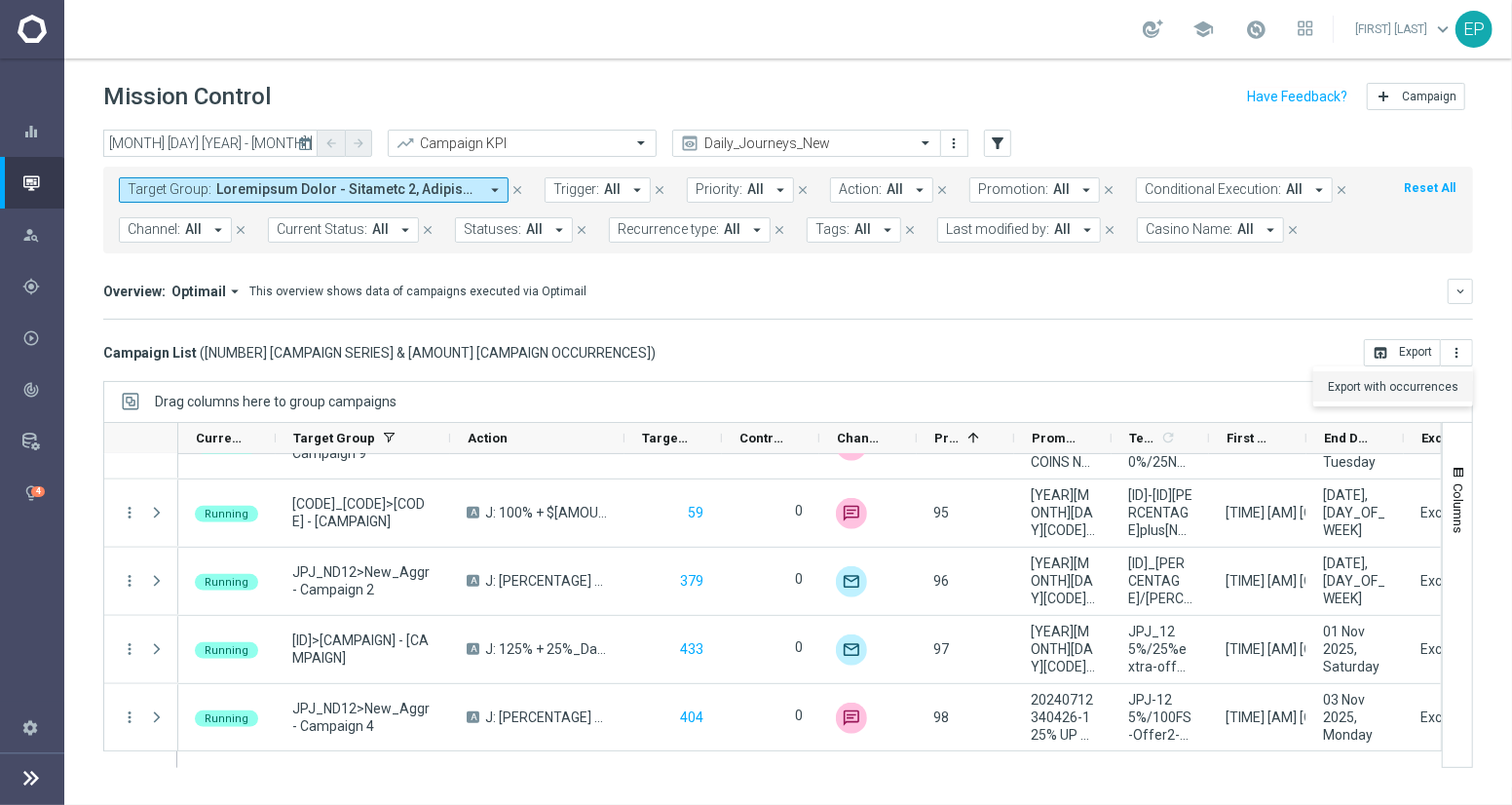 click on "Export with occurrences" 